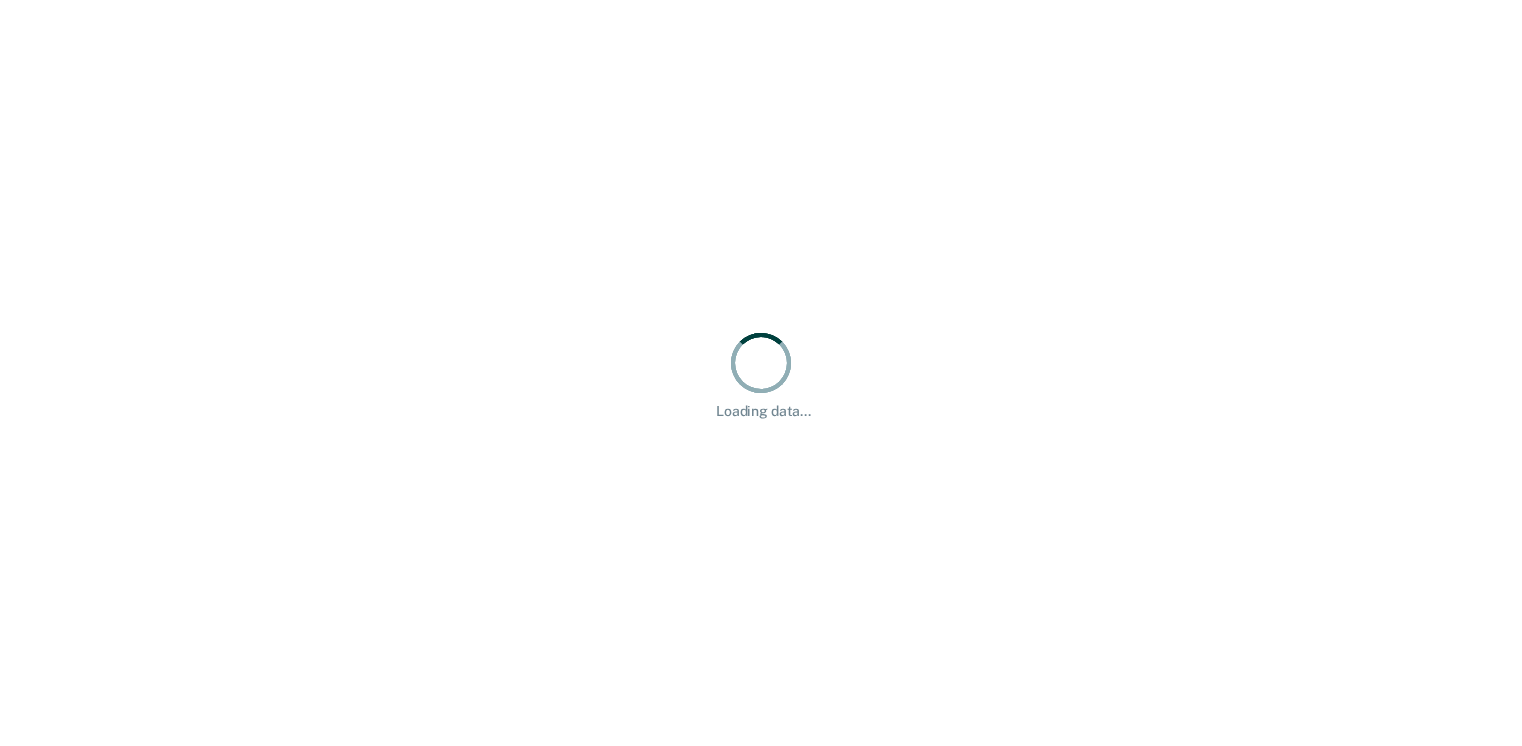 scroll, scrollTop: 0, scrollLeft: 0, axis: both 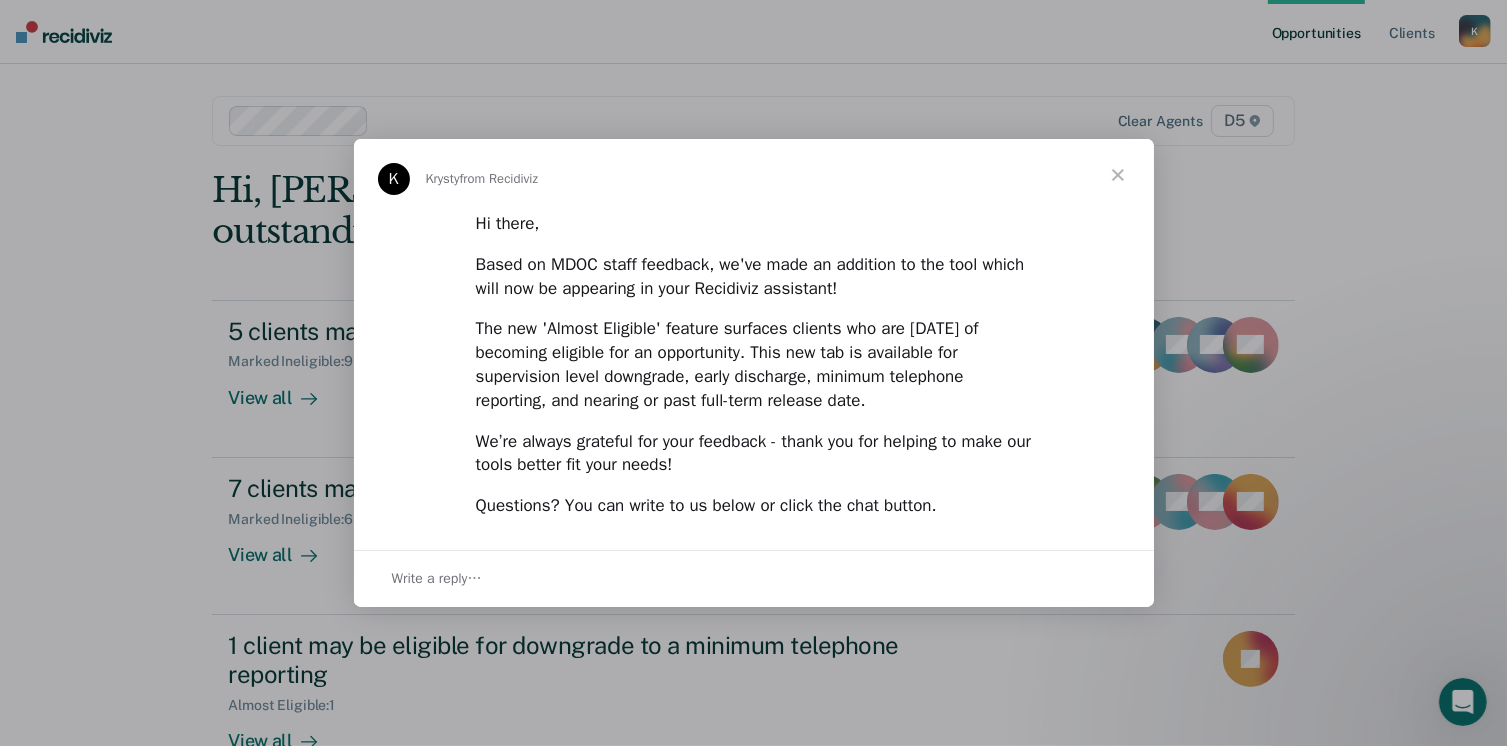 click at bounding box center (1118, 175) 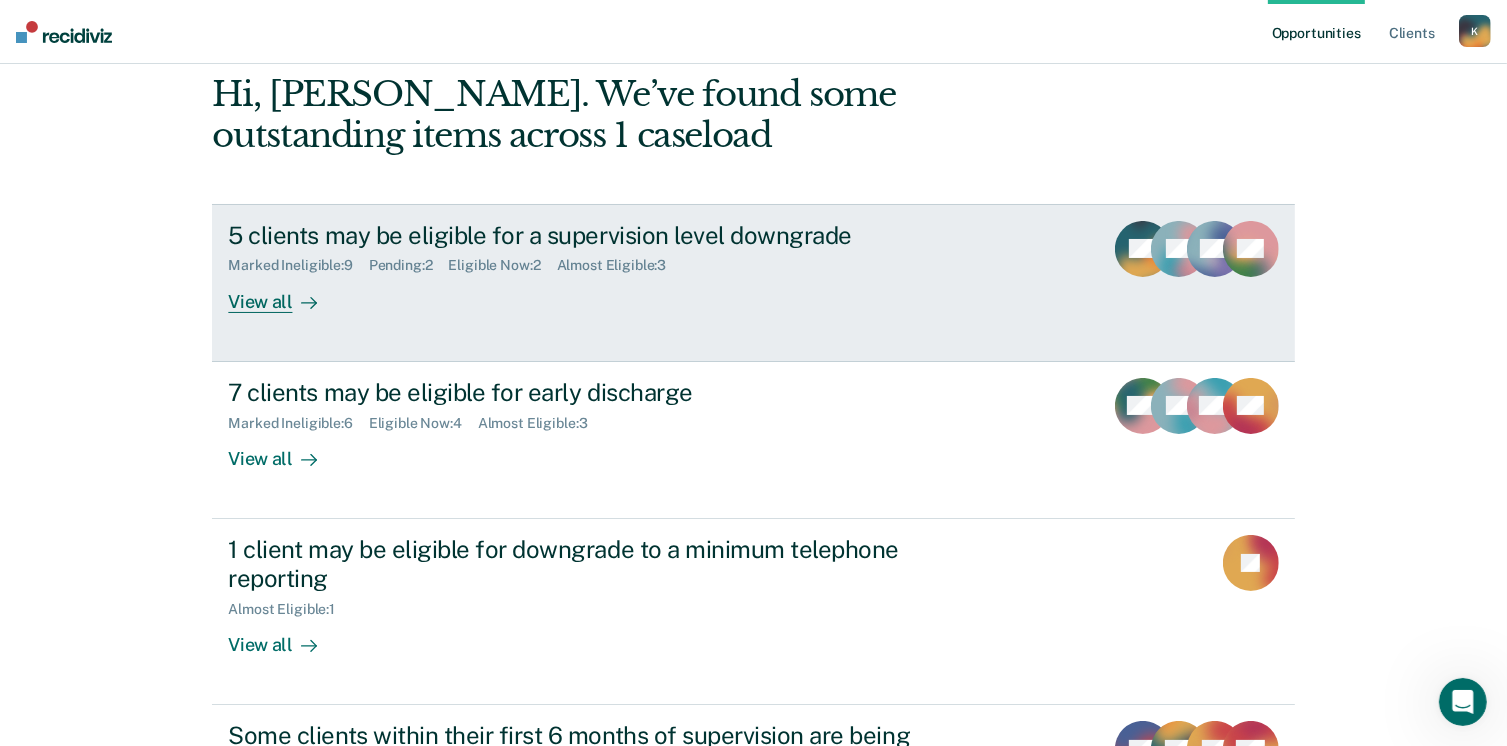 scroll, scrollTop: 100, scrollLeft: 0, axis: vertical 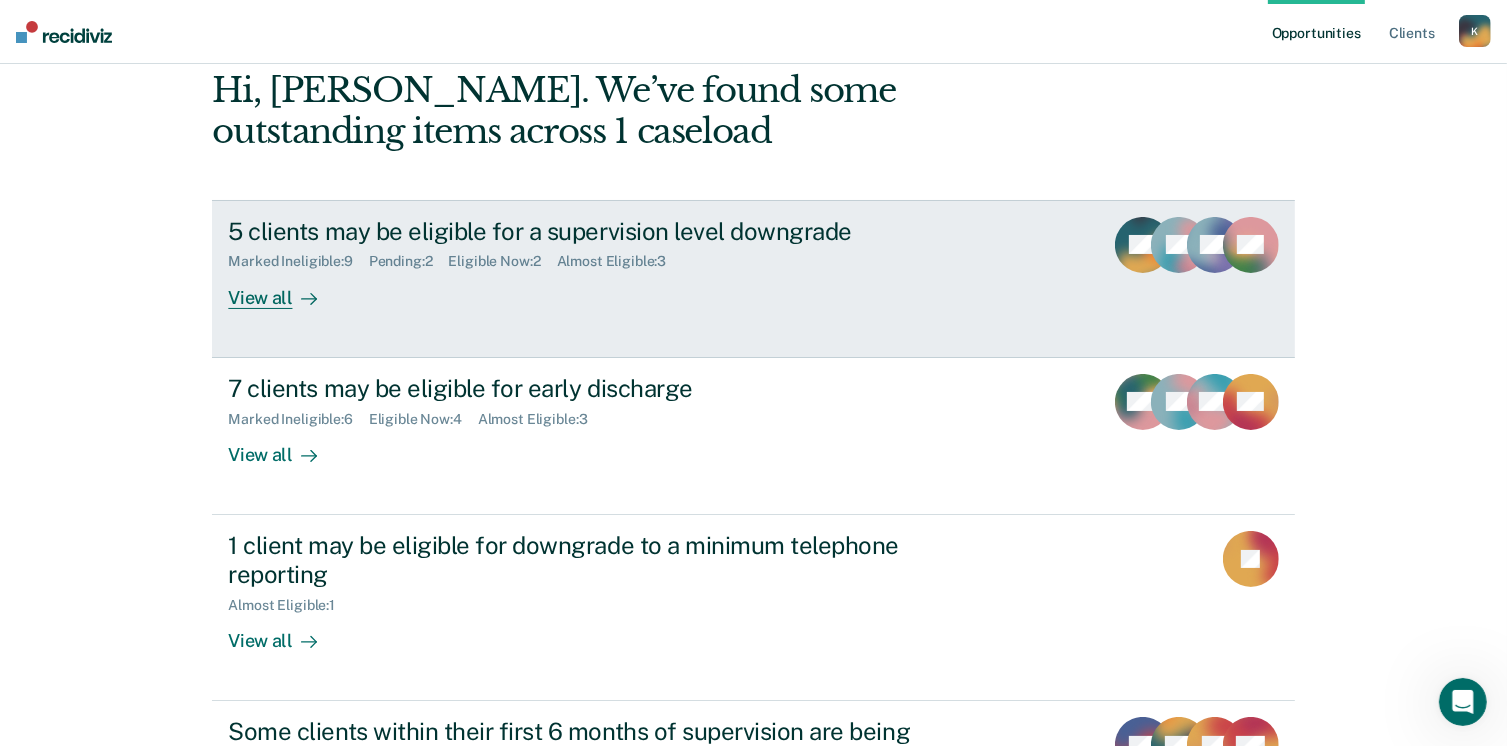 click on "View all" at bounding box center [284, 289] 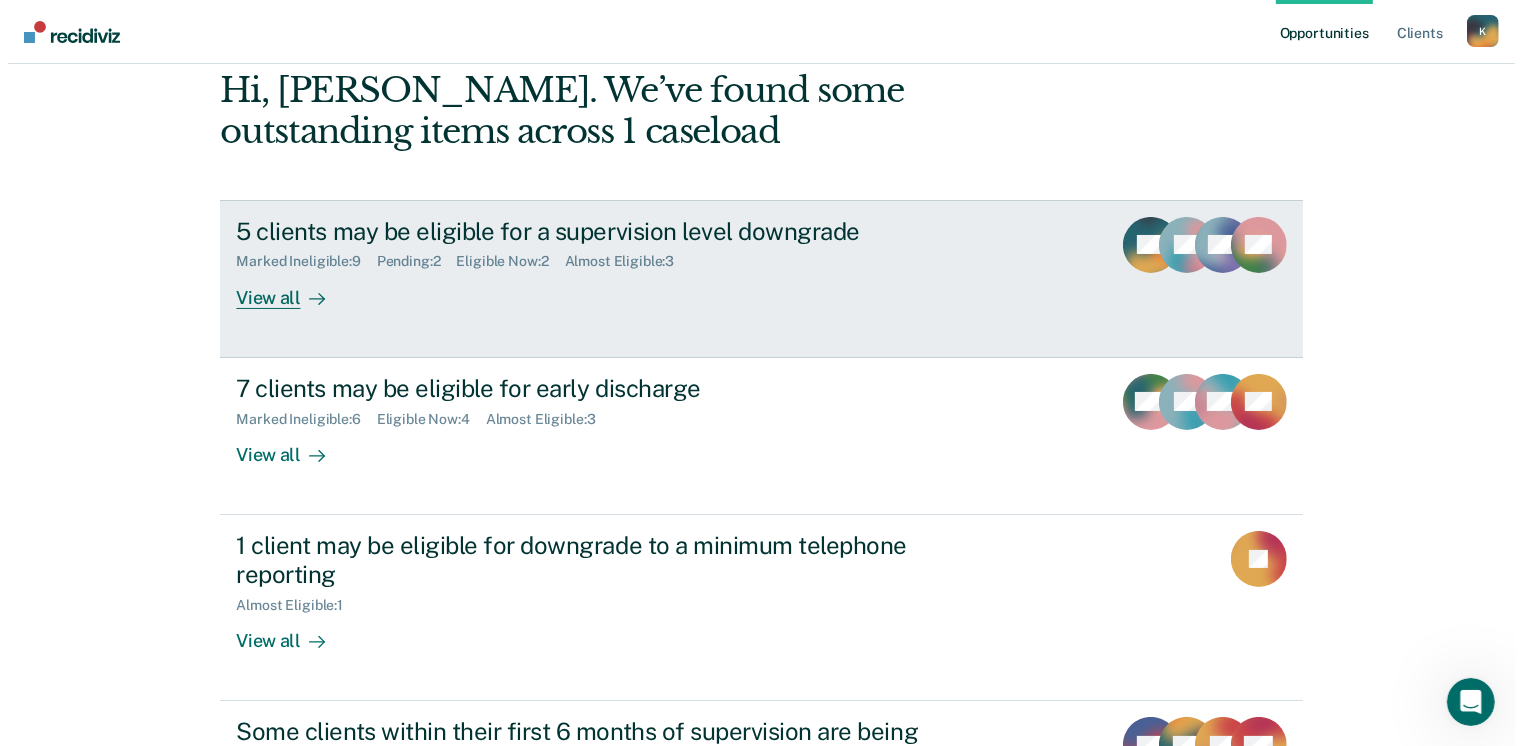 scroll, scrollTop: 0, scrollLeft: 0, axis: both 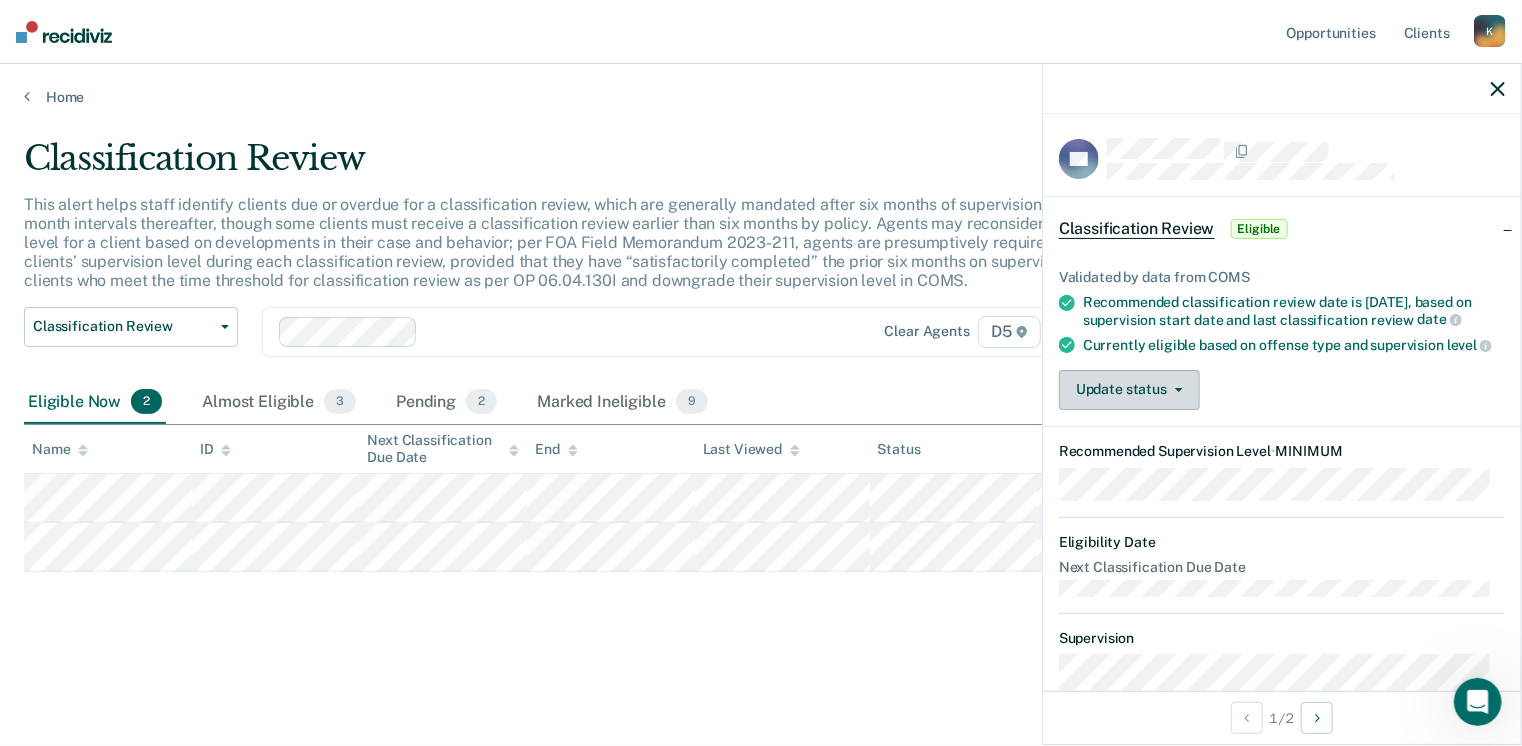 click on "Update status" at bounding box center (1129, 390) 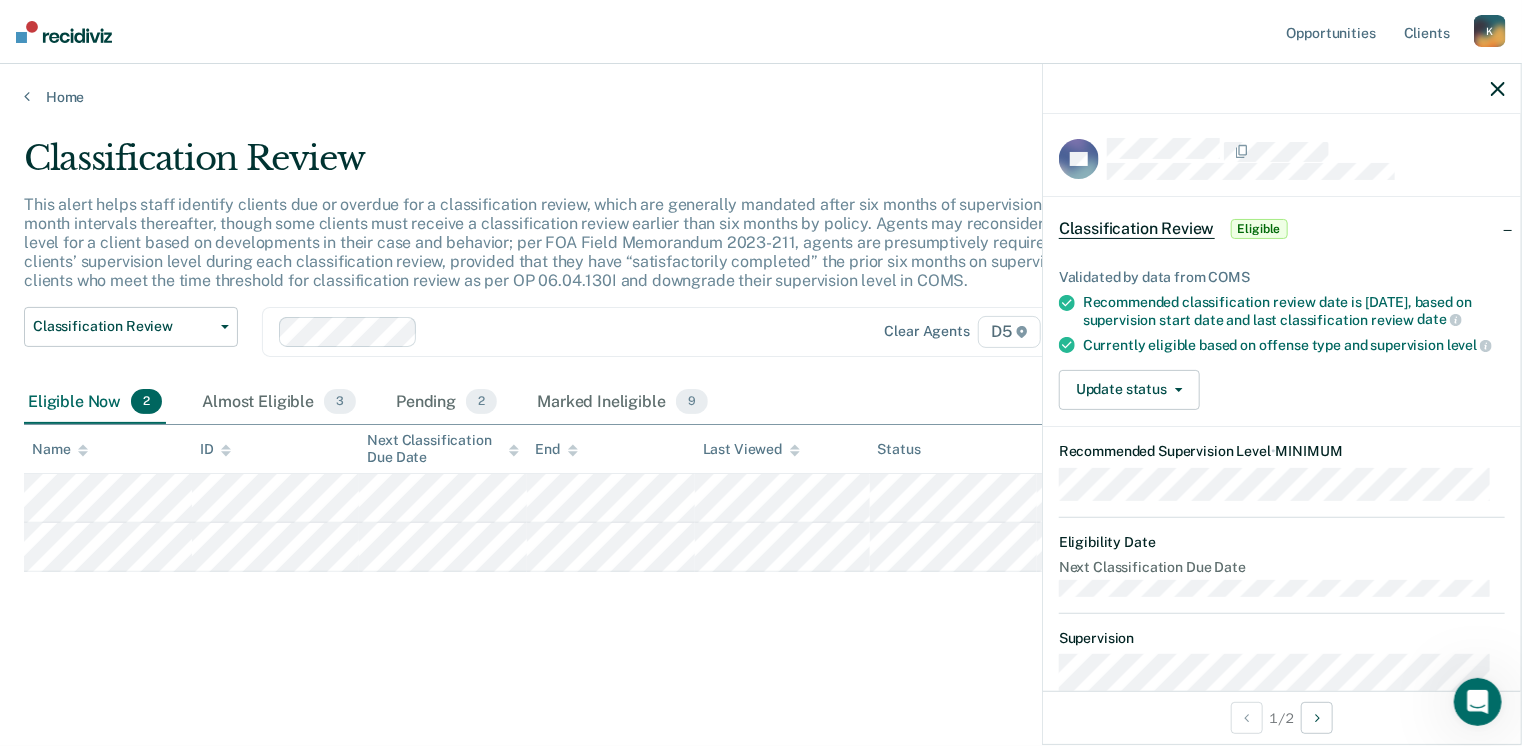 click on "Update status Mark Pending Mark Ineligible" at bounding box center (1282, 390) 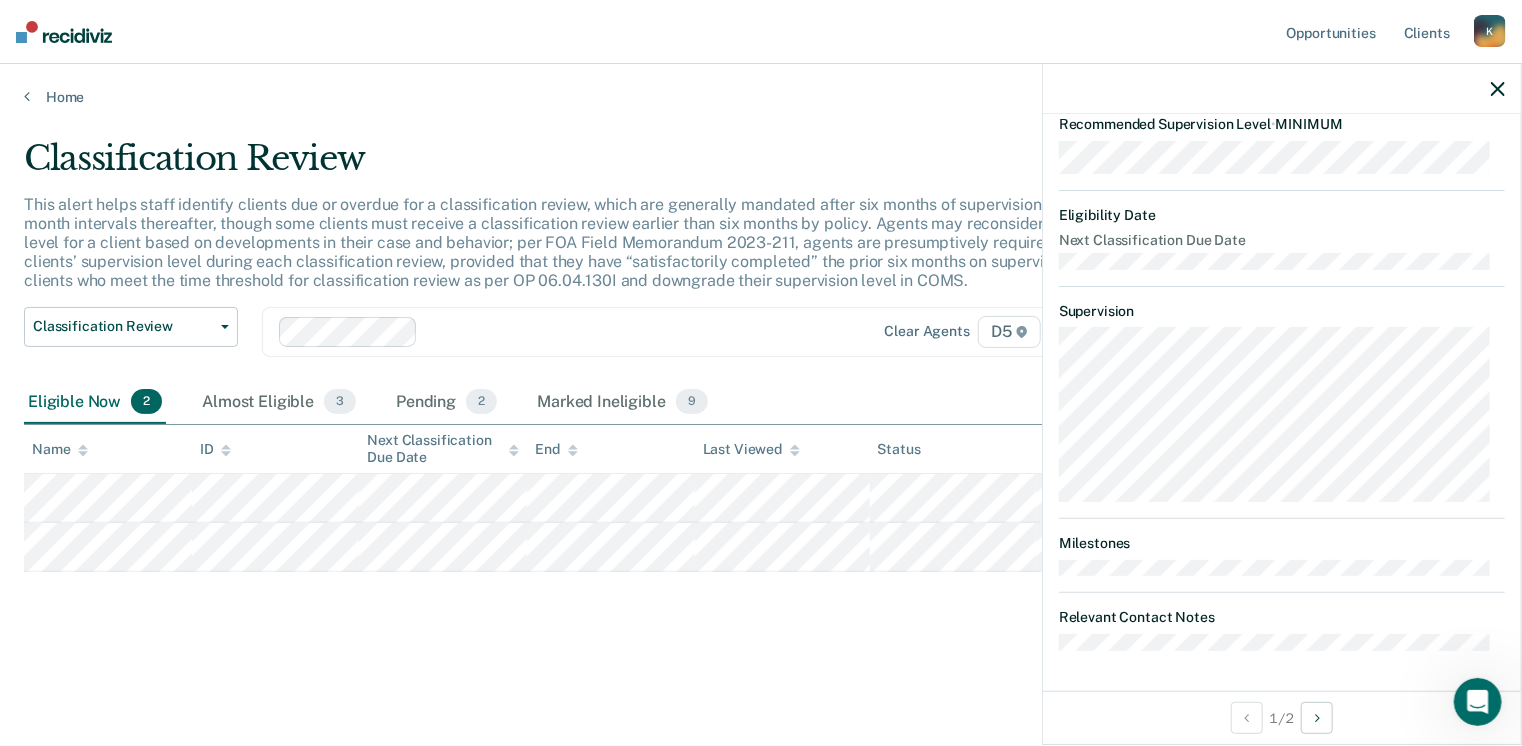 scroll, scrollTop: 0, scrollLeft: 0, axis: both 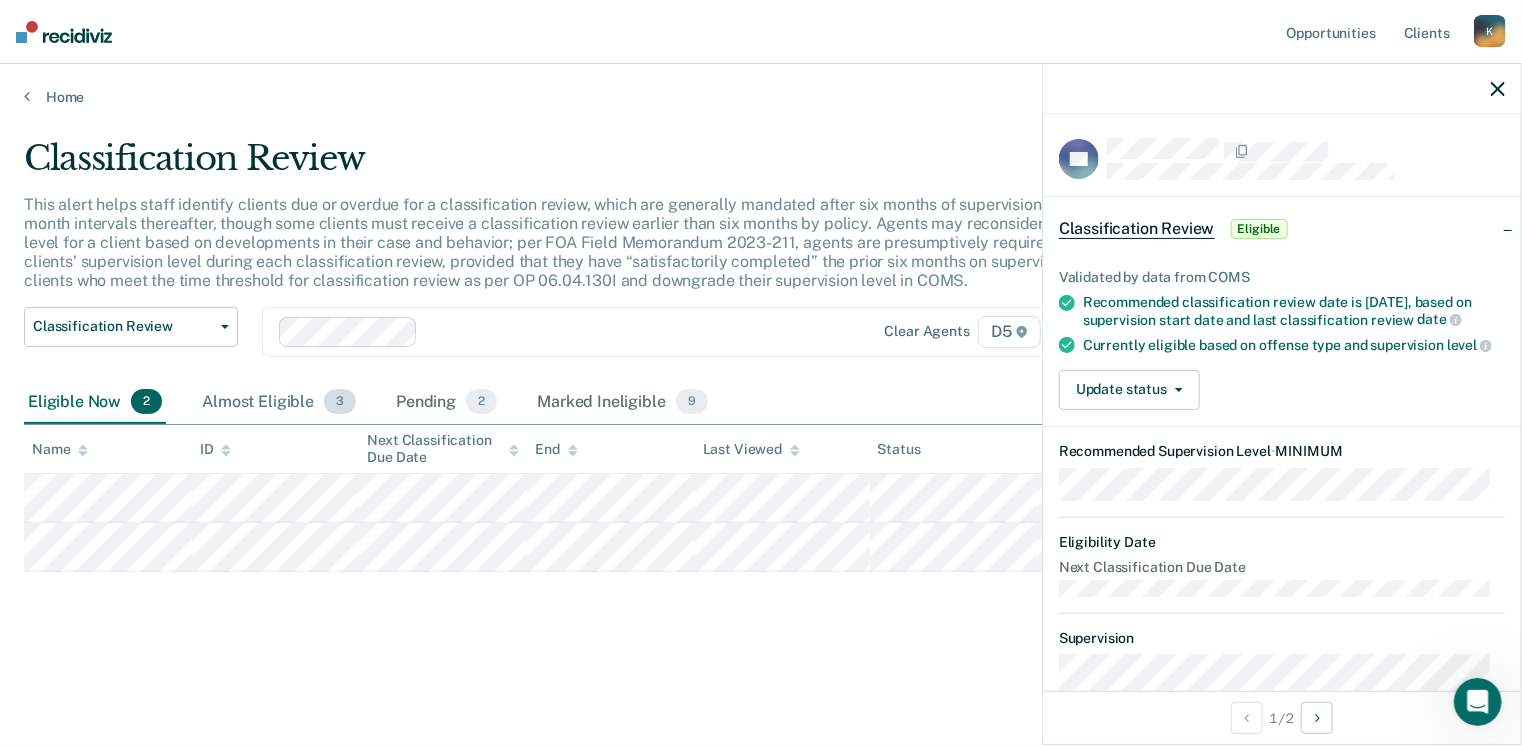 click on "Almost Eligible 3" at bounding box center (279, 403) 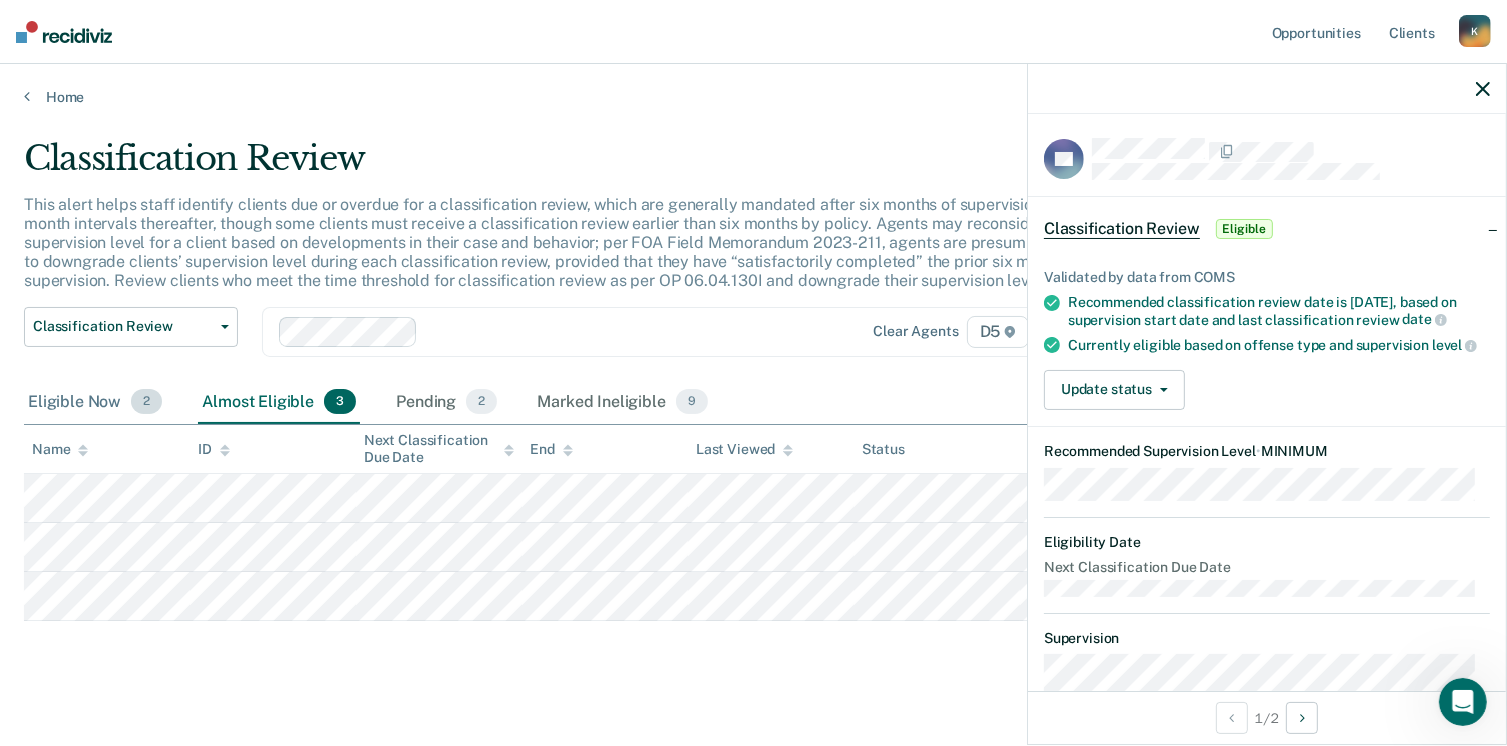 click on "Eligible Now 2" at bounding box center (95, 403) 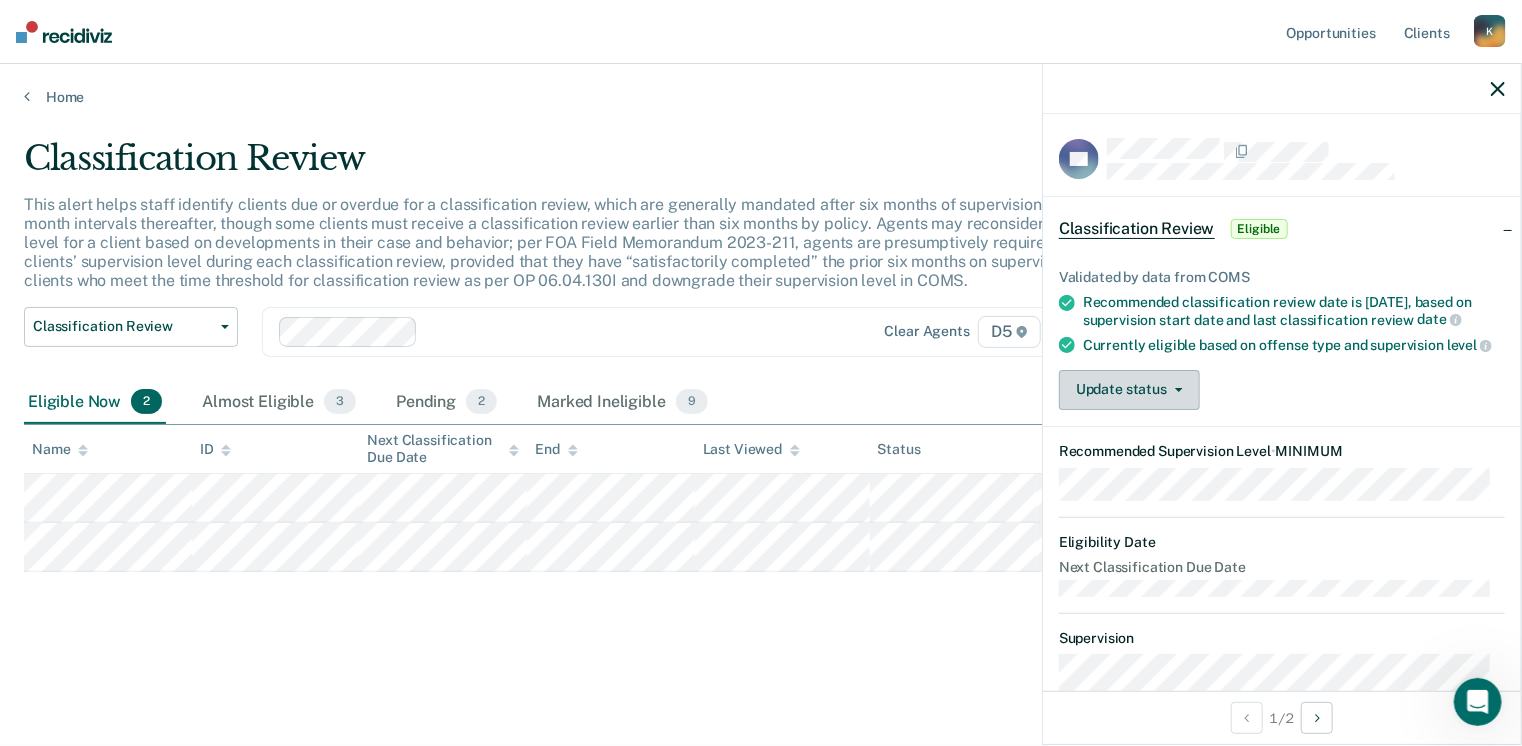 click on "Update status" at bounding box center [1129, 390] 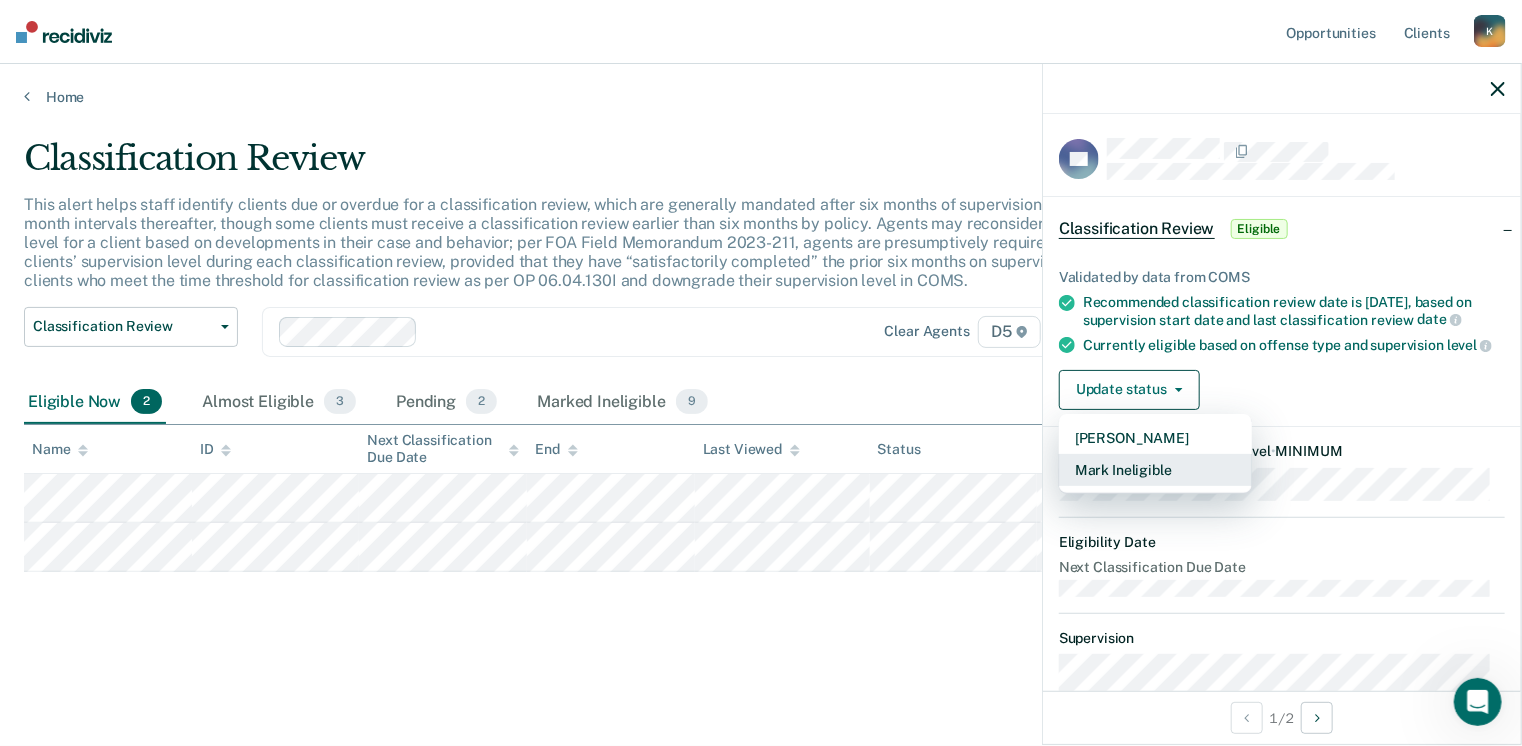 click on "Mark Ineligible" at bounding box center [1155, 470] 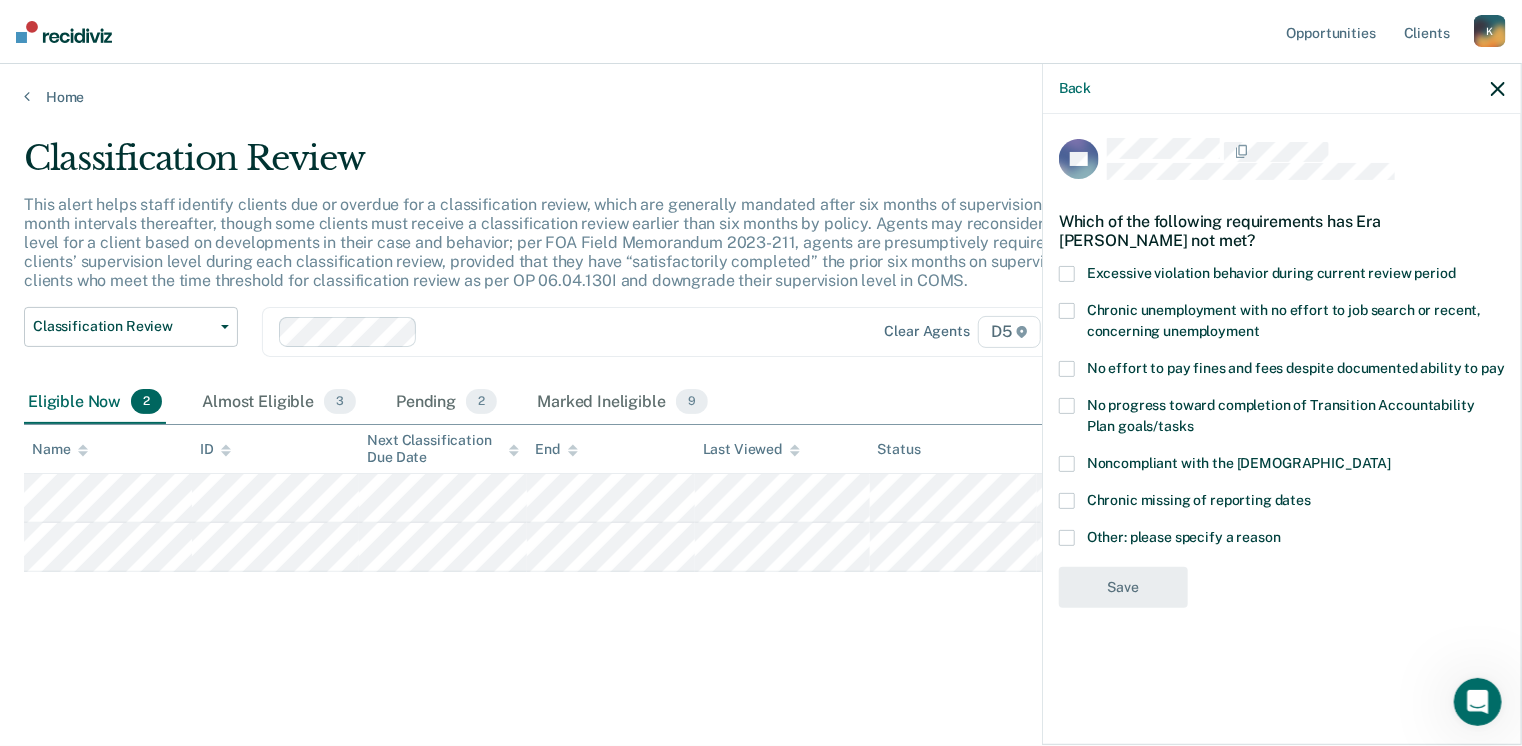 click at bounding box center (1067, 538) 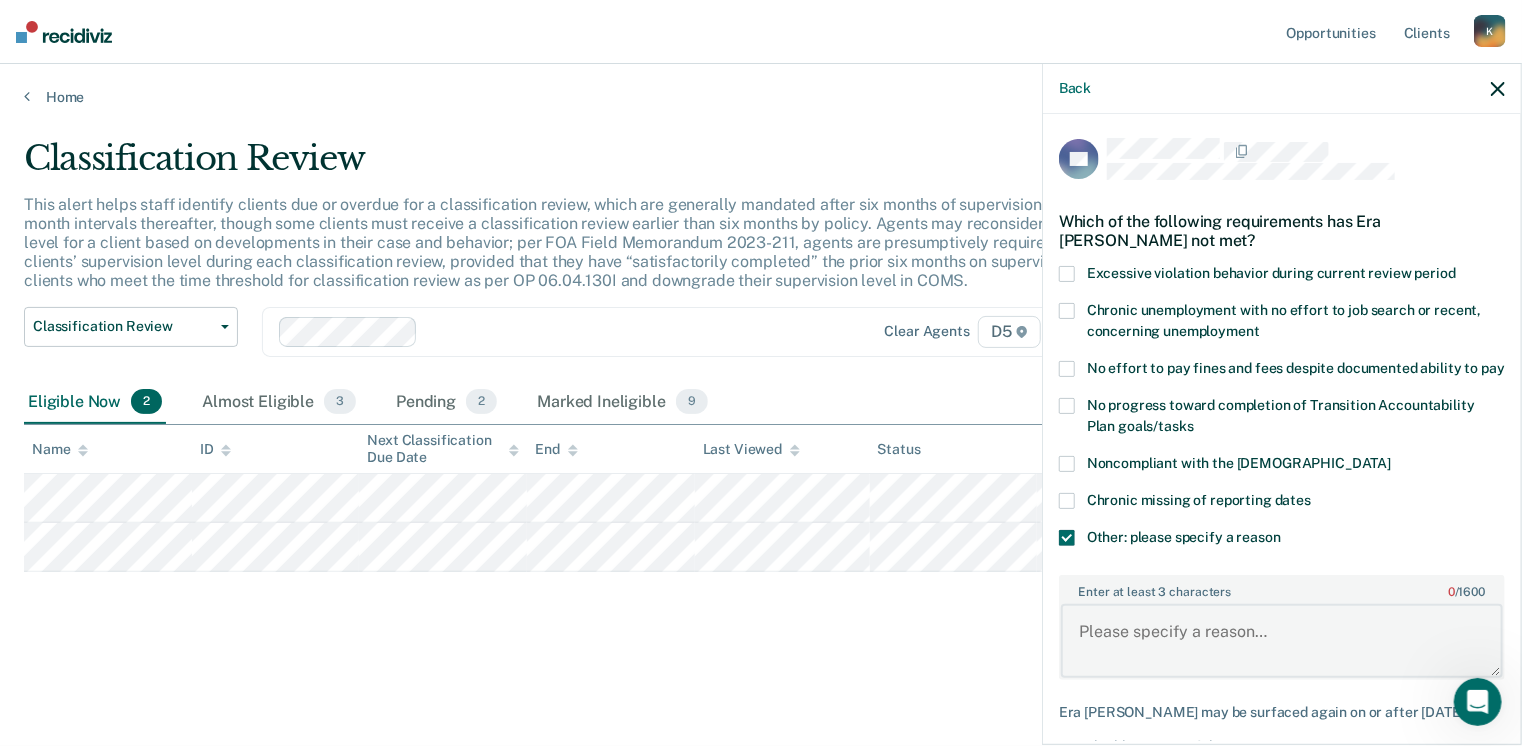 click on "Enter at least 3 characters 0  /  1600" at bounding box center (1282, 641) 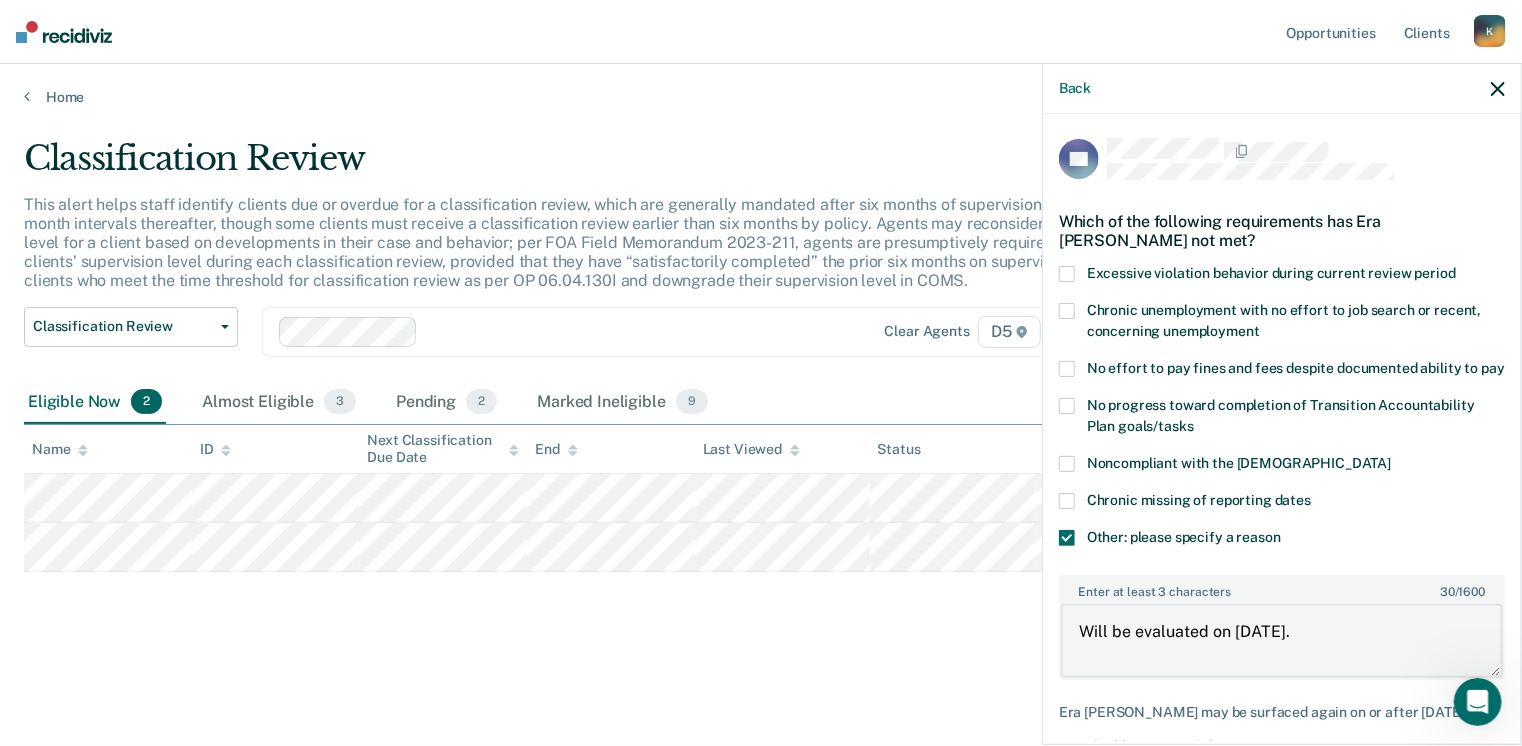 scroll, scrollTop: 123, scrollLeft: 0, axis: vertical 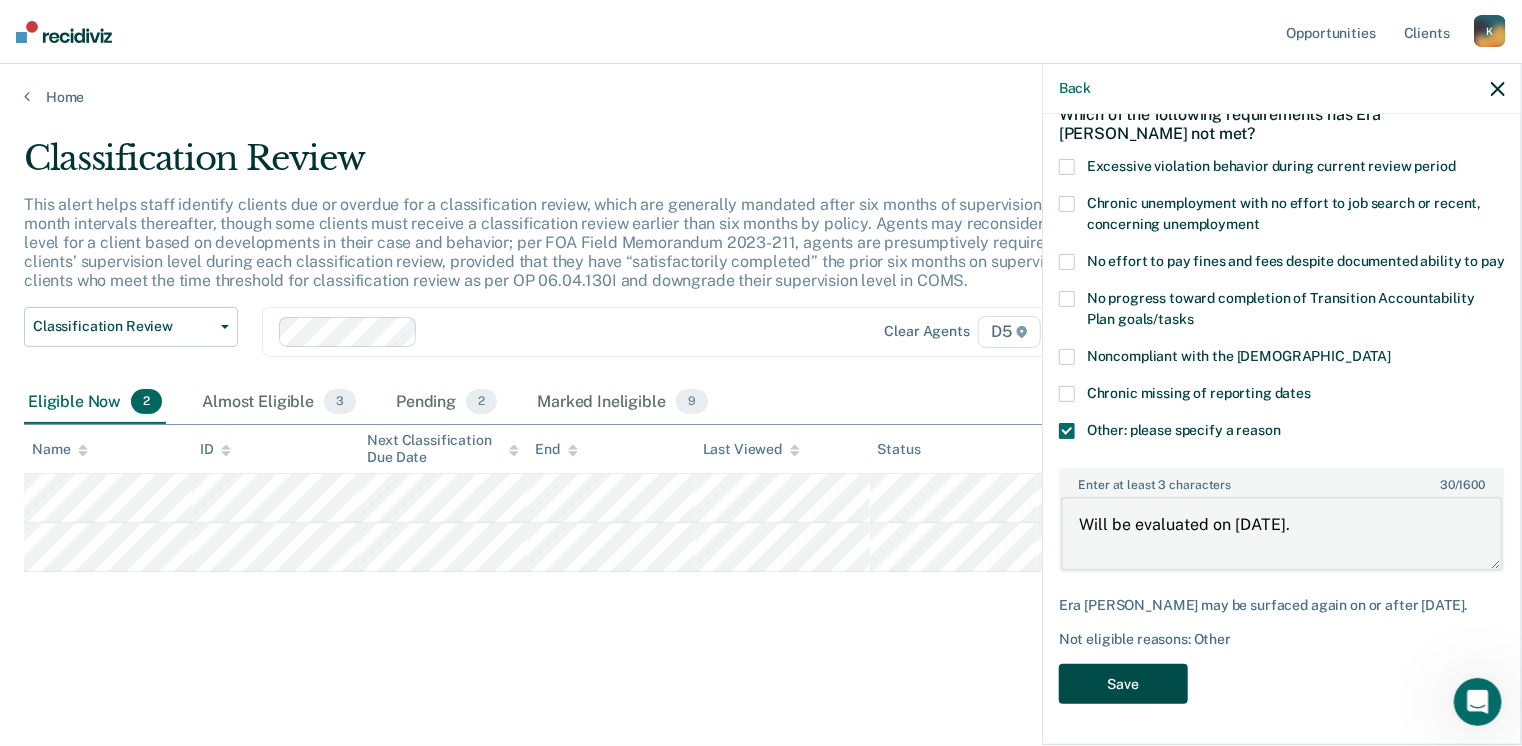 type on "Will be evaluated on 09/01/25." 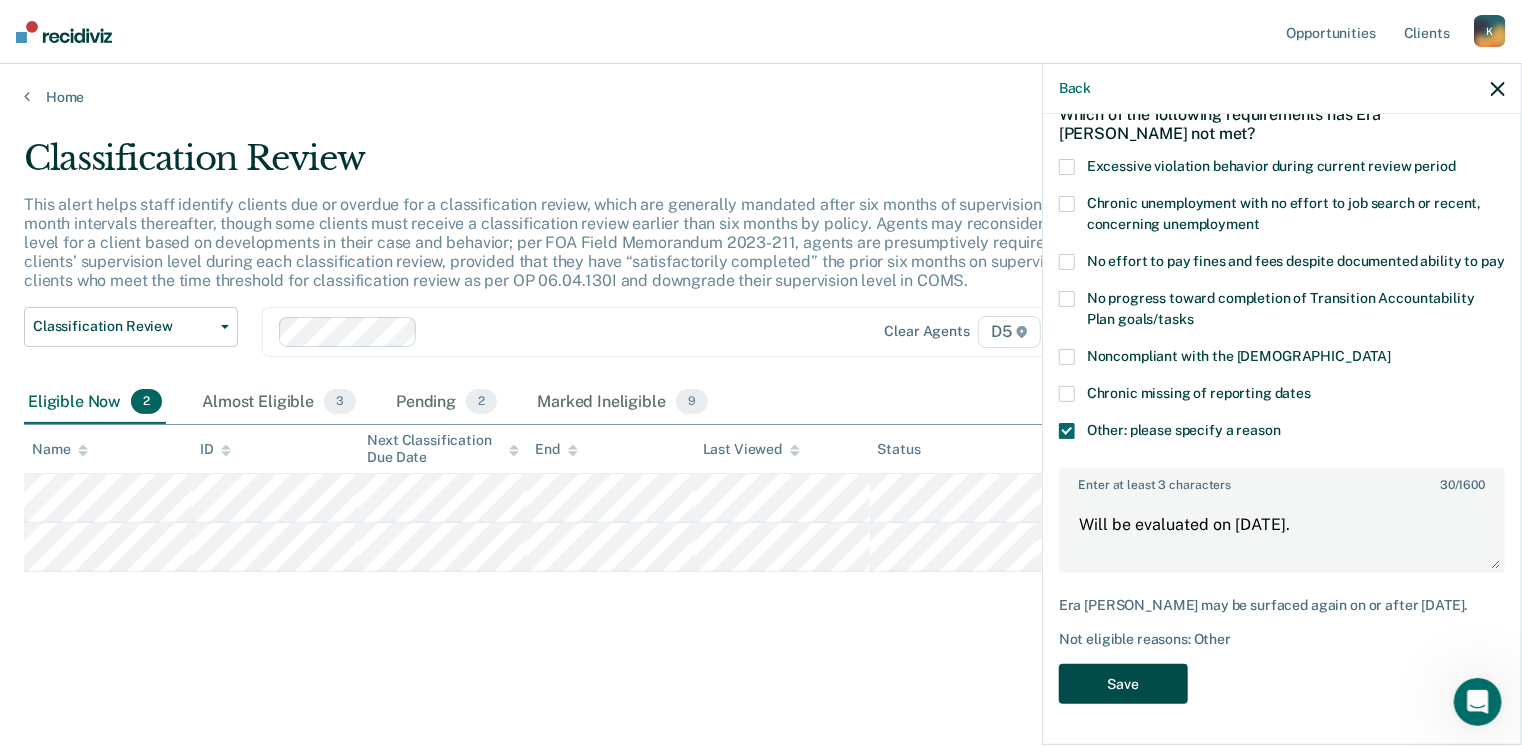 click on "Save" at bounding box center [1123, 684] 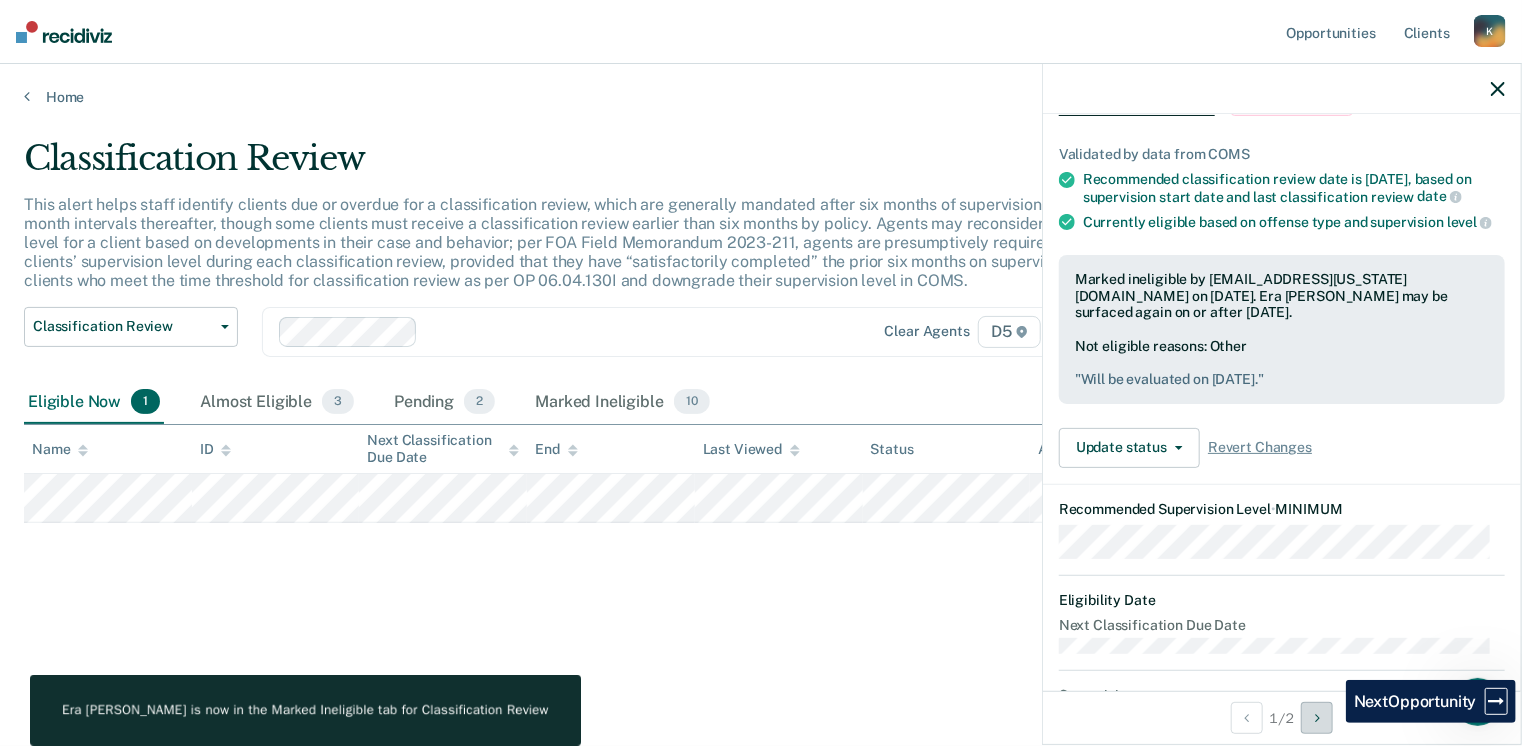 click at bounding box center (1317, 718) 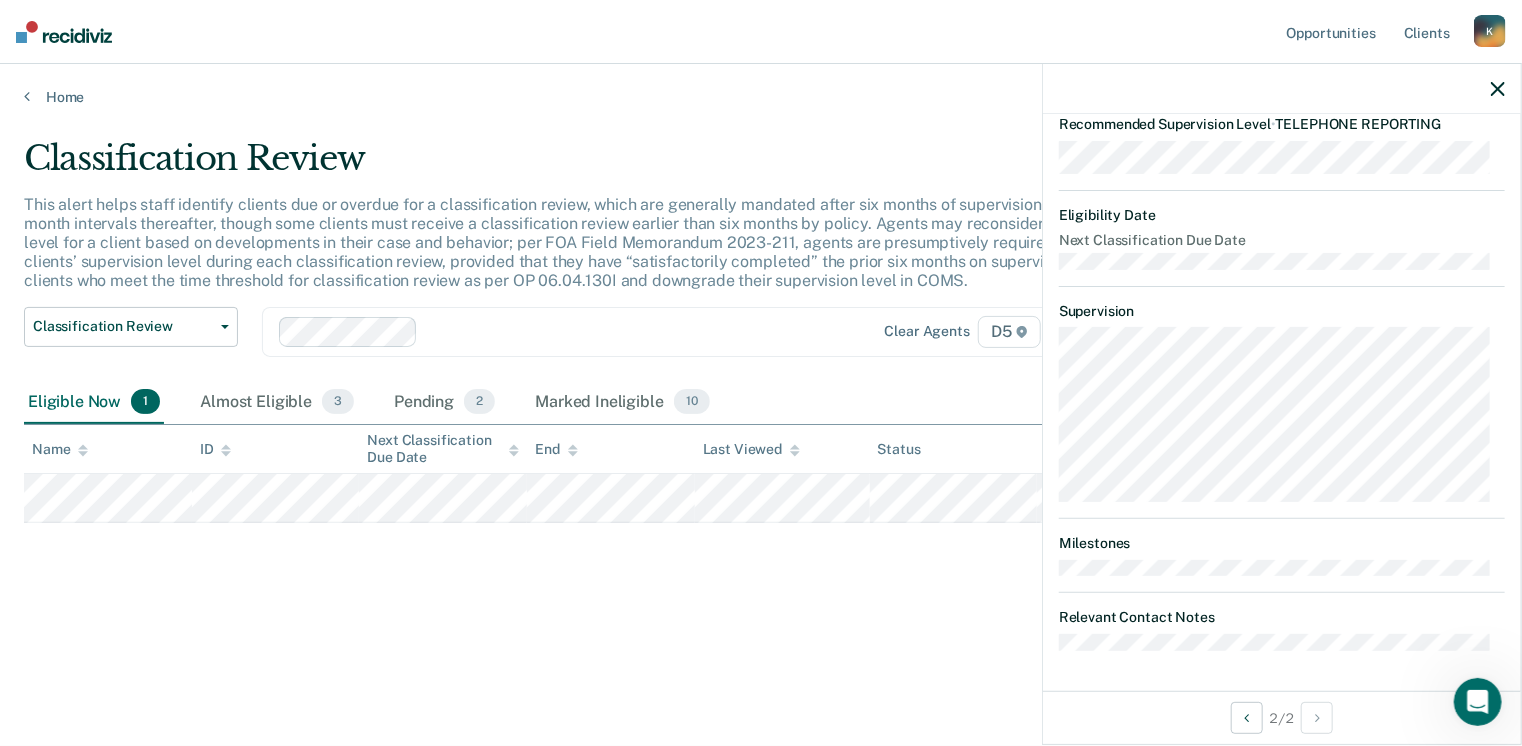 scroll, scrollTop: 0, scrollLeft: 0, axis: both 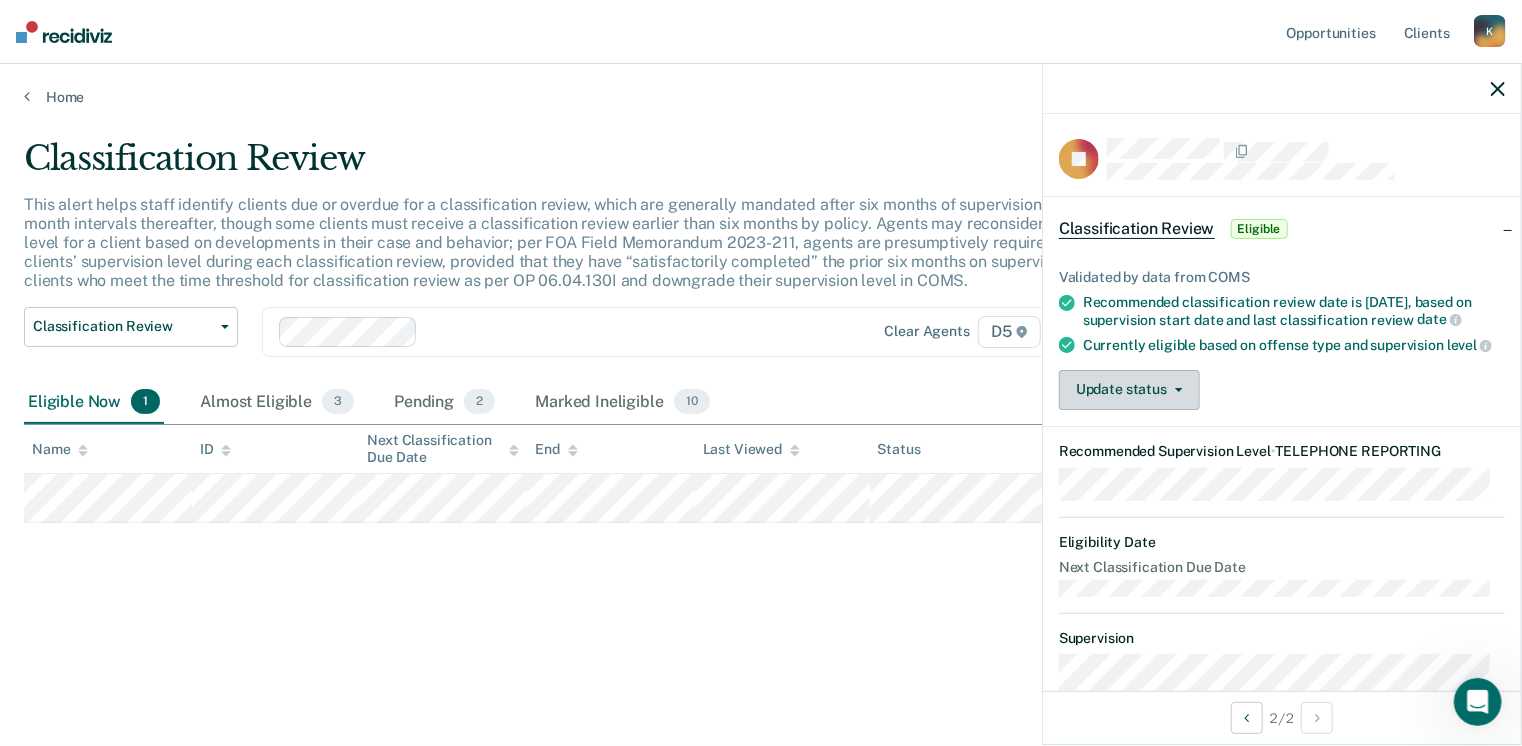 click on "Update status" at bounding box center [1129, 390] 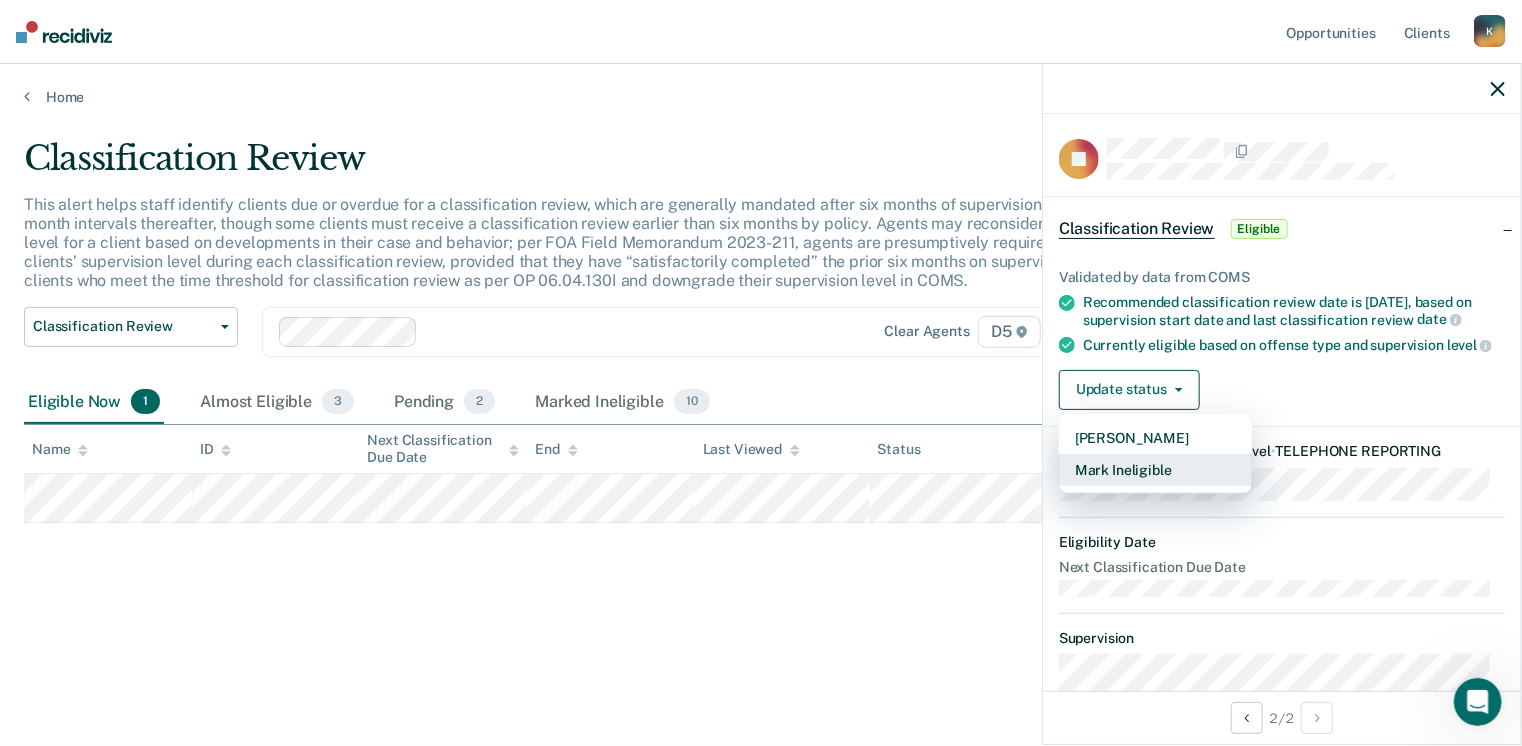 click on "Mark Ineligible" at bounding box center [1155, 470] 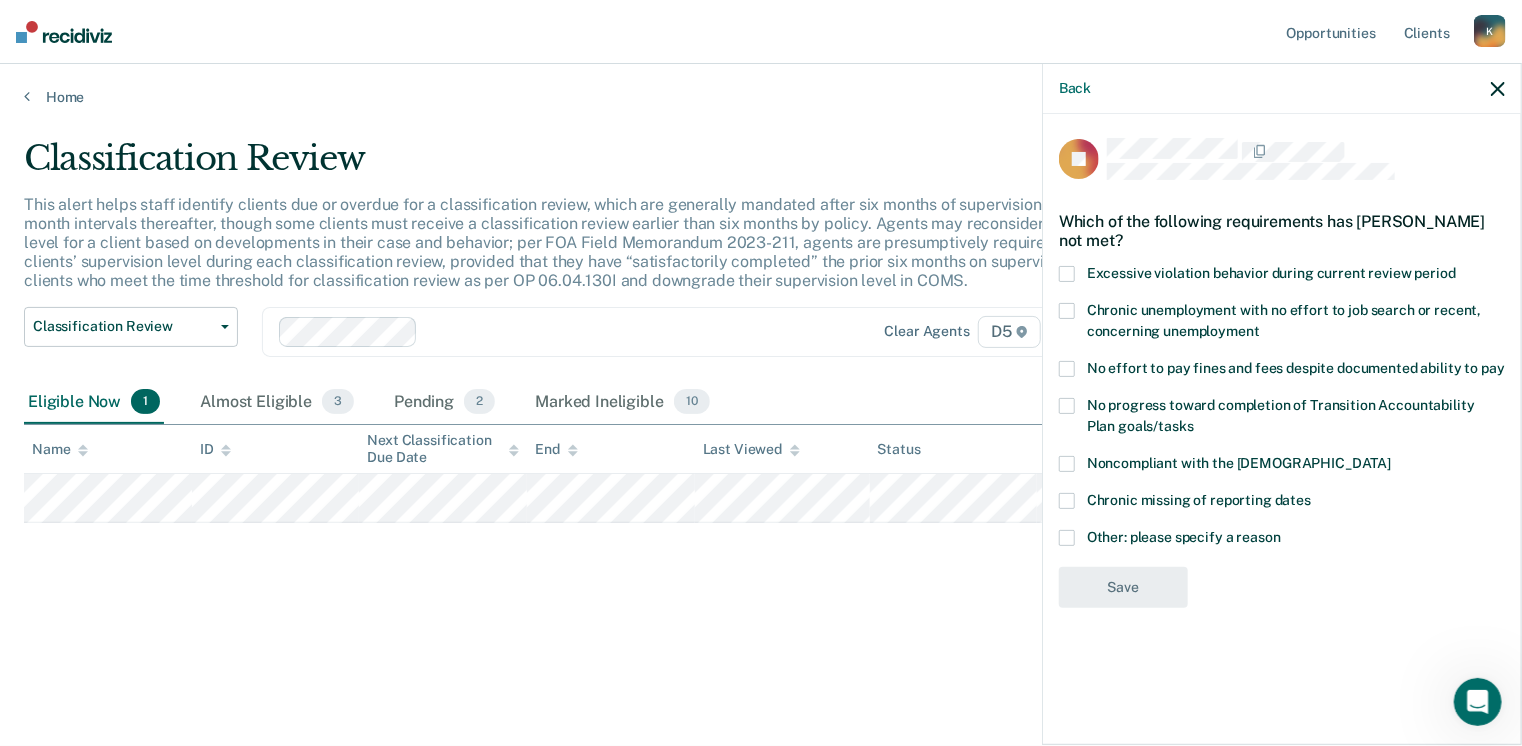 click at bounding box center [1067, 538] 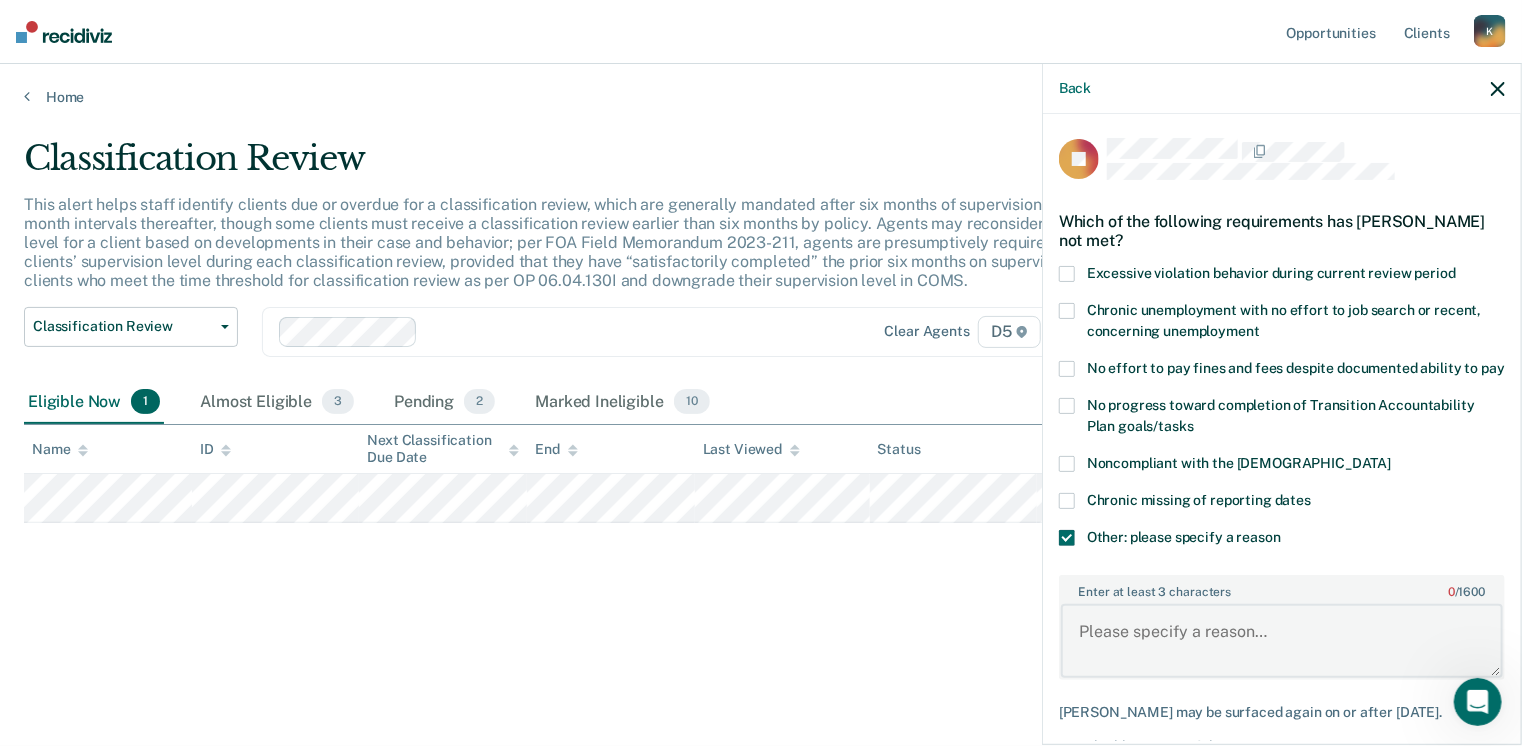click on "Enter at least 3 characters 0  /  1600" at bounding box center [1282, 641] 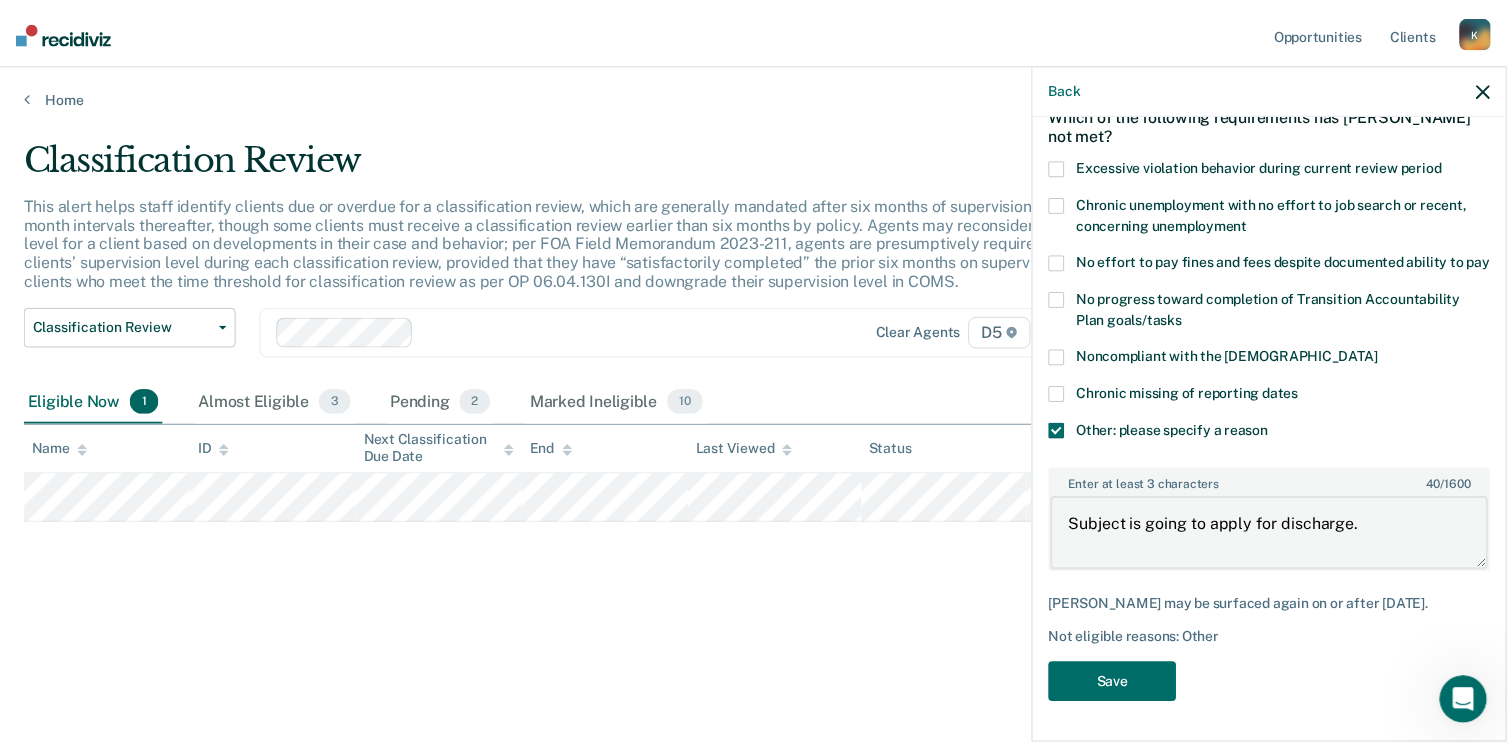 scroll, scrollTop: 140, scrollLeft: 0, axis: vertical 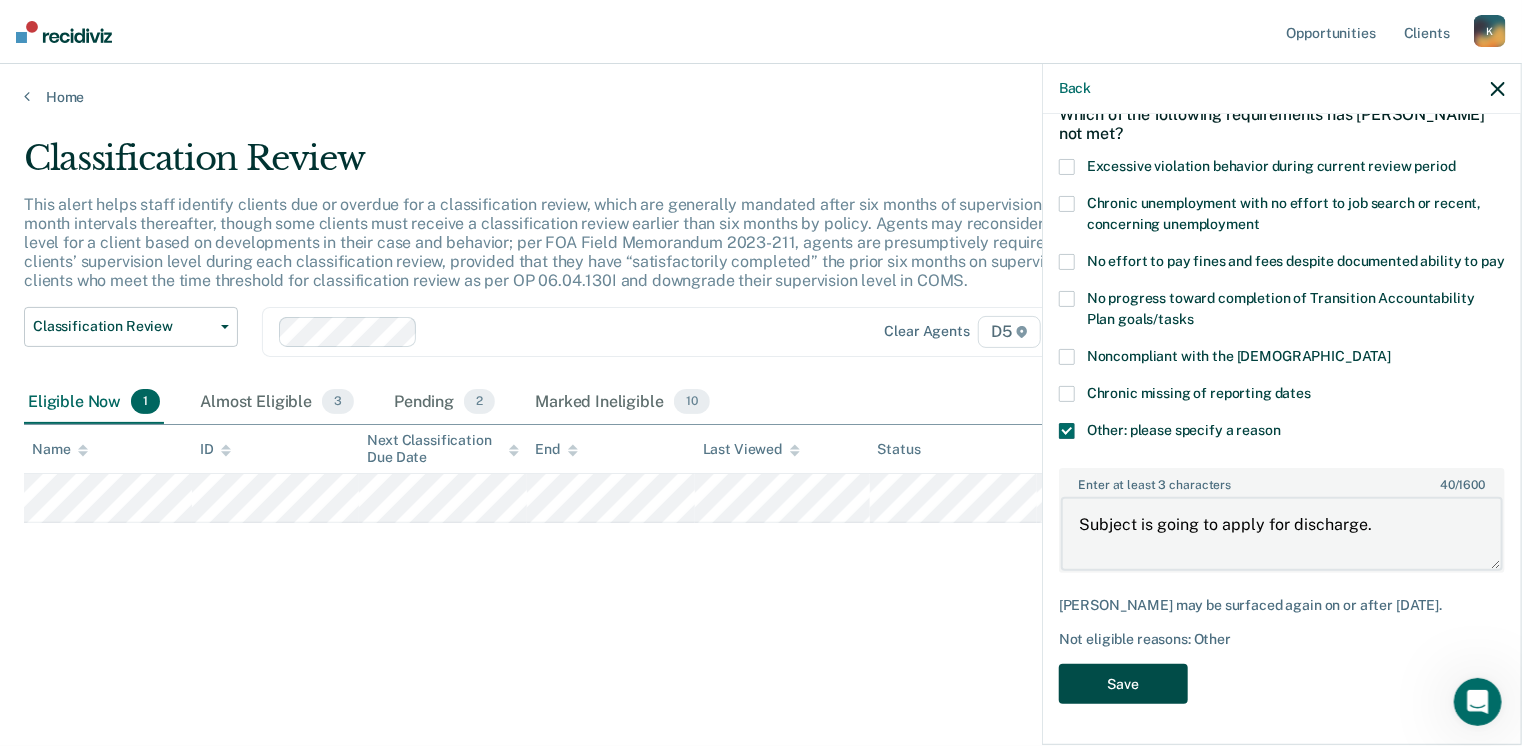 type on "Subject is going to apply for discharge." 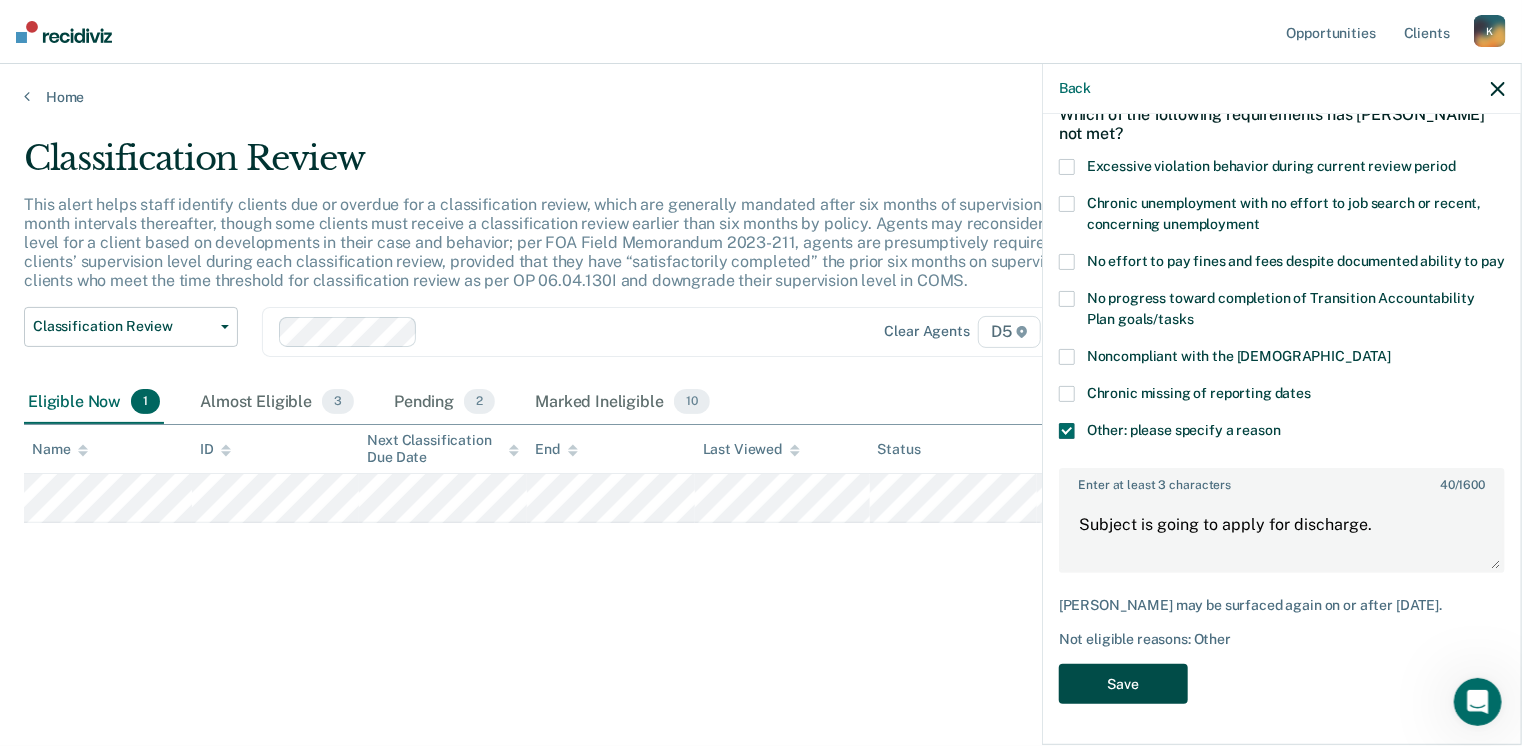 click on "Save" at bounding box center [1123, 684] 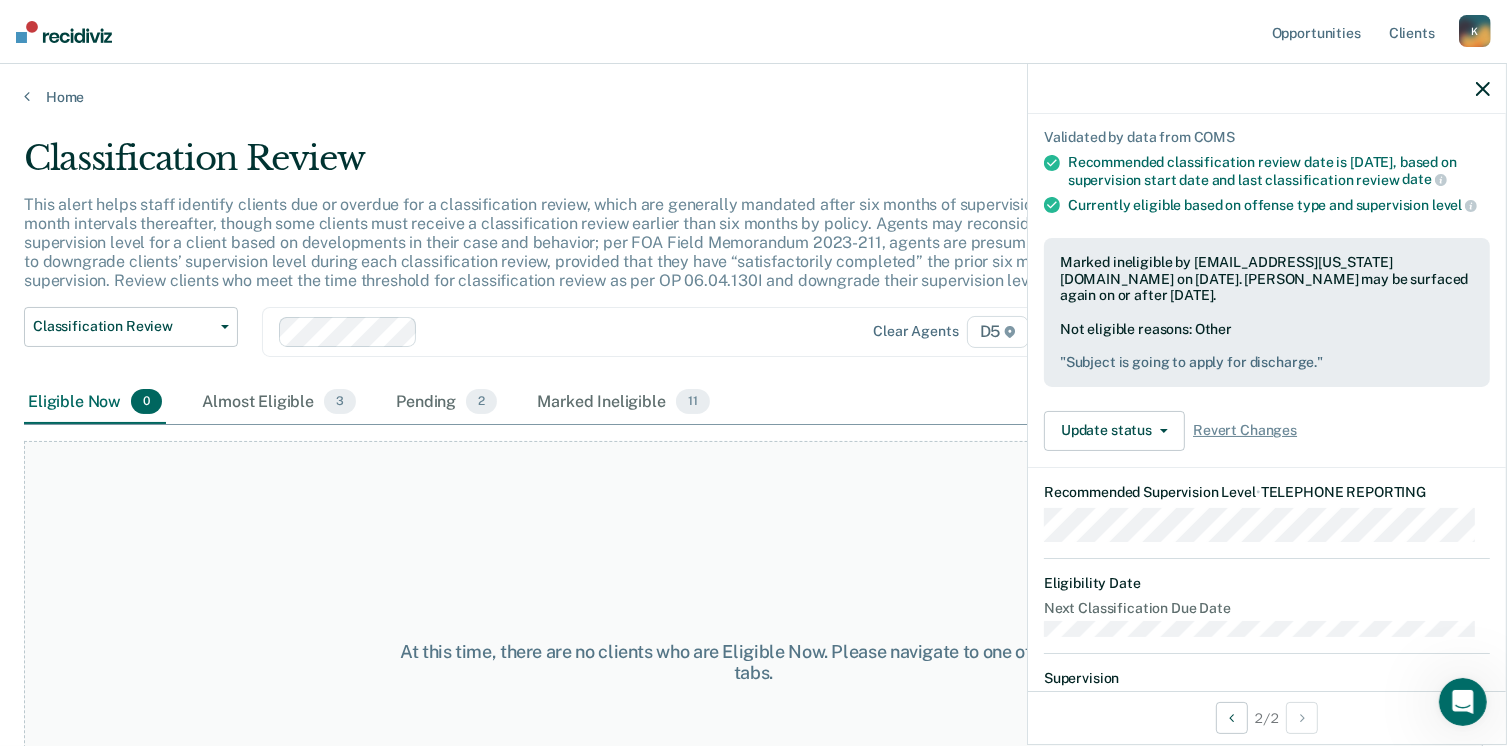click 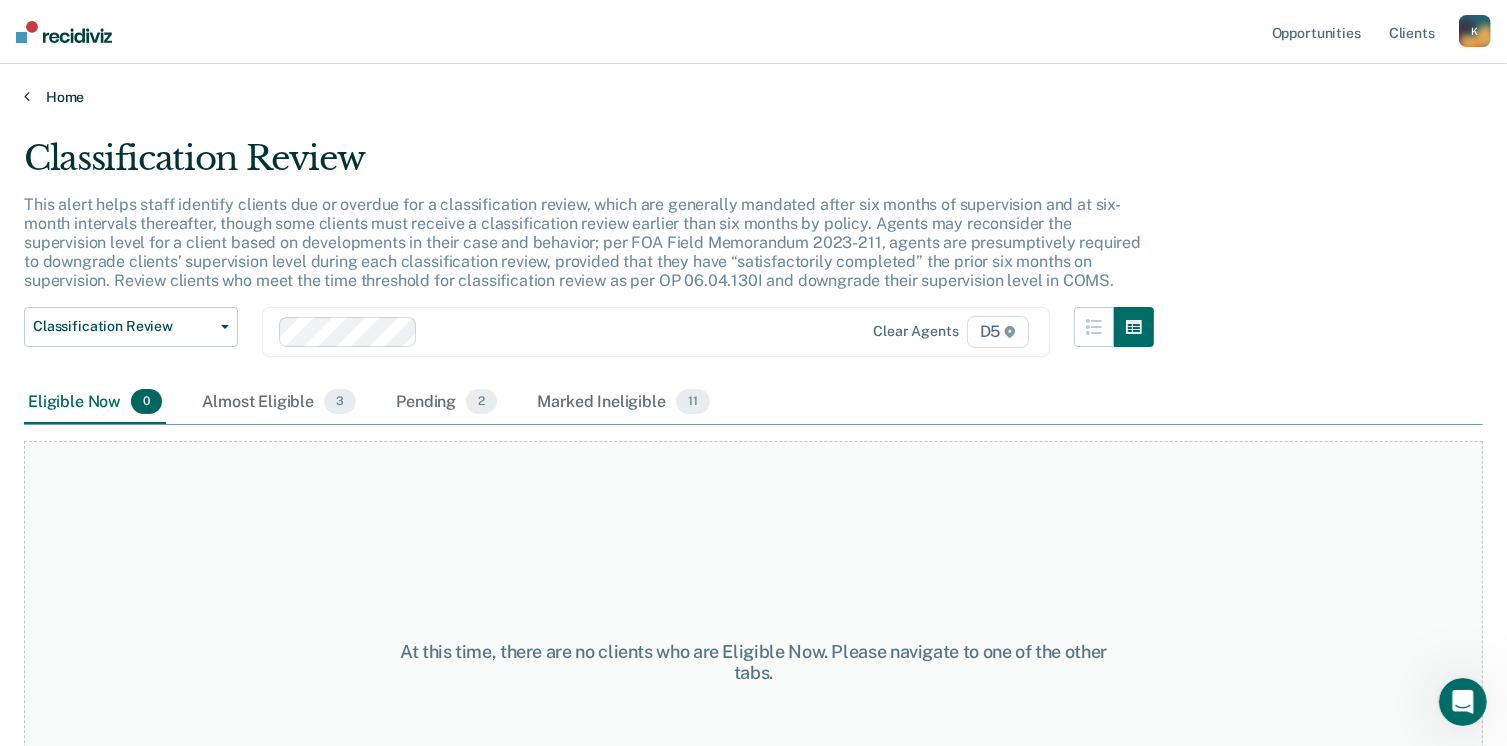 click at bounding box center (27, 96) 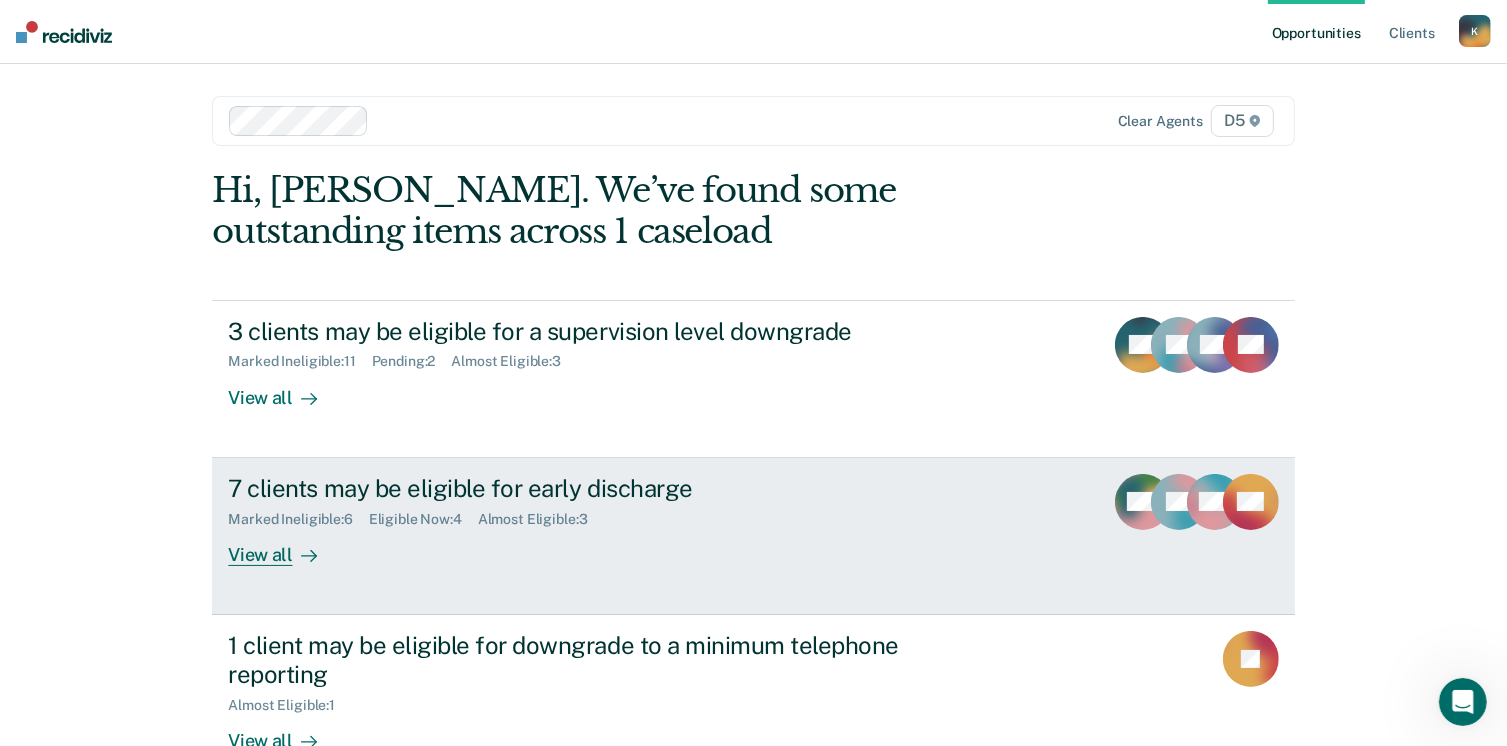 click on "7 clients may be eligible for early discharge" at bounding box center [579, 488] 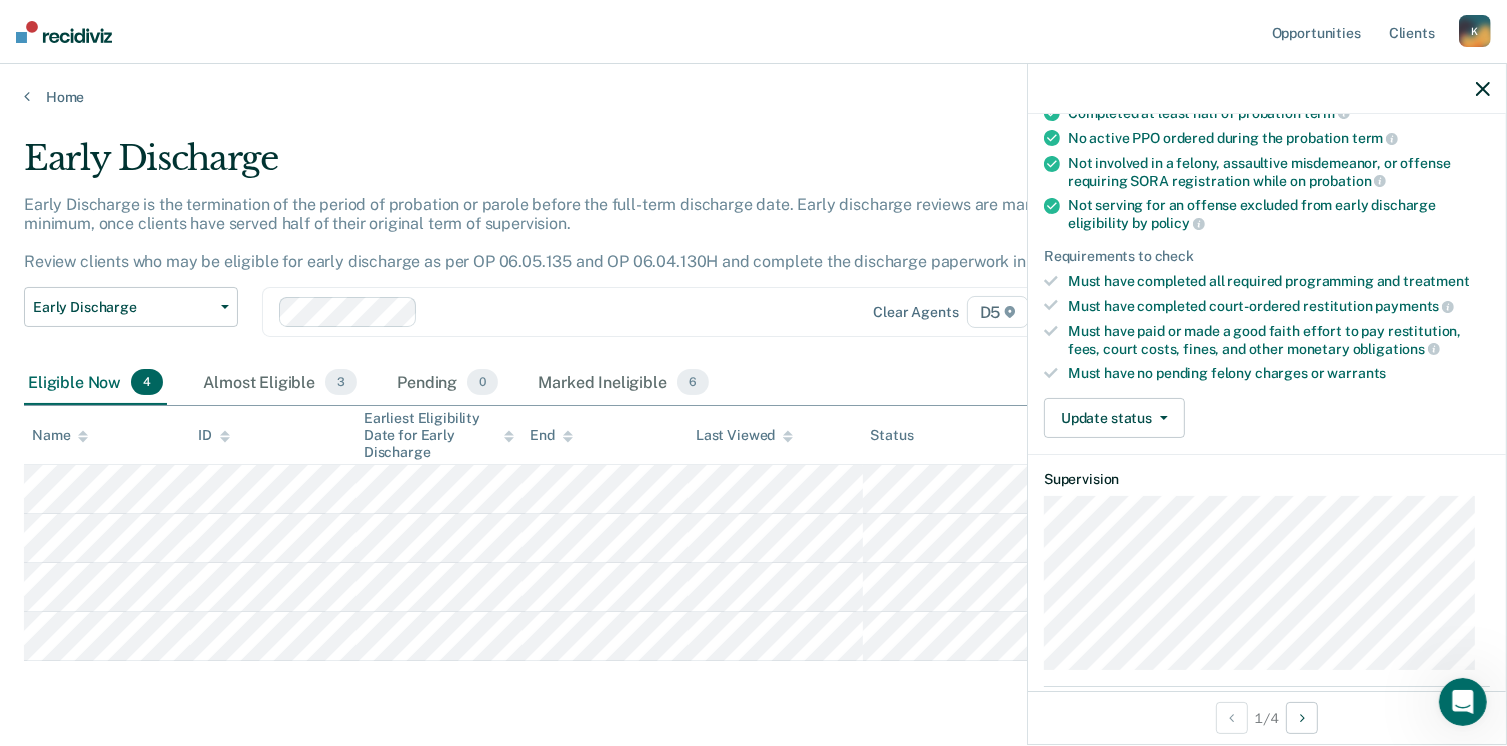 scroll, scrollTop: 200, scrollLeft: 0, axis: vertical 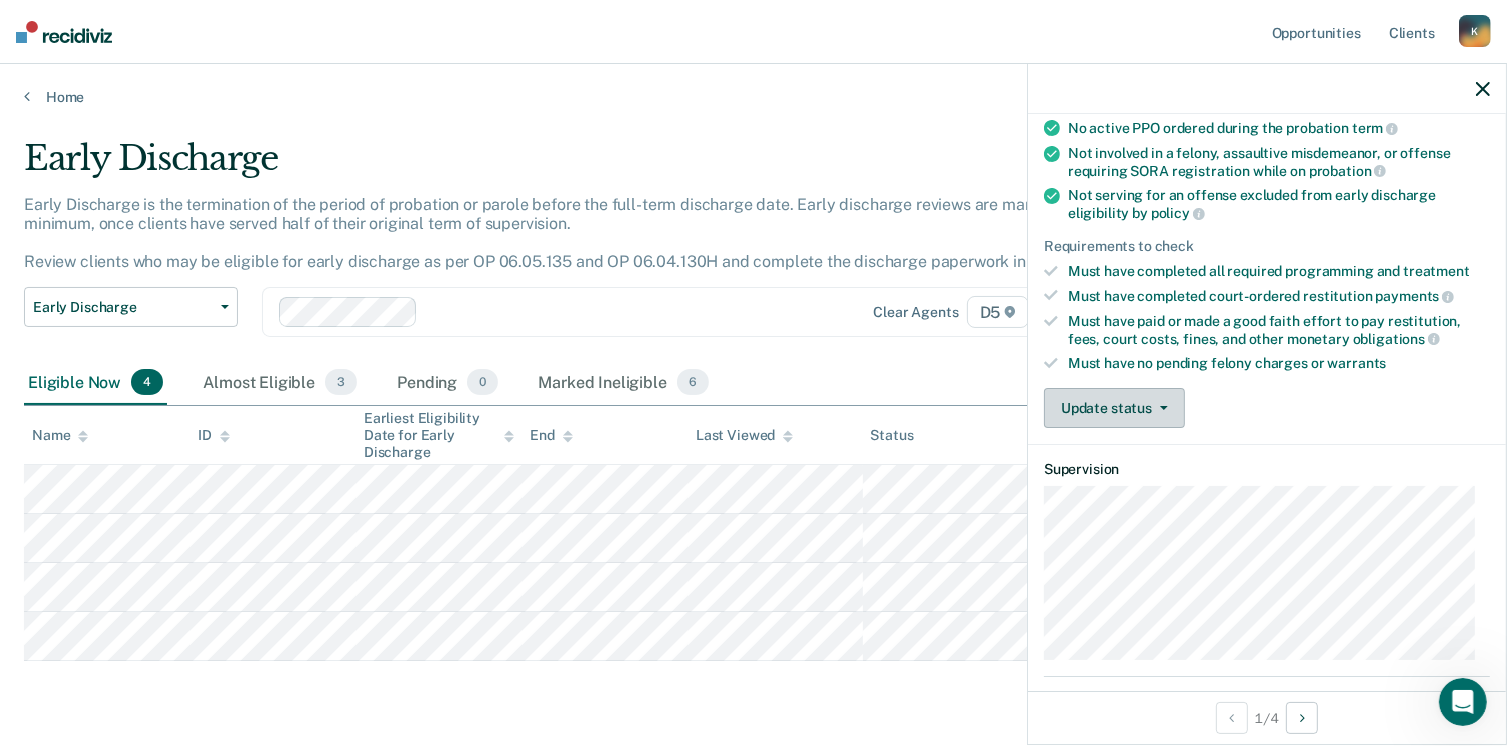 click on "Update status" at bounding box center [1114, 408] 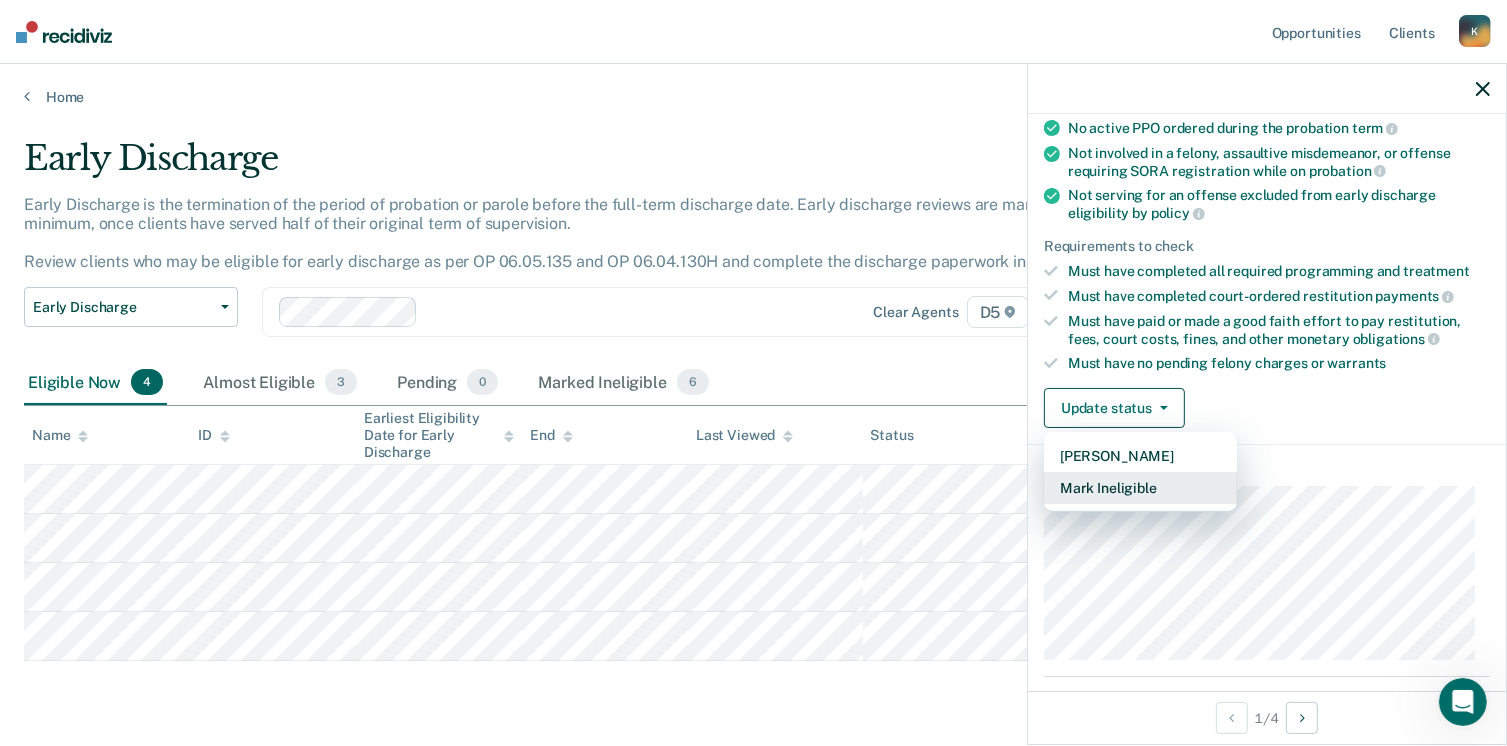 click on "Mark Ineligible" at bounding box center [1140, 488] 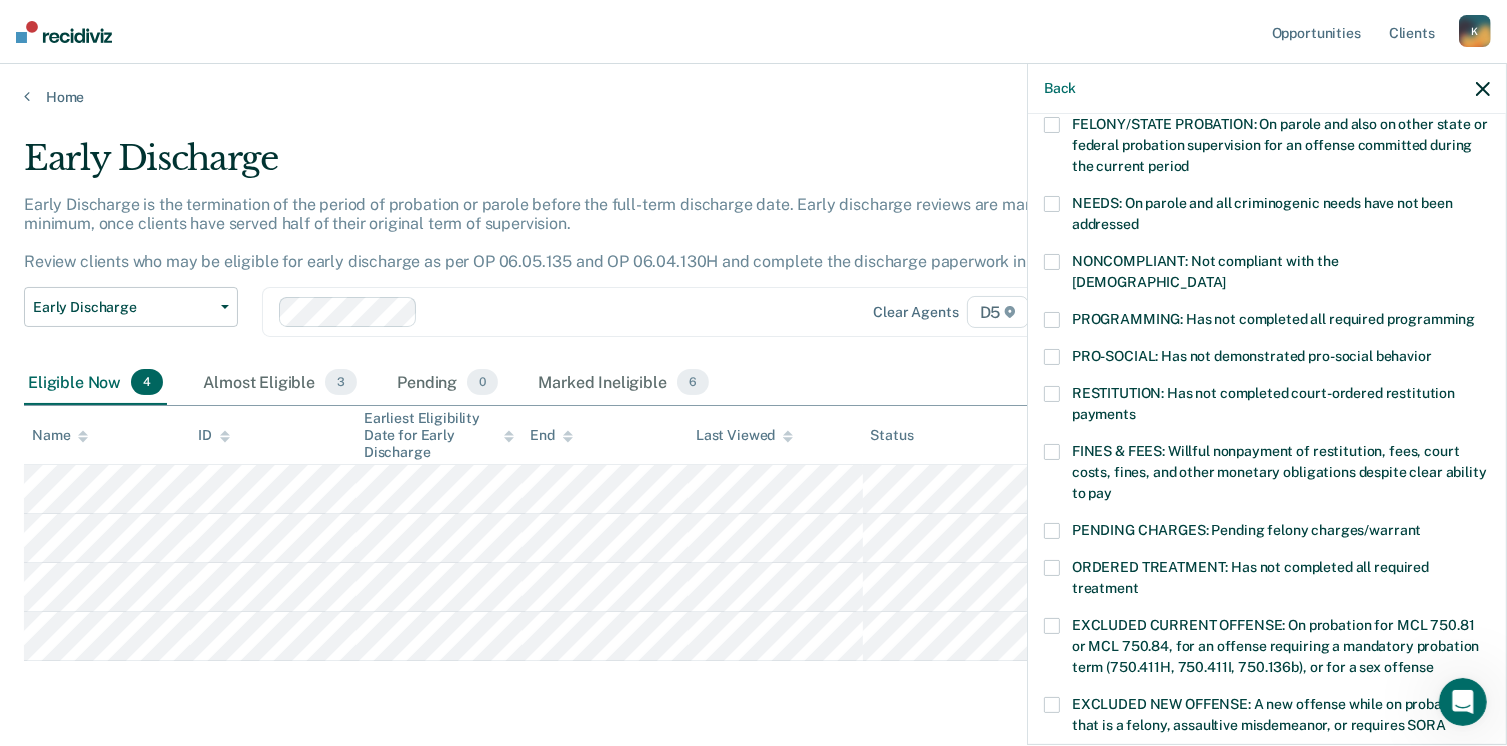 scroll, scrollTop: 300, scrollLeft: 0, axis: vertical 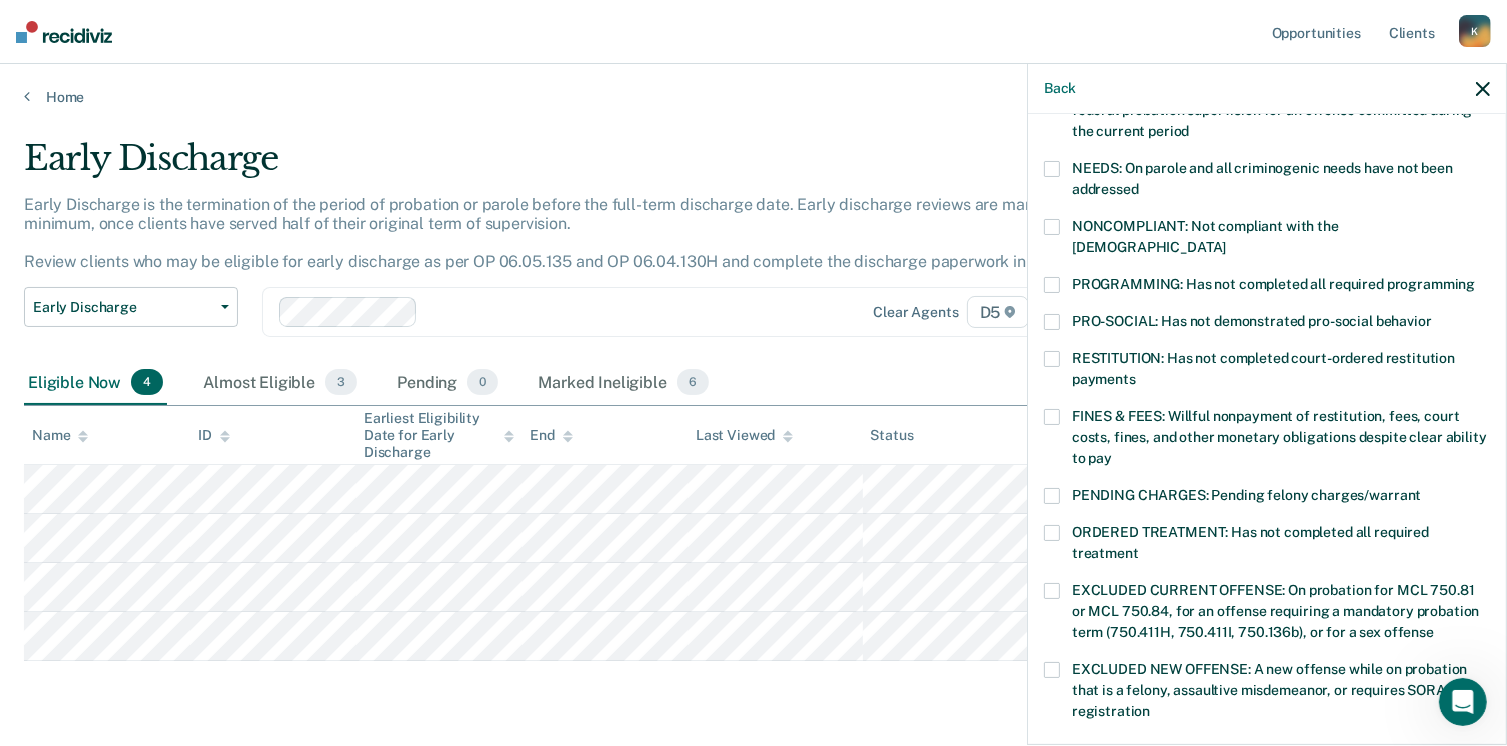 click at bounding box center (1052, 285) 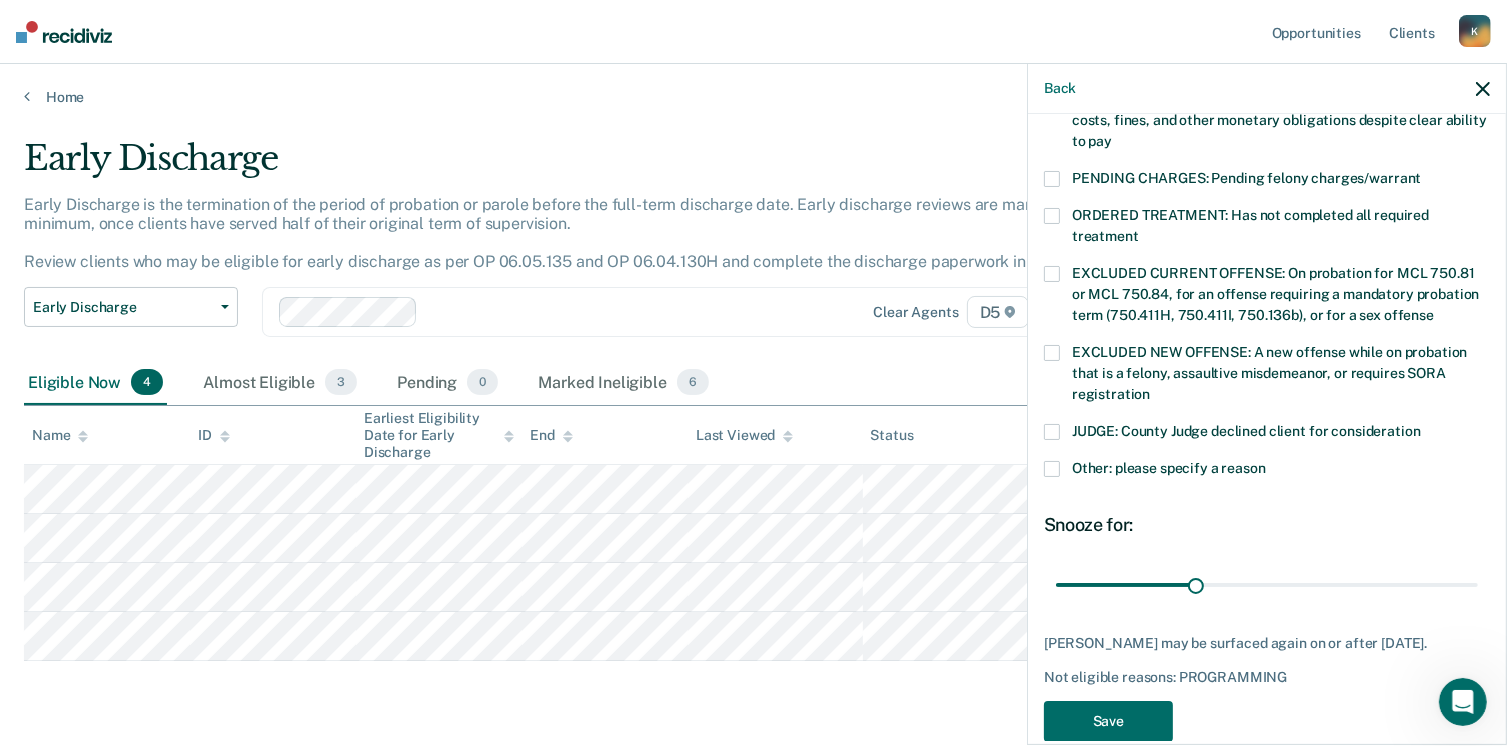 scroll, scrollTop: 630, scrollLeft: 0, axis: vertical 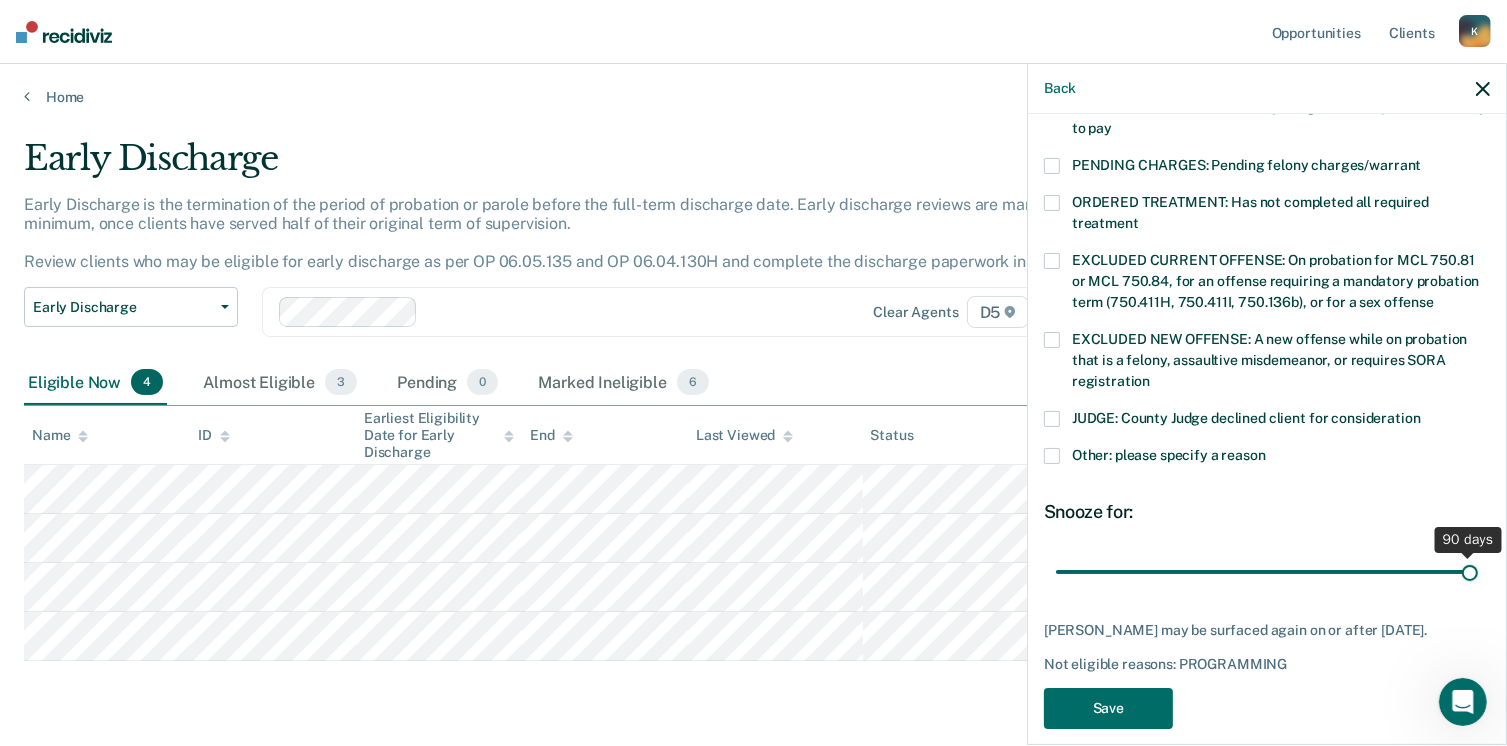 drag, startPoint x: 1188, startPoint y: 548, endPoint x: 1492, endPoint y: 553, distance: 304.0411 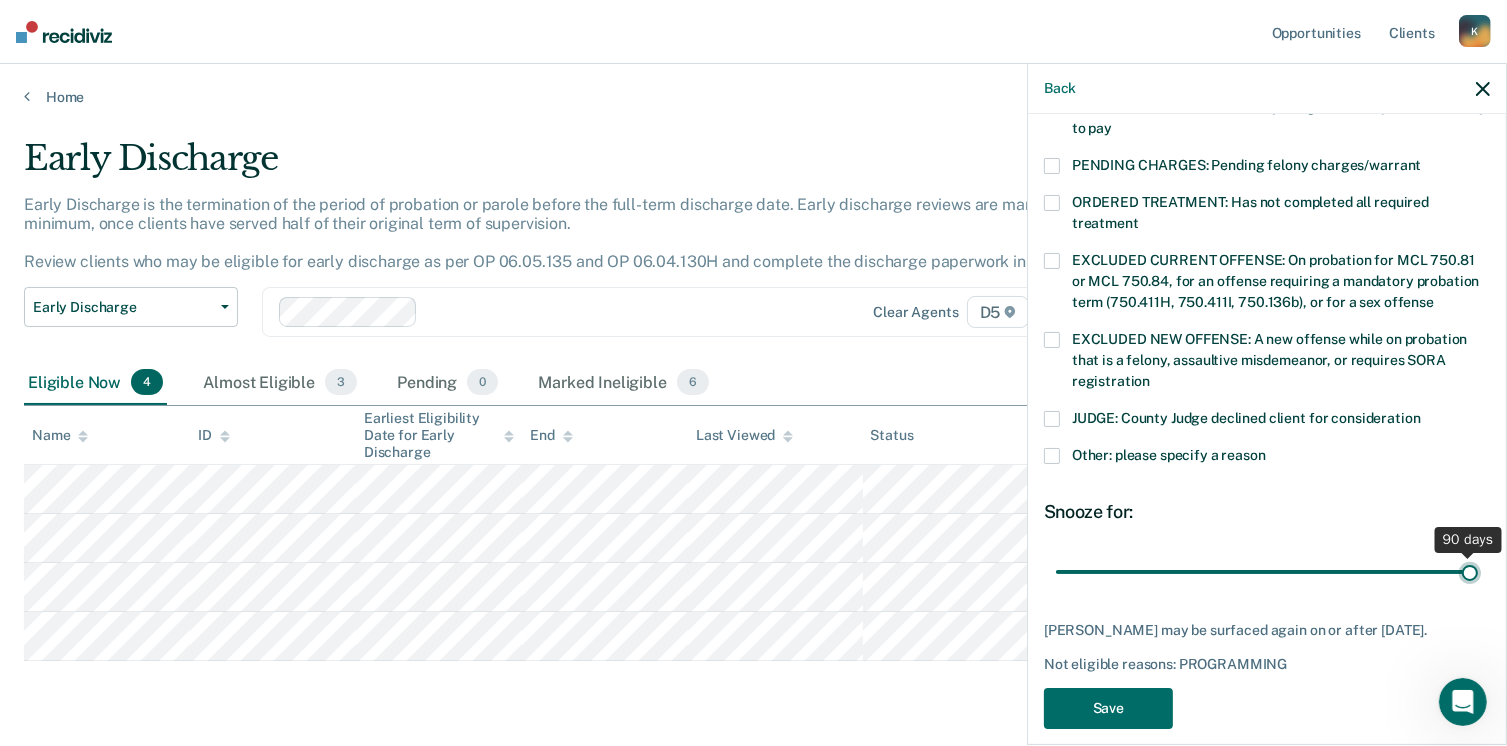 type on "90" 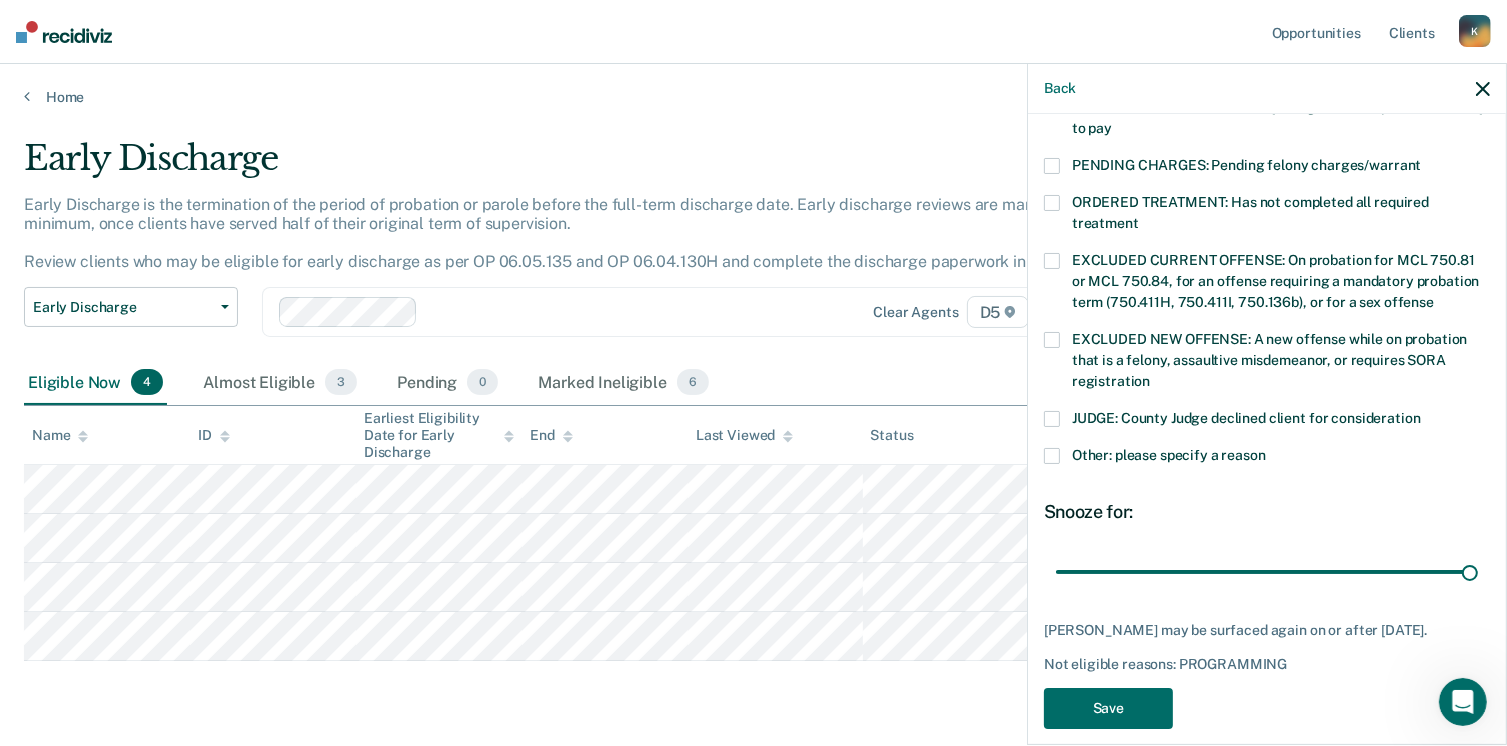 click at bounding box center [1052, 419] 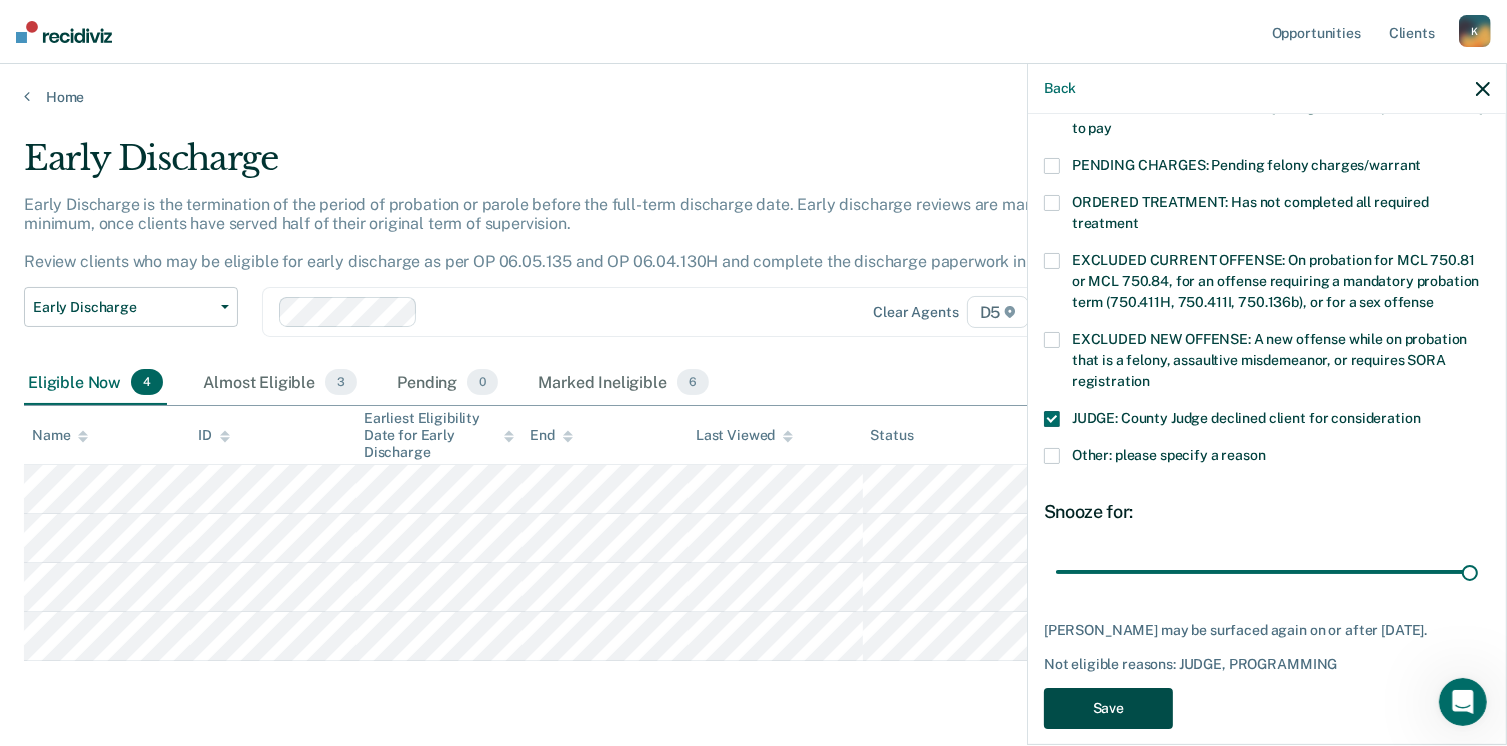 click on "Save" at bounding box center (1108, 708) 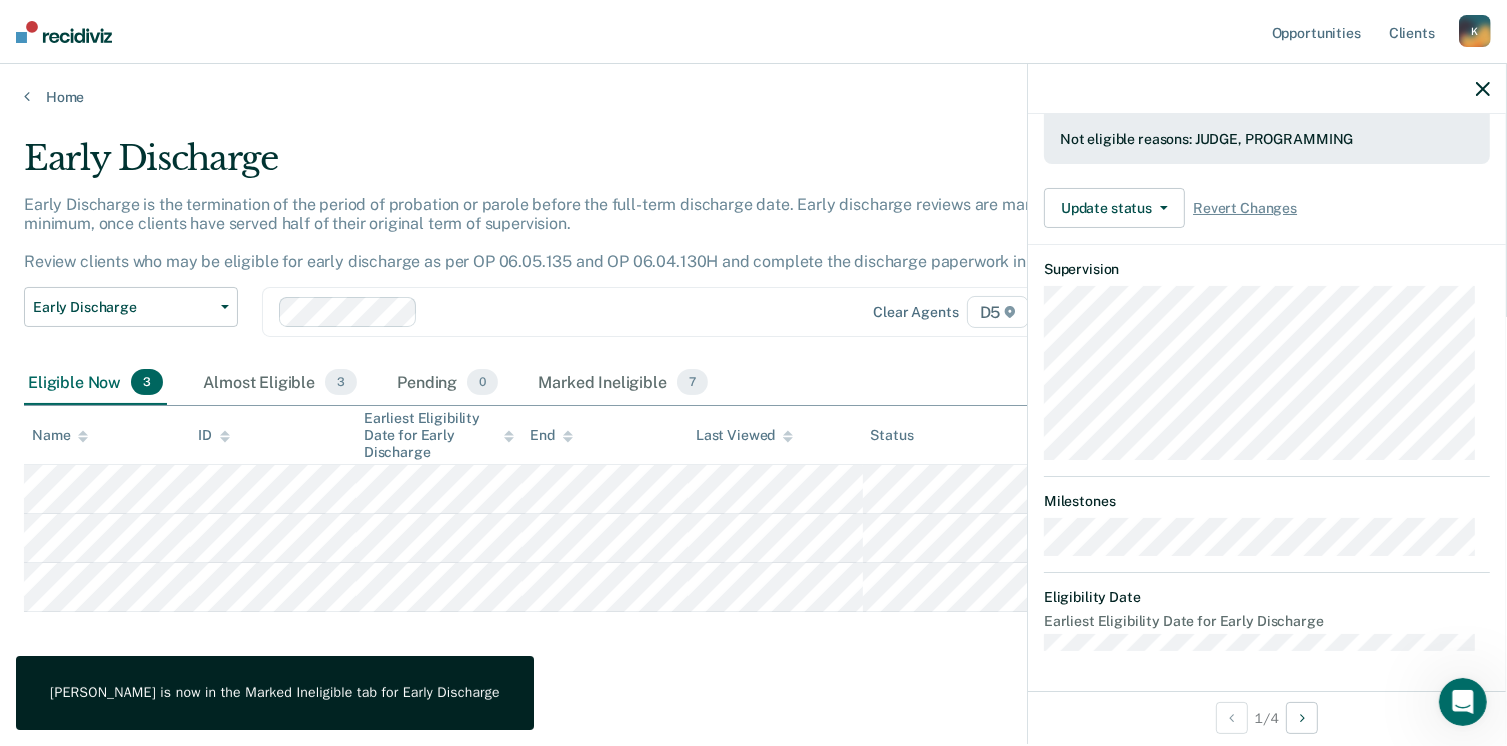 scroll, scrollTop: 540, scrollLeft: 0, axis: vertical 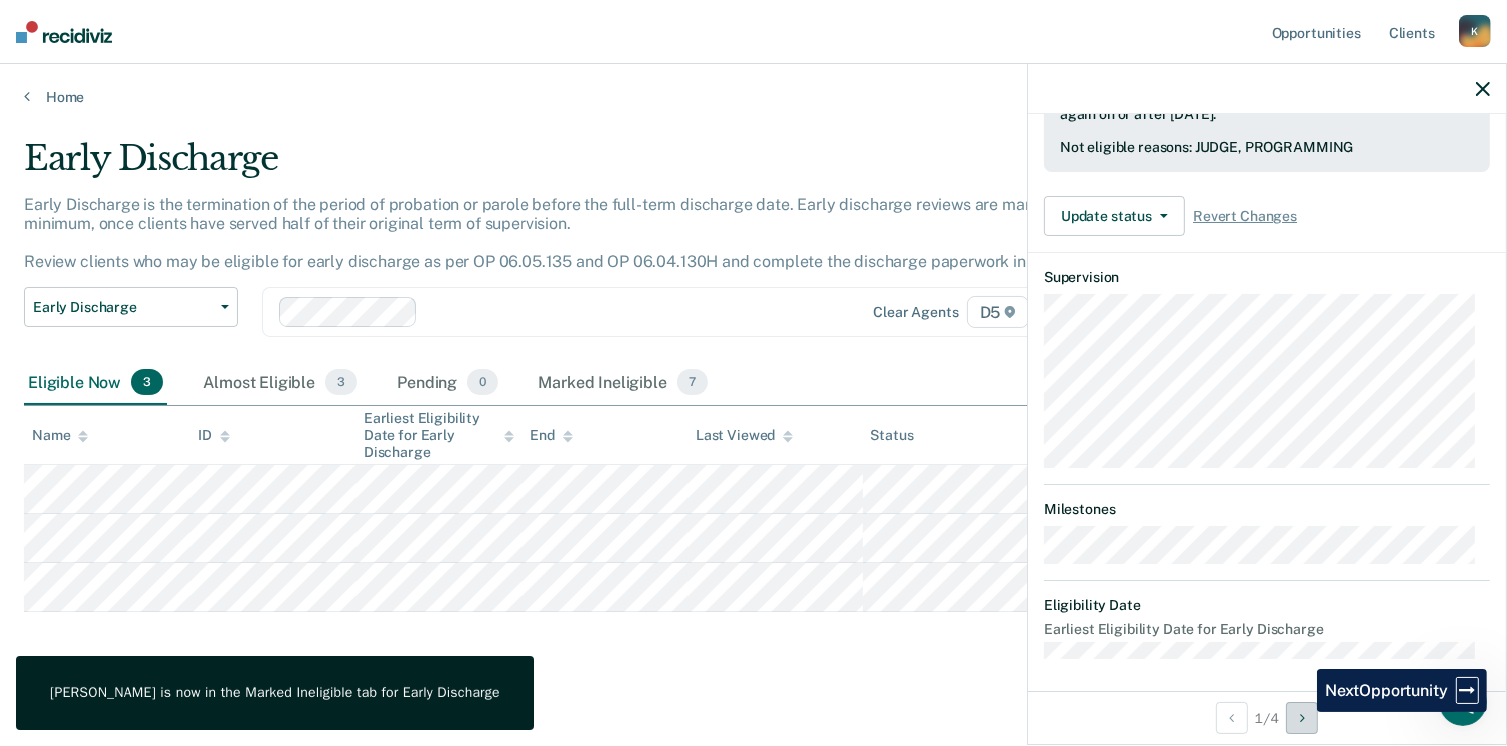 click at bounding box center [1302, 718] 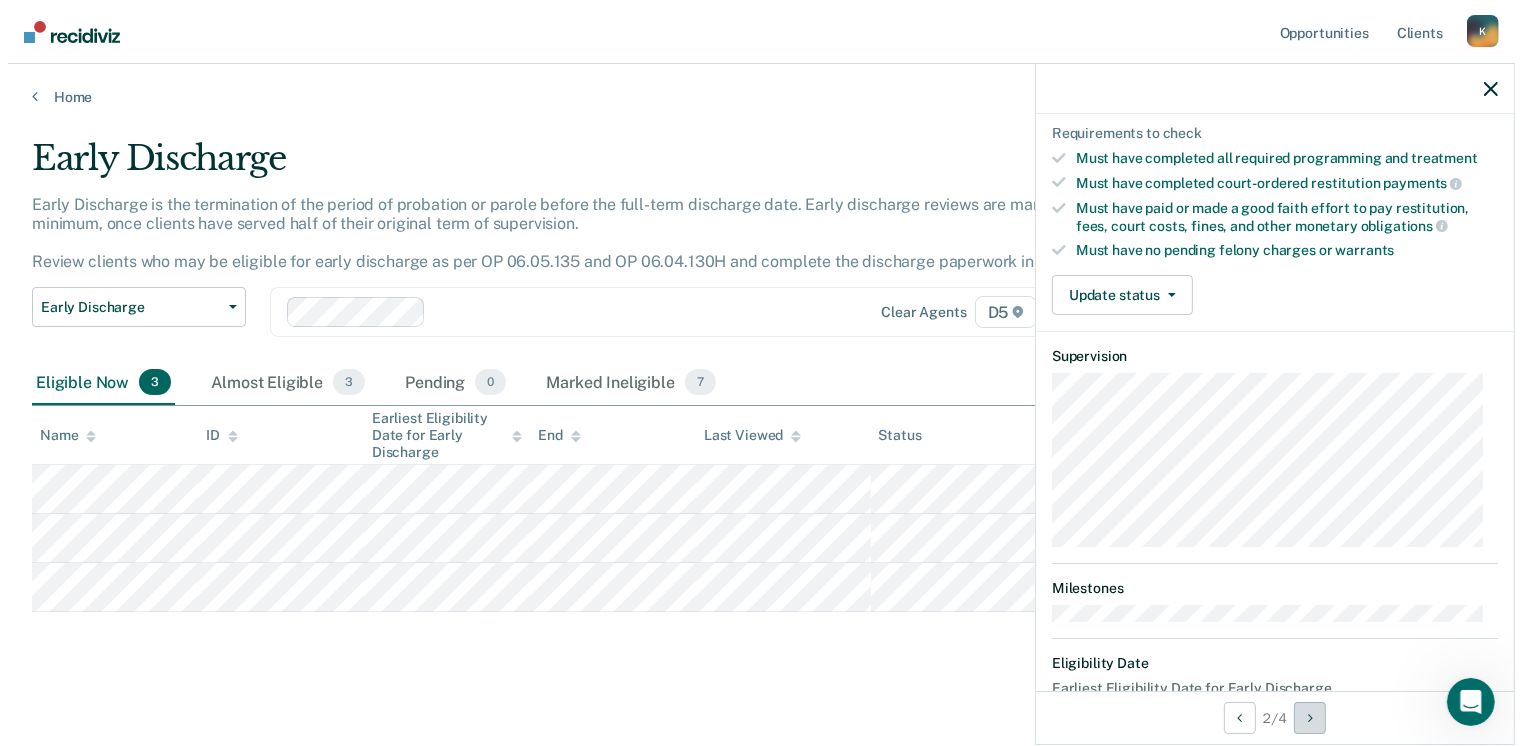 scroll, scrollTop: 371, scrollLeft: 0, axis: vertical 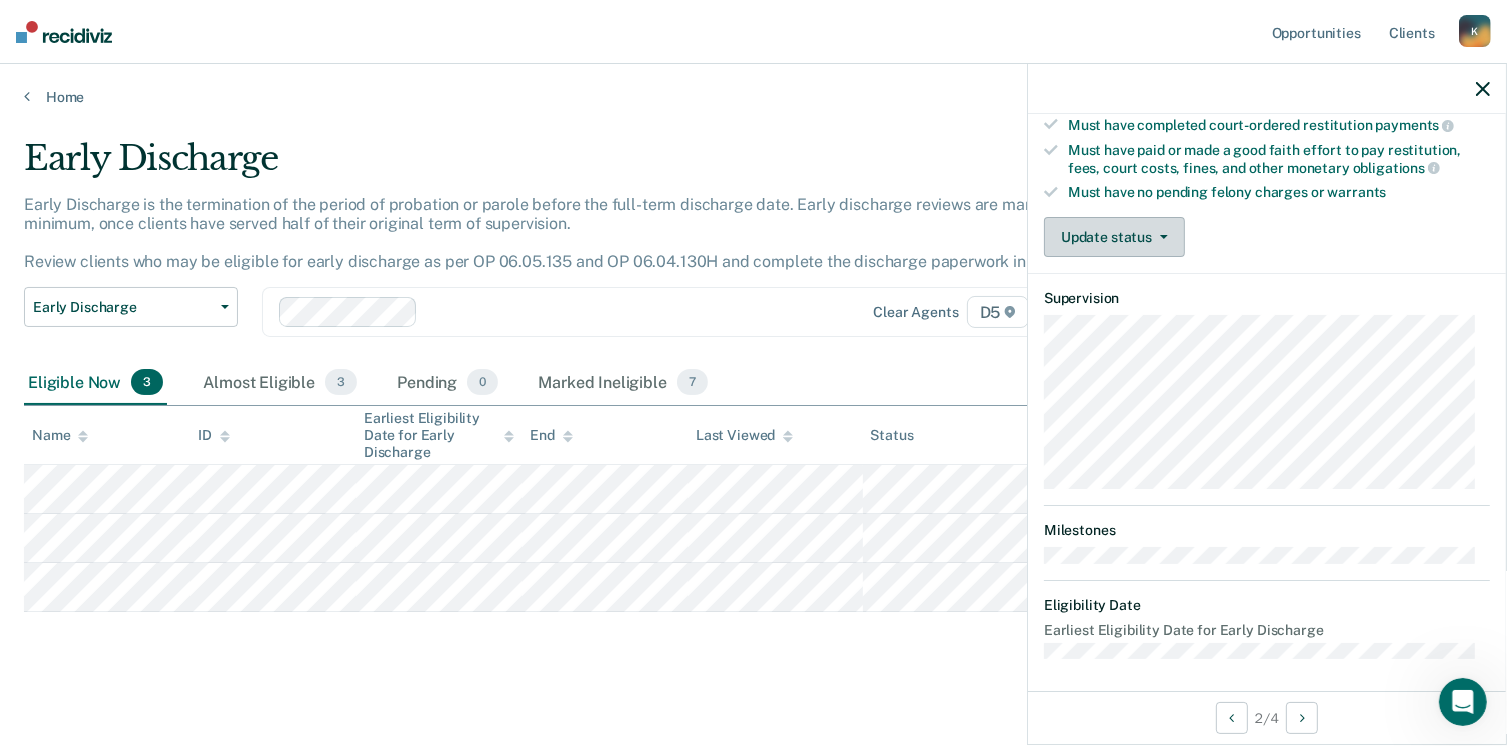 click on "Update status" at bounding box center (1114, 237) 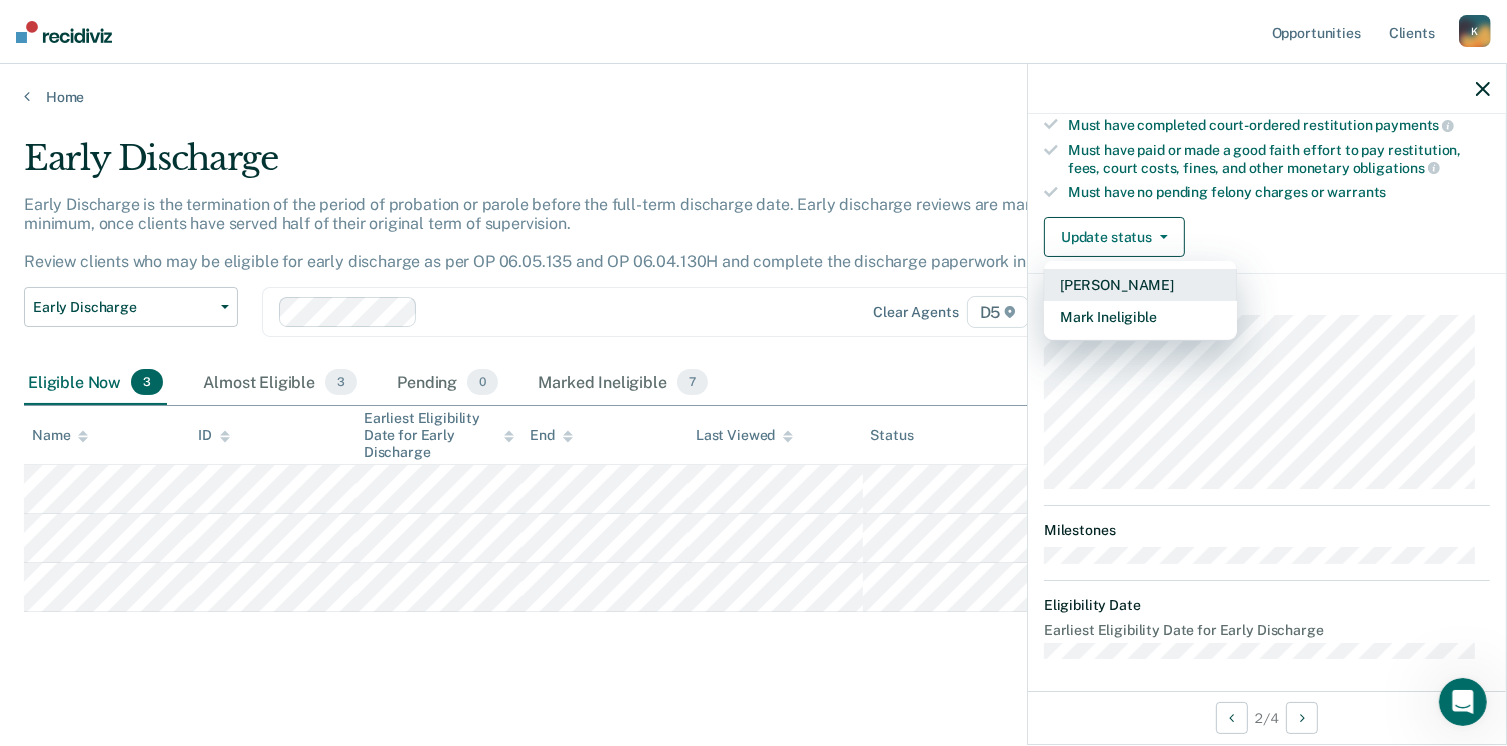 click on "Mark Pending" at bounding box center [1140, 285] 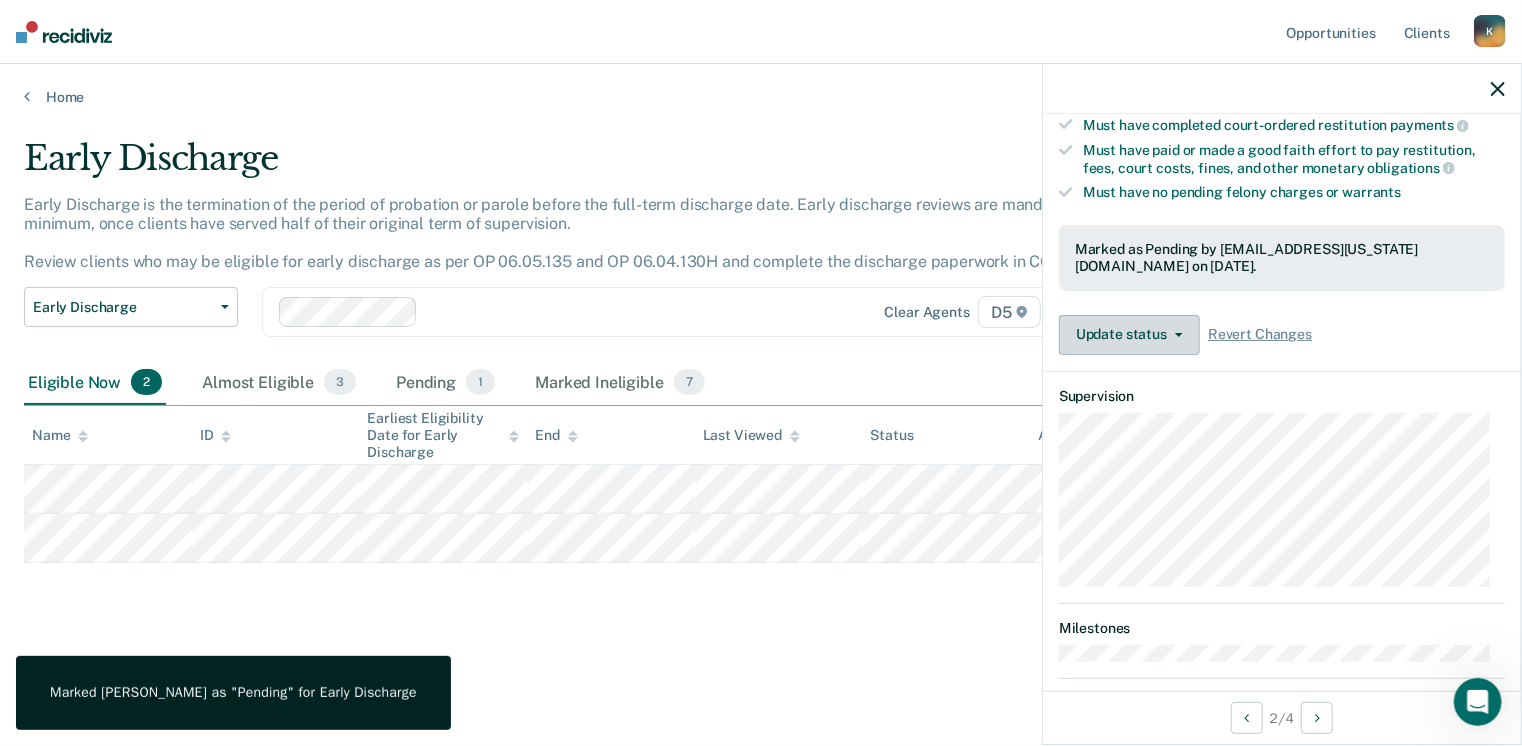 scroll, scrollTop: 468, scrollLeft: 0, axis: vertical 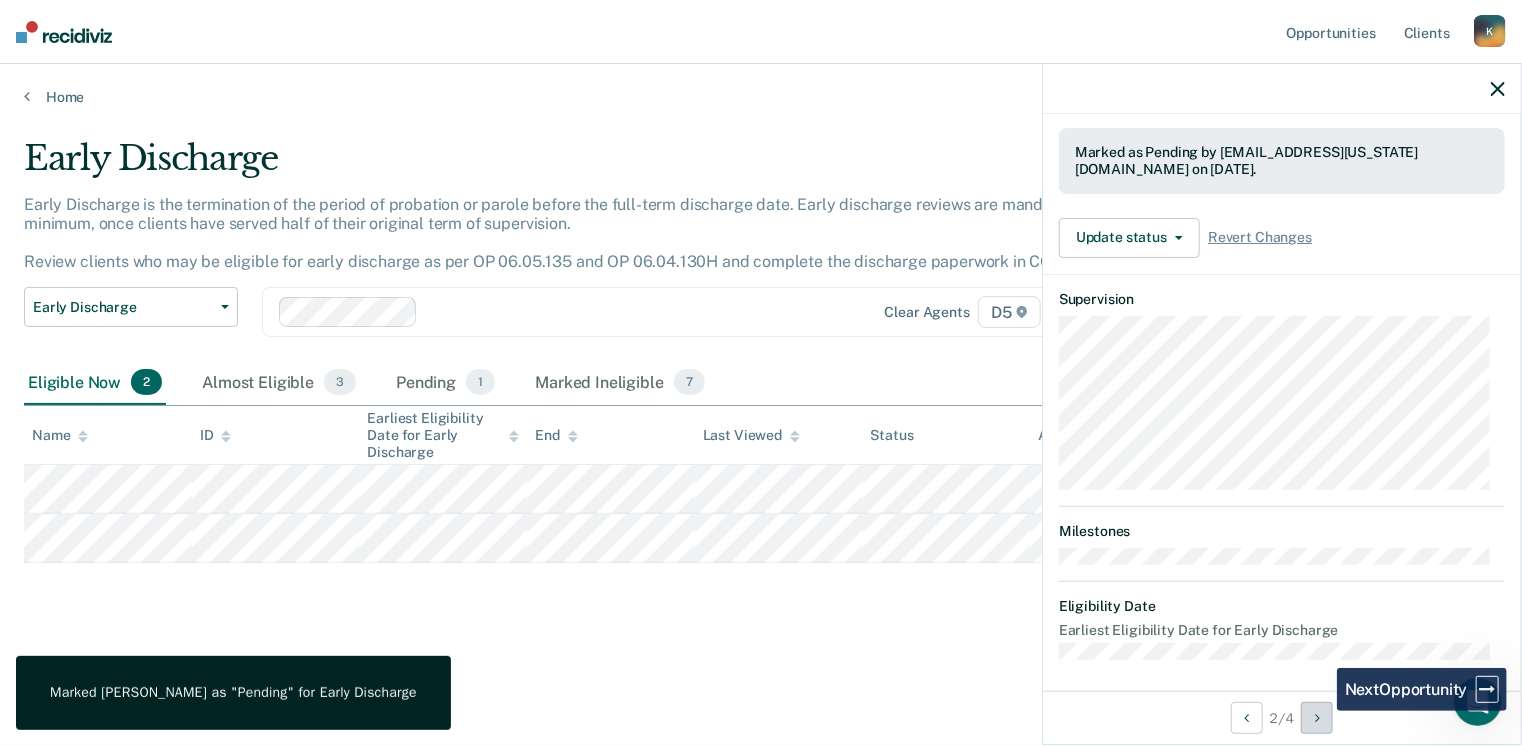 click at bounding box center (1317, 718) 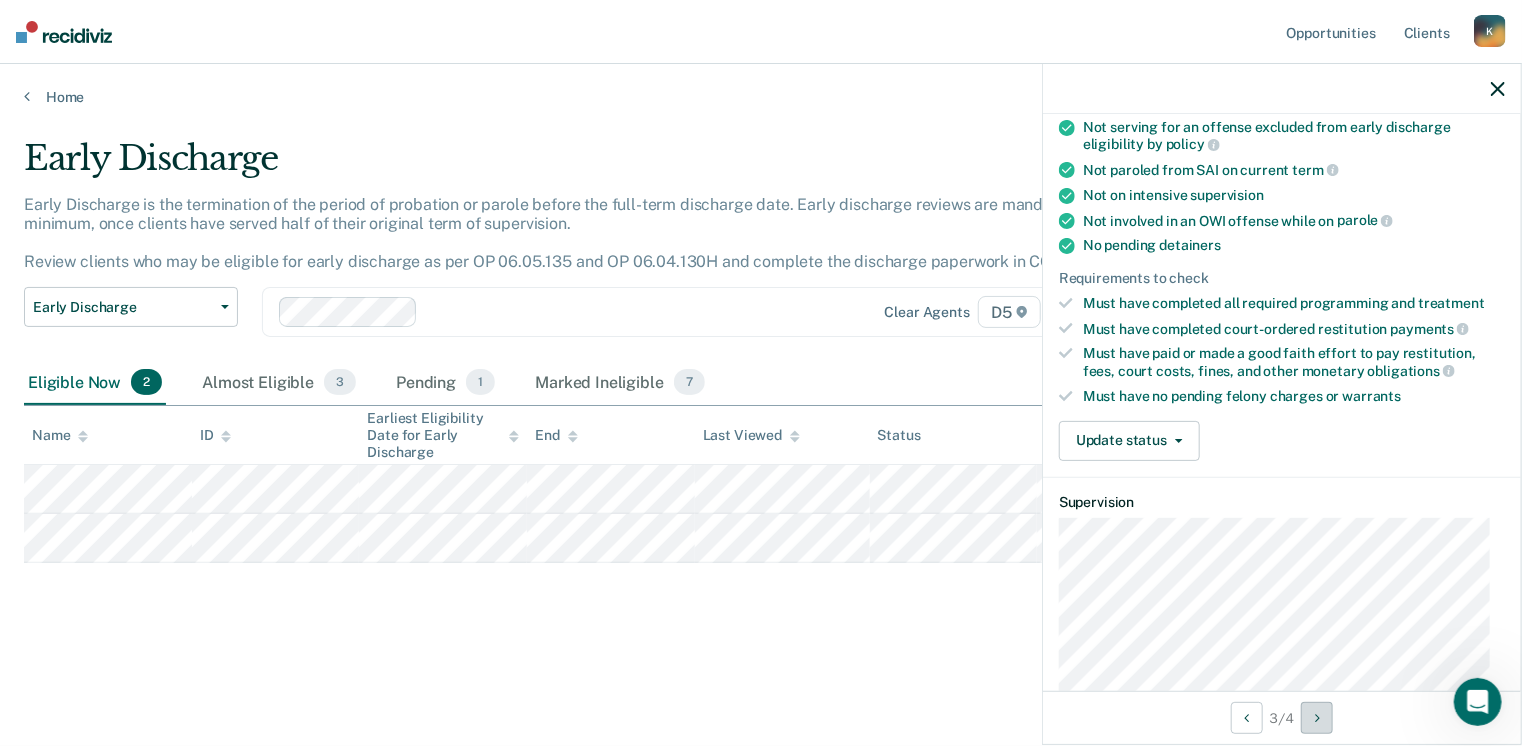 scroll, scrollTop: 562, scrollLeft: 0, axis: vertical 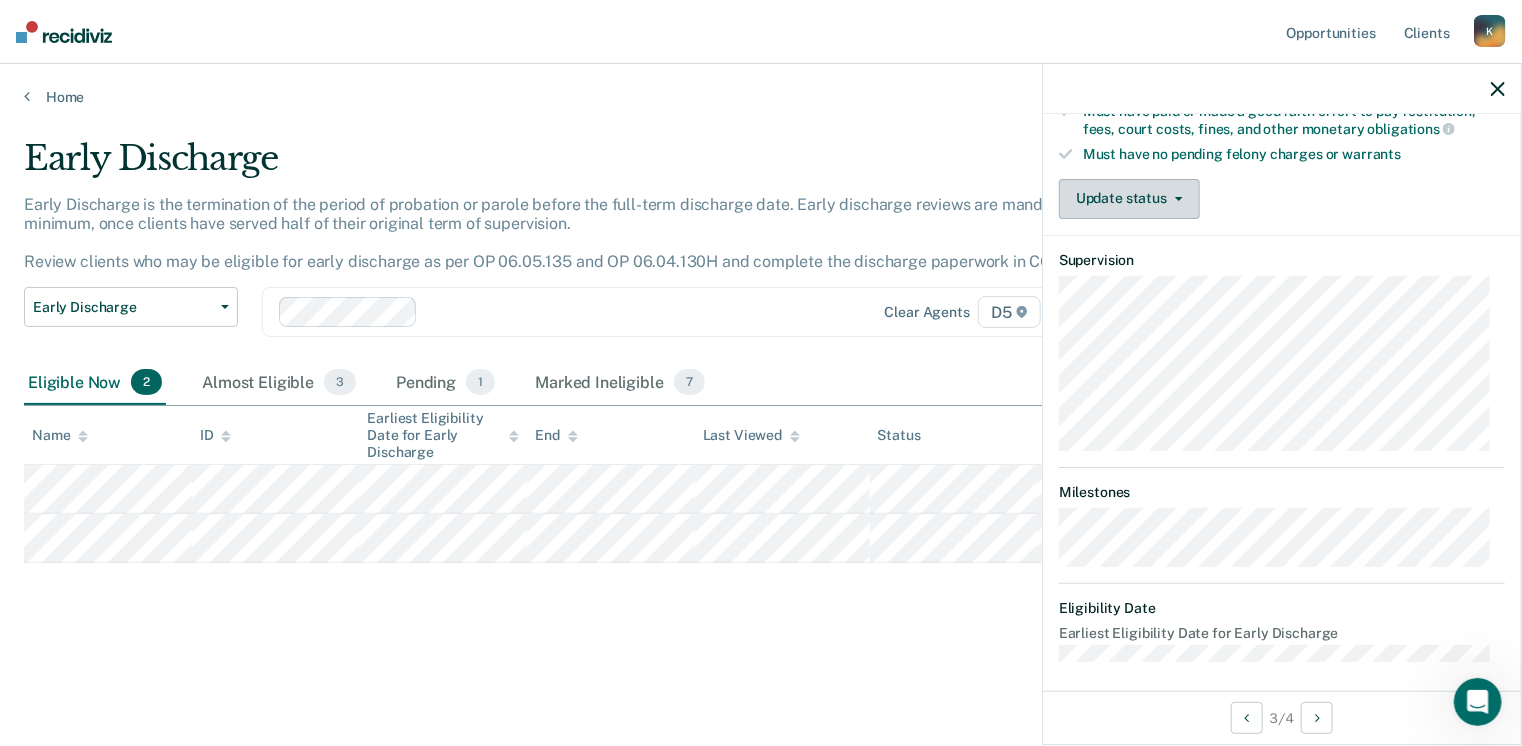 click on "Update status" at bounding box center [1129, 199] 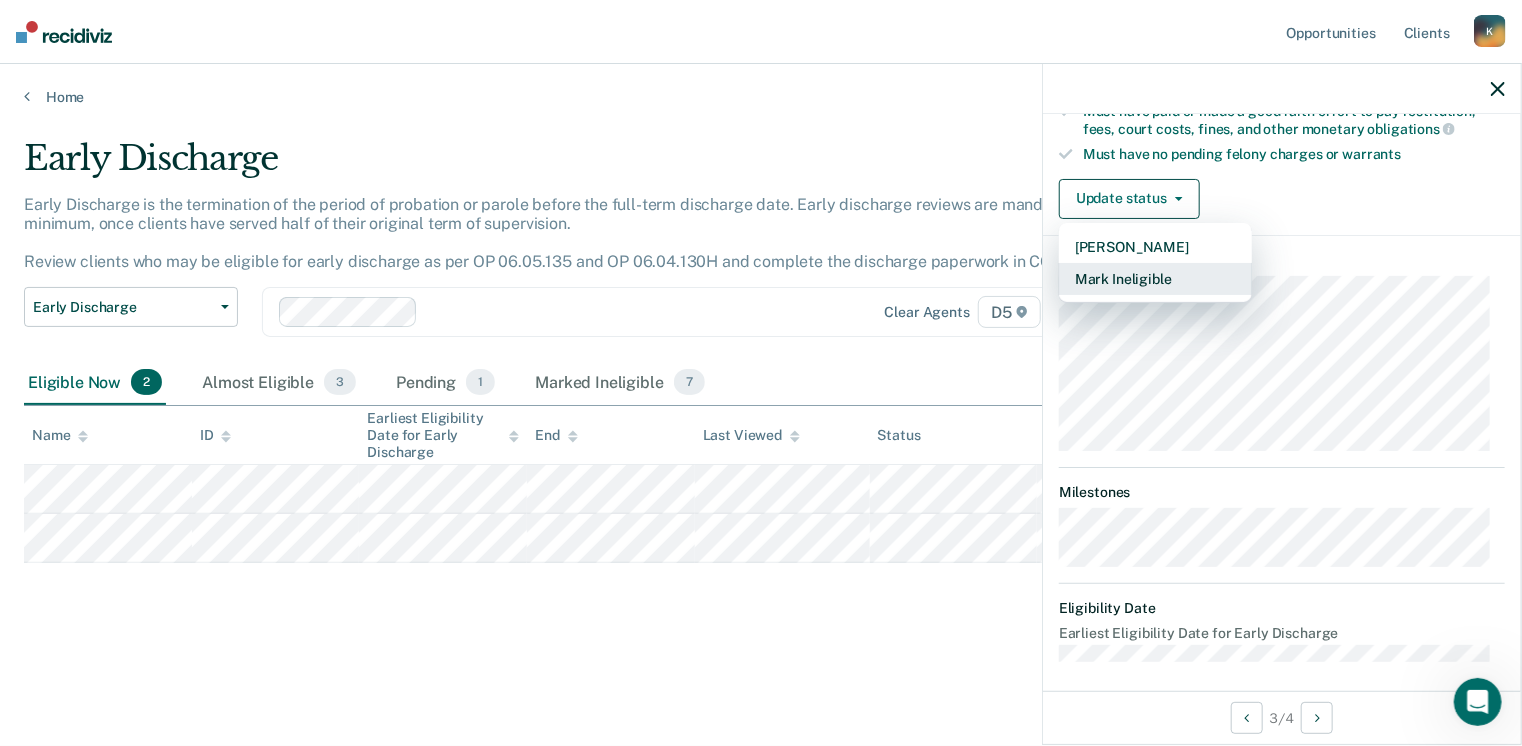 click on "Mark Ineligible" at bounding box center (1155, 279) 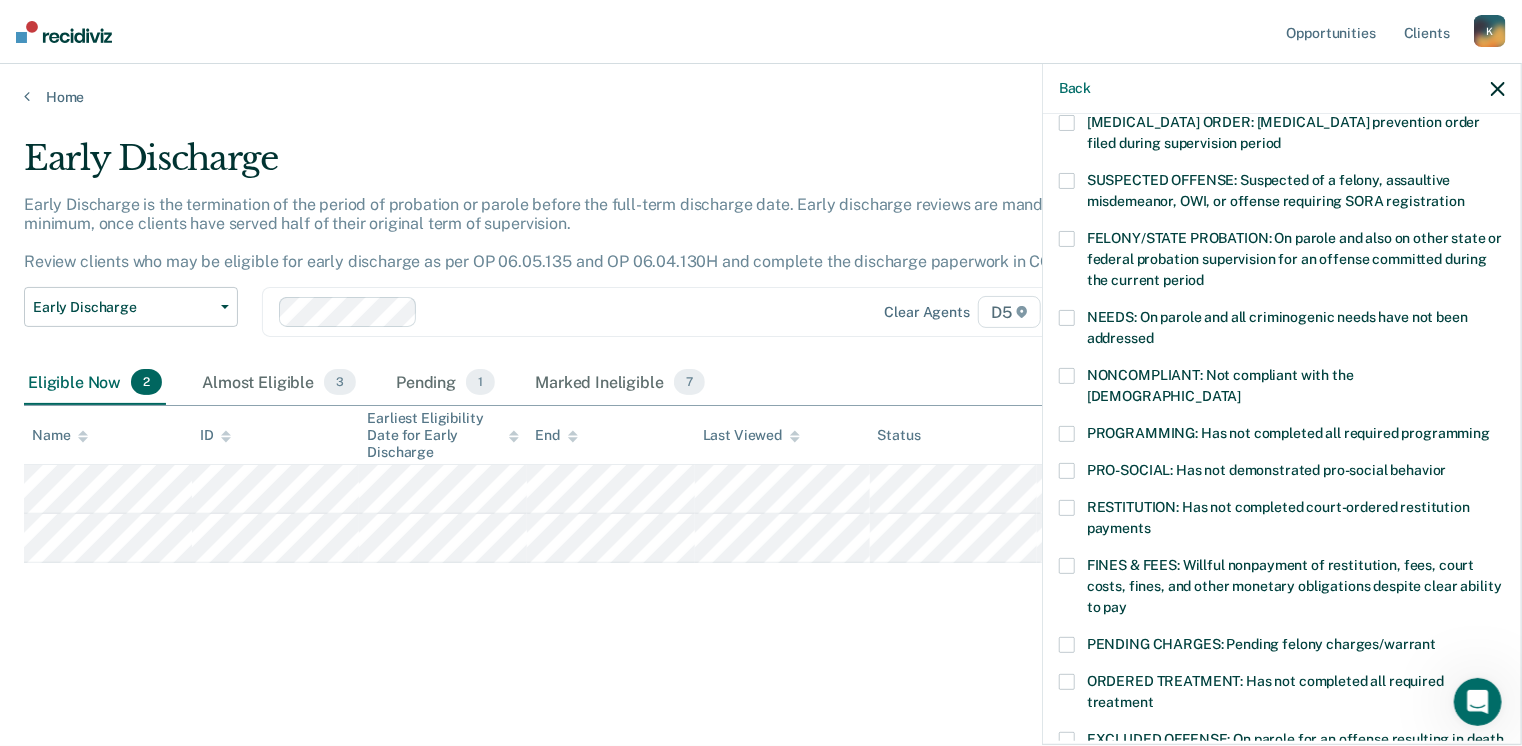 scroll, scrollTop: 200, scrollLeft: 0, axis: vertical 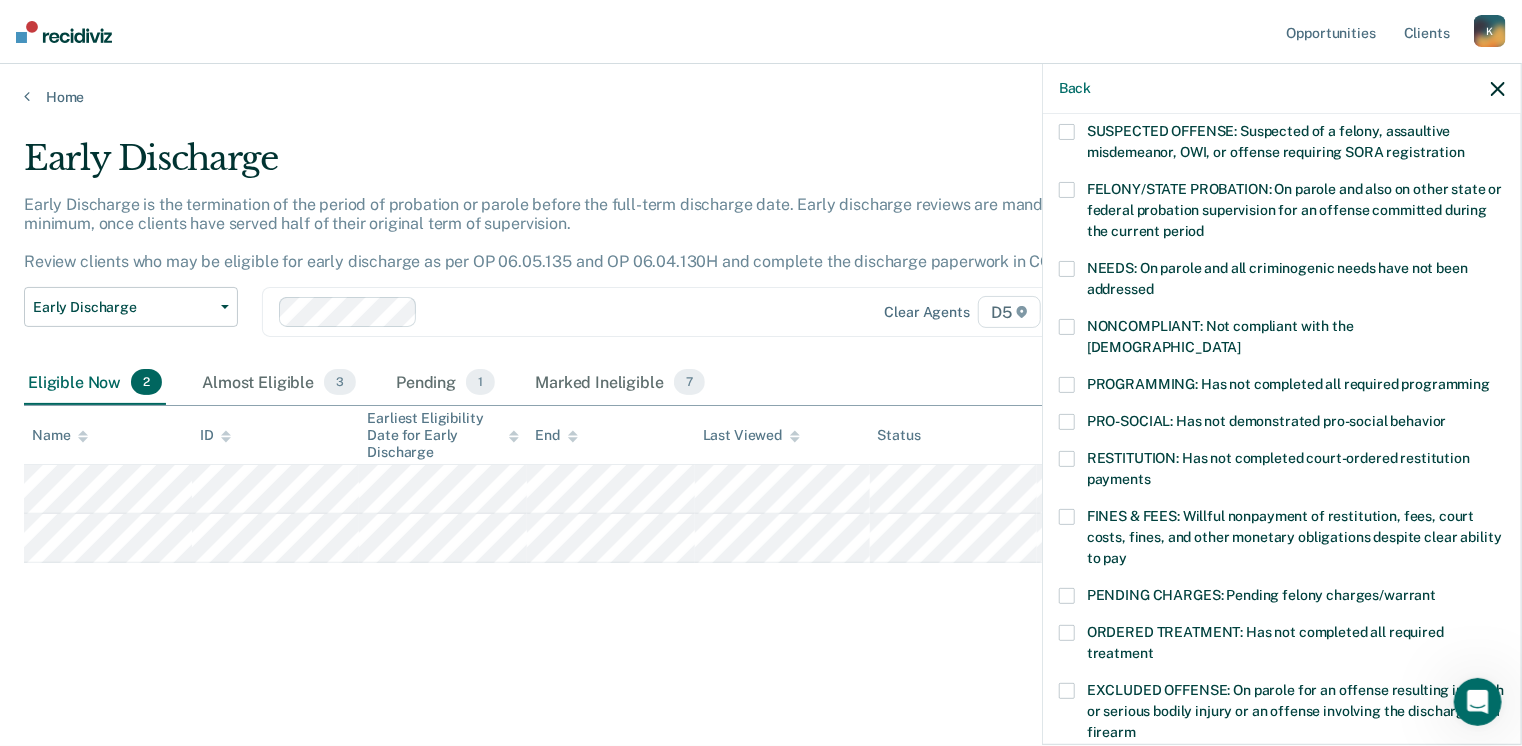 click at bounding box center (1067, 269) 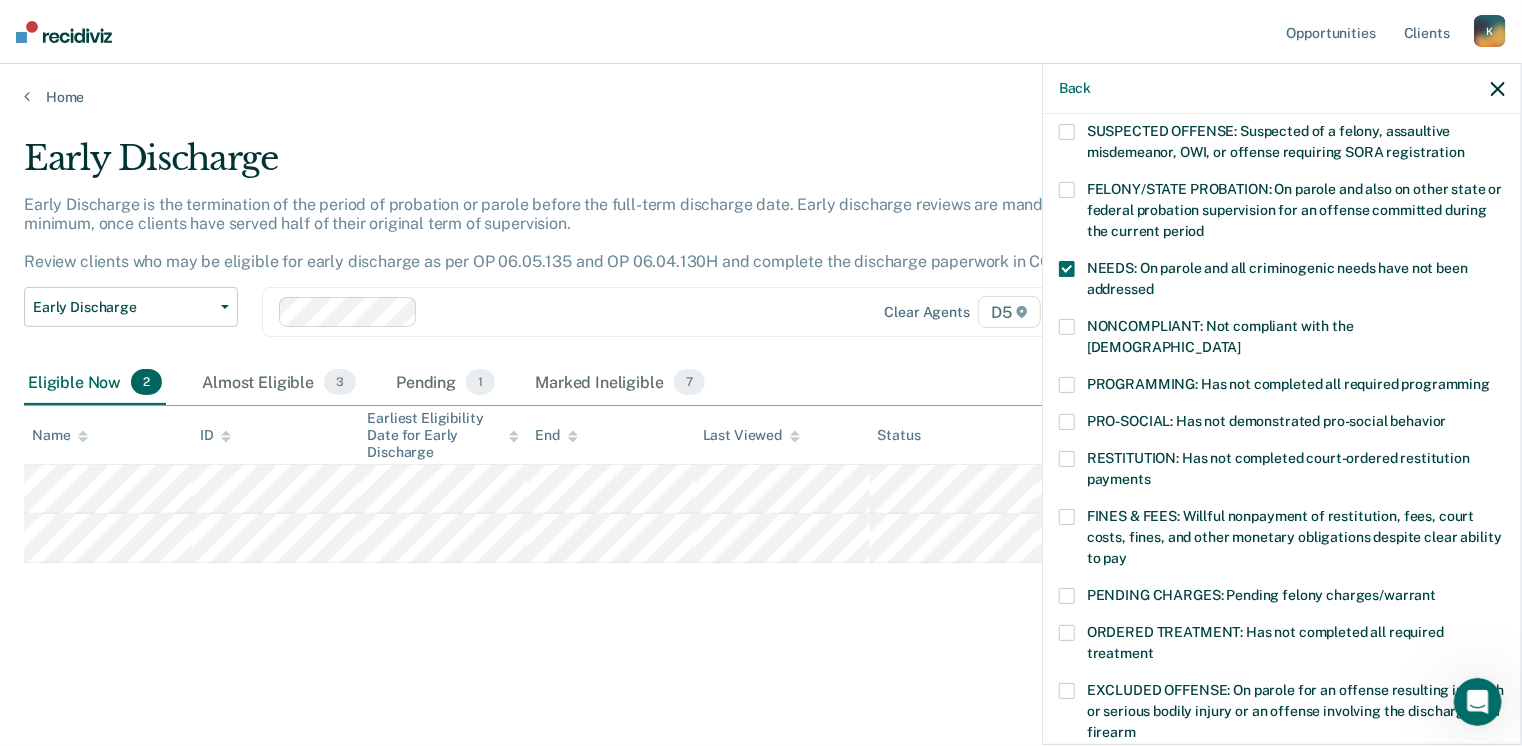 click at bounding box center (1067, 327) 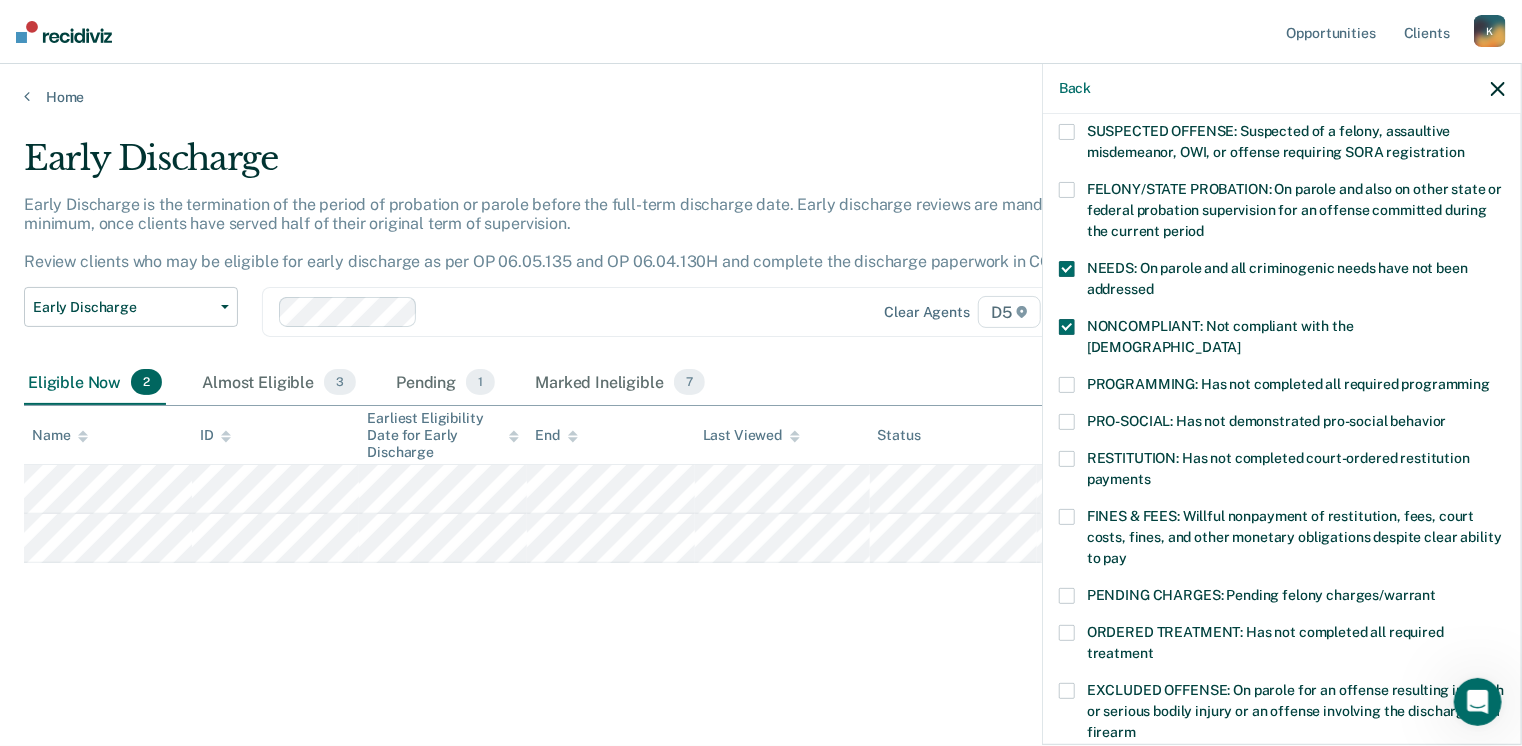 scroll, scrollTop: 551, scrollLeft: 0, axis: vertical 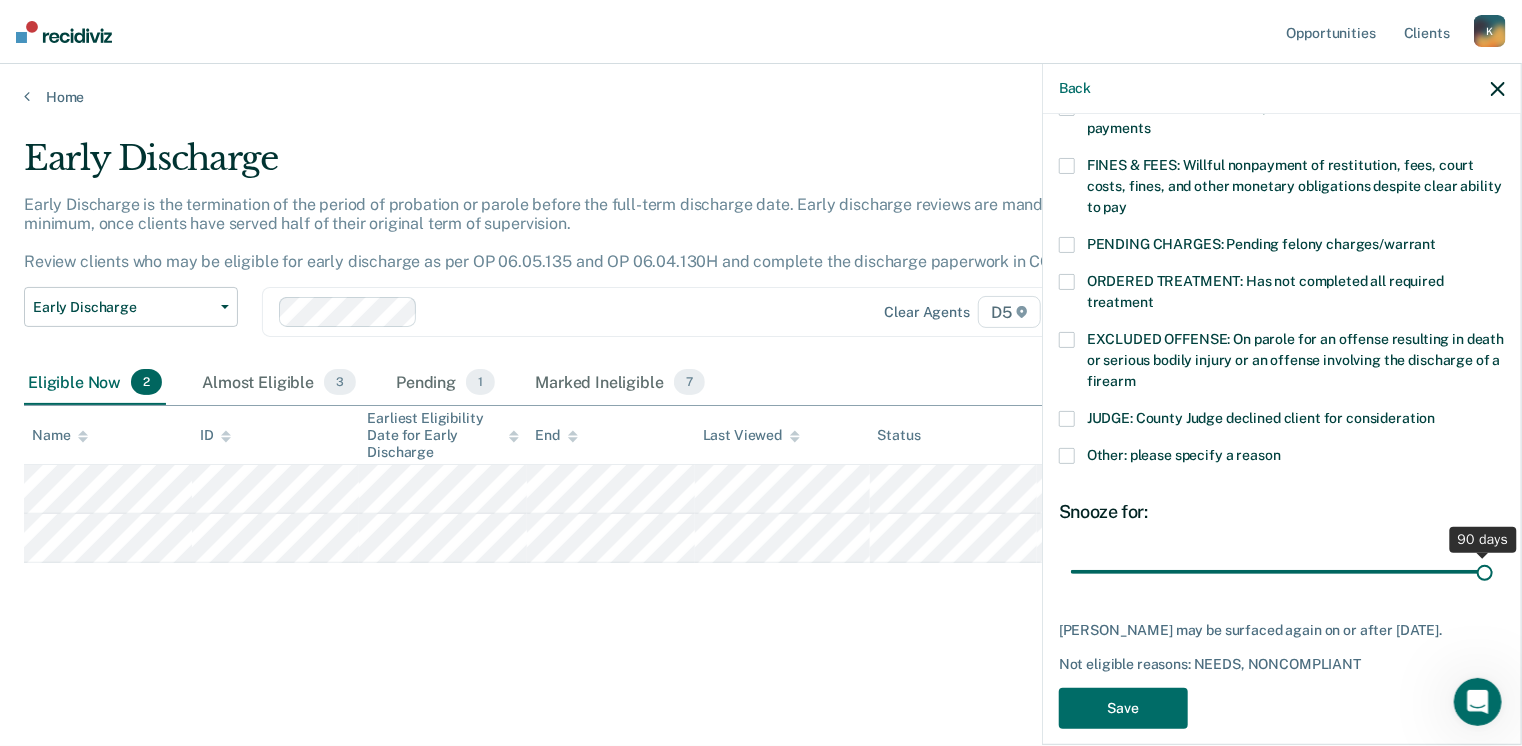 drag, startPoint x: 1207, startPoint y: 551, endPoint x: 1489, endPoint y: 553, distance: 282.00708 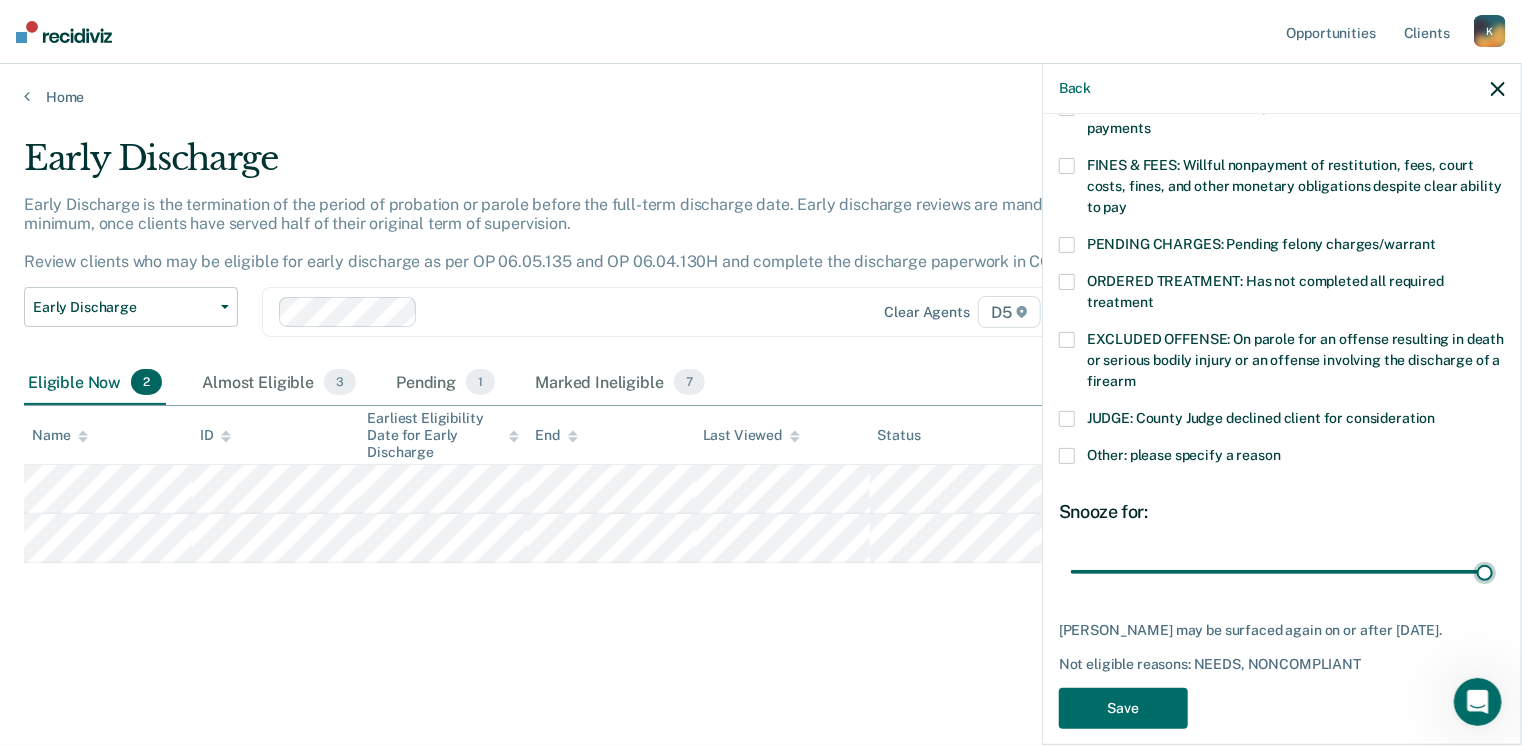 type on "90" 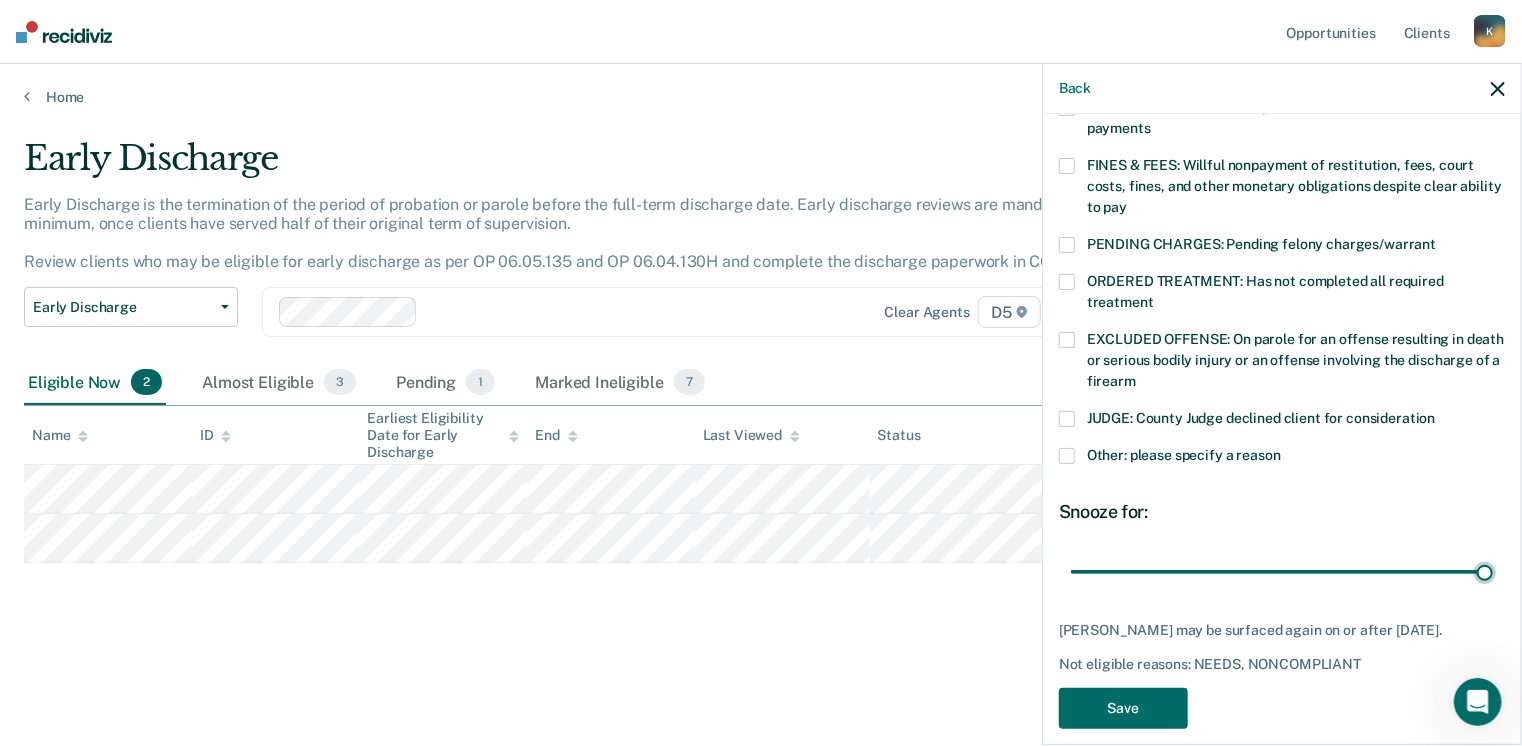 click at bounding box center [1282, 572] 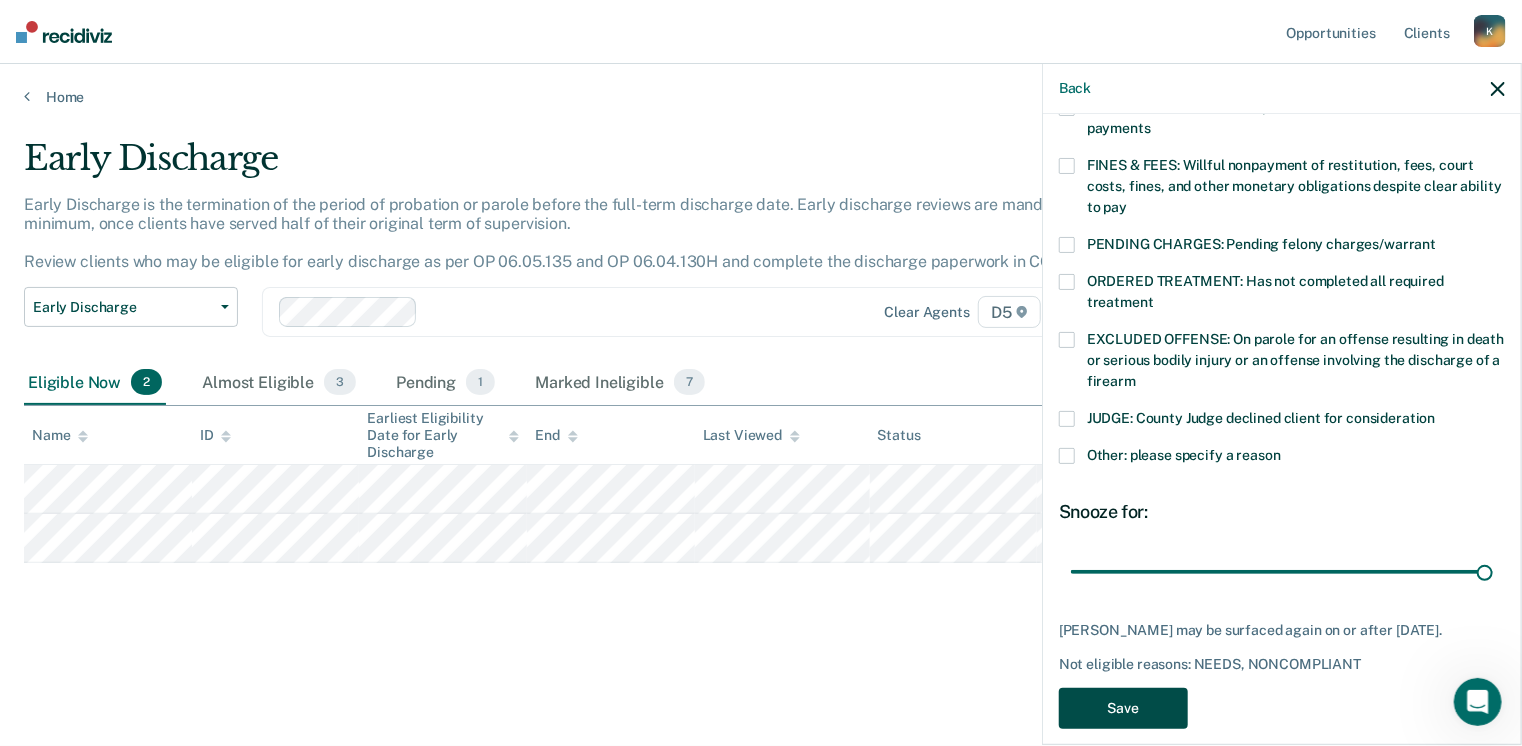 click on "Save" at bounding box center [1123, 708] 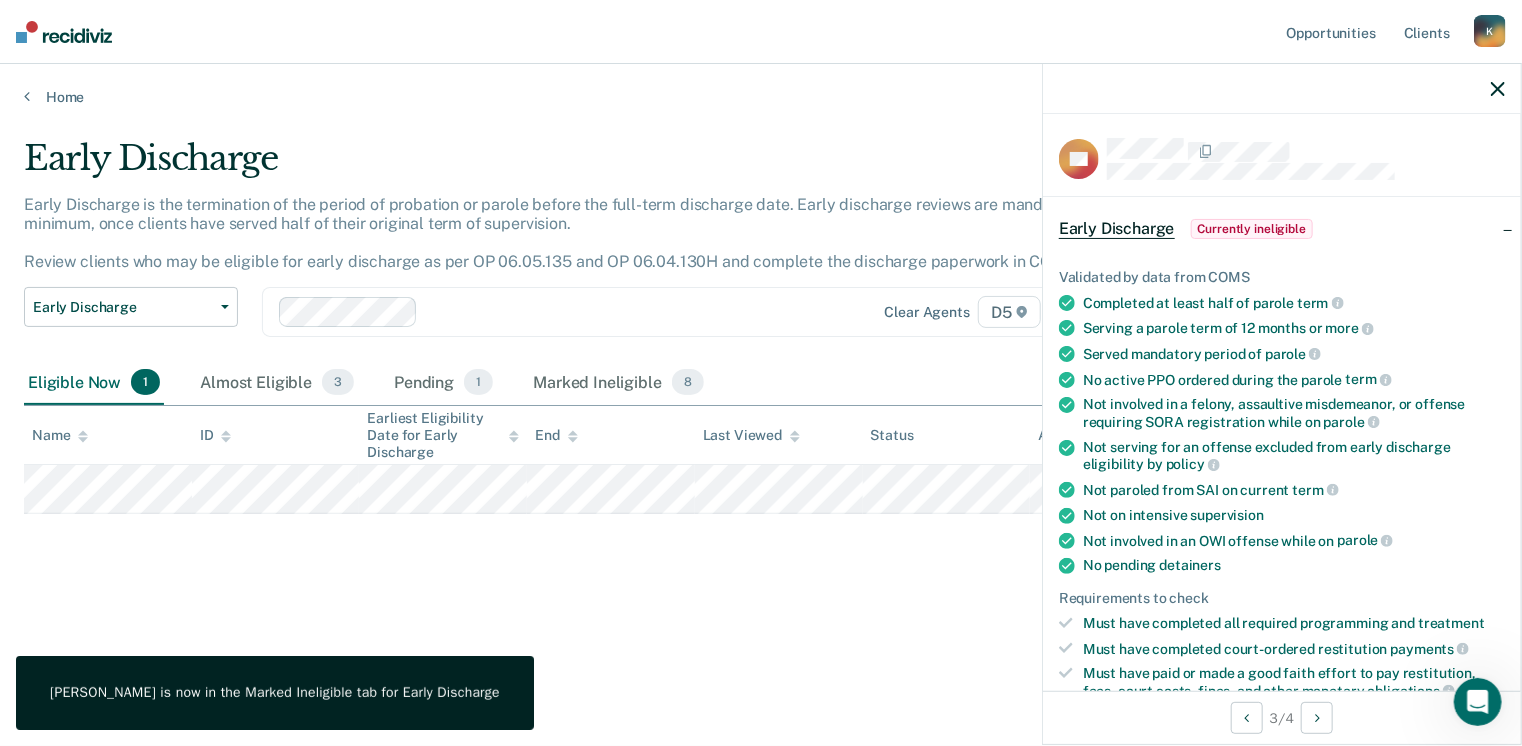 scroll, scrollTop: 710, scrollLeft: 0, axis: vertical 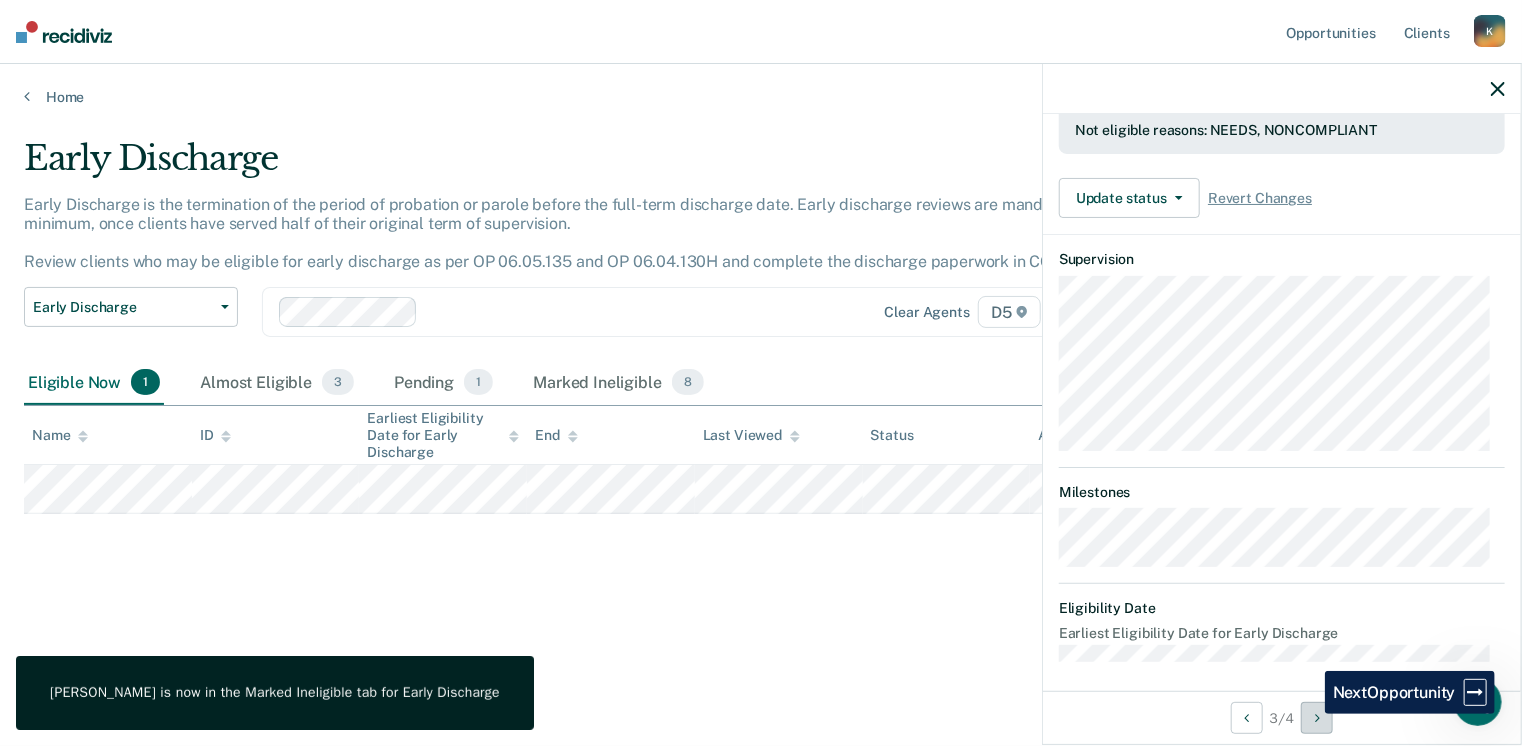click at bounding box center (1317, 718) 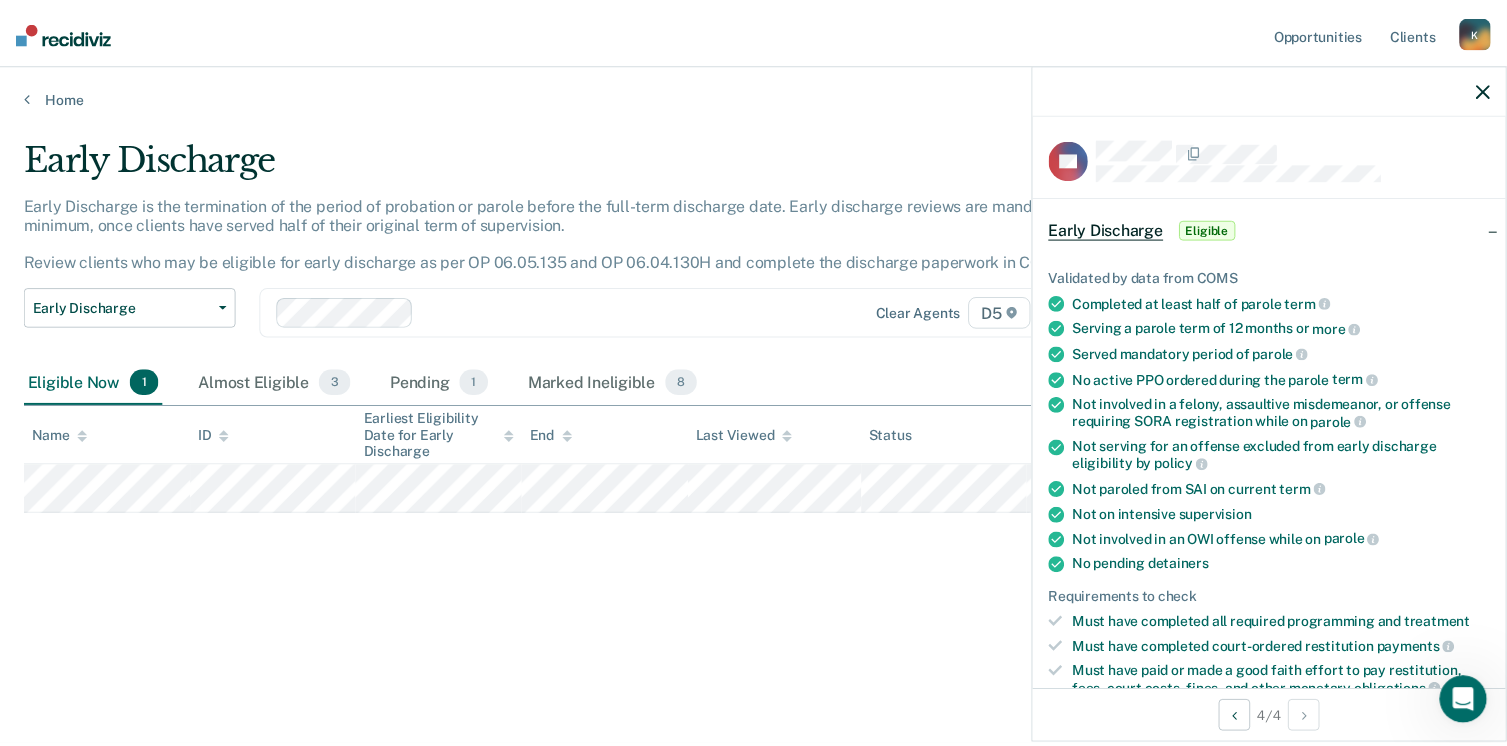 scroll, scrollTop: 520, scrollLeft: 0, axis: vertical 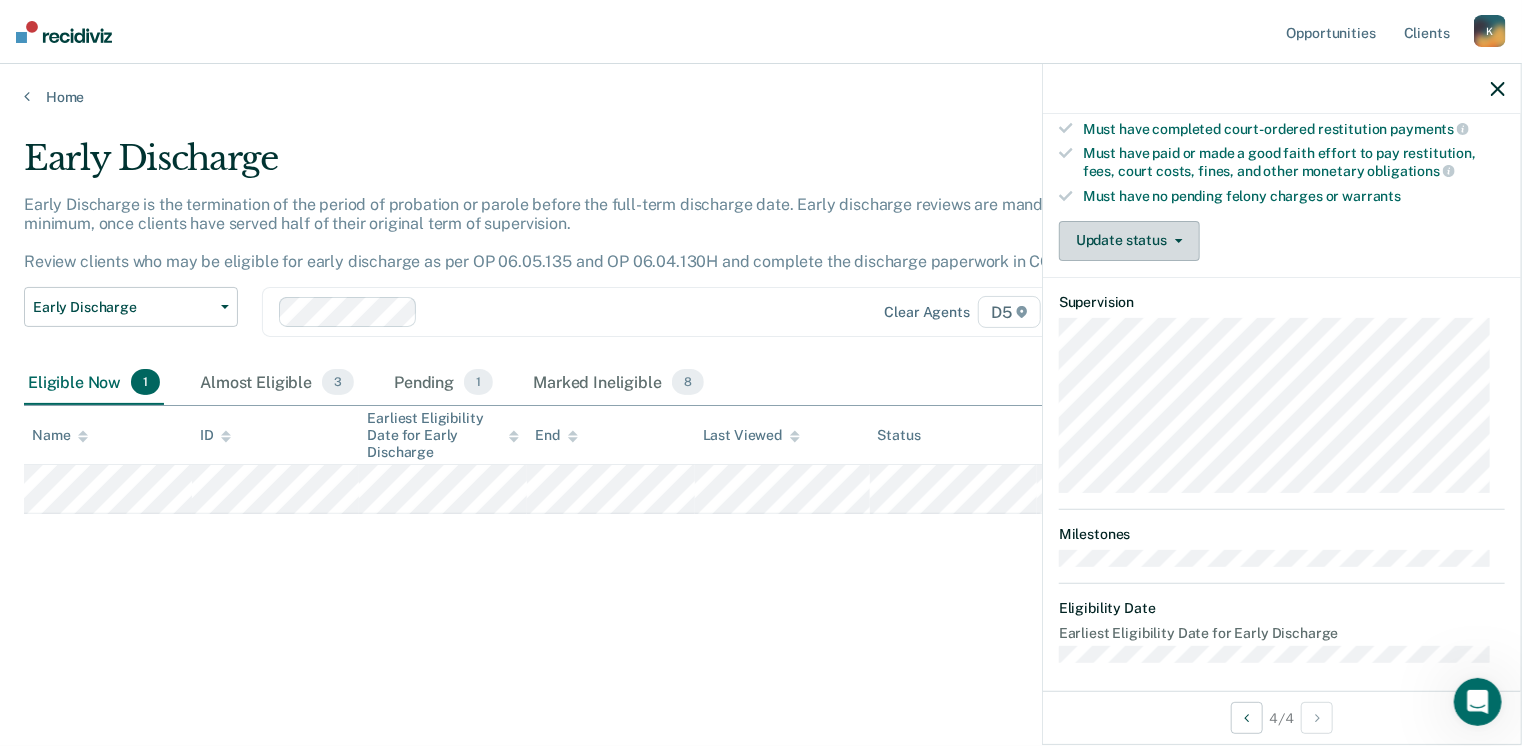 click on "Update status" at bounding box center [1129, 241] 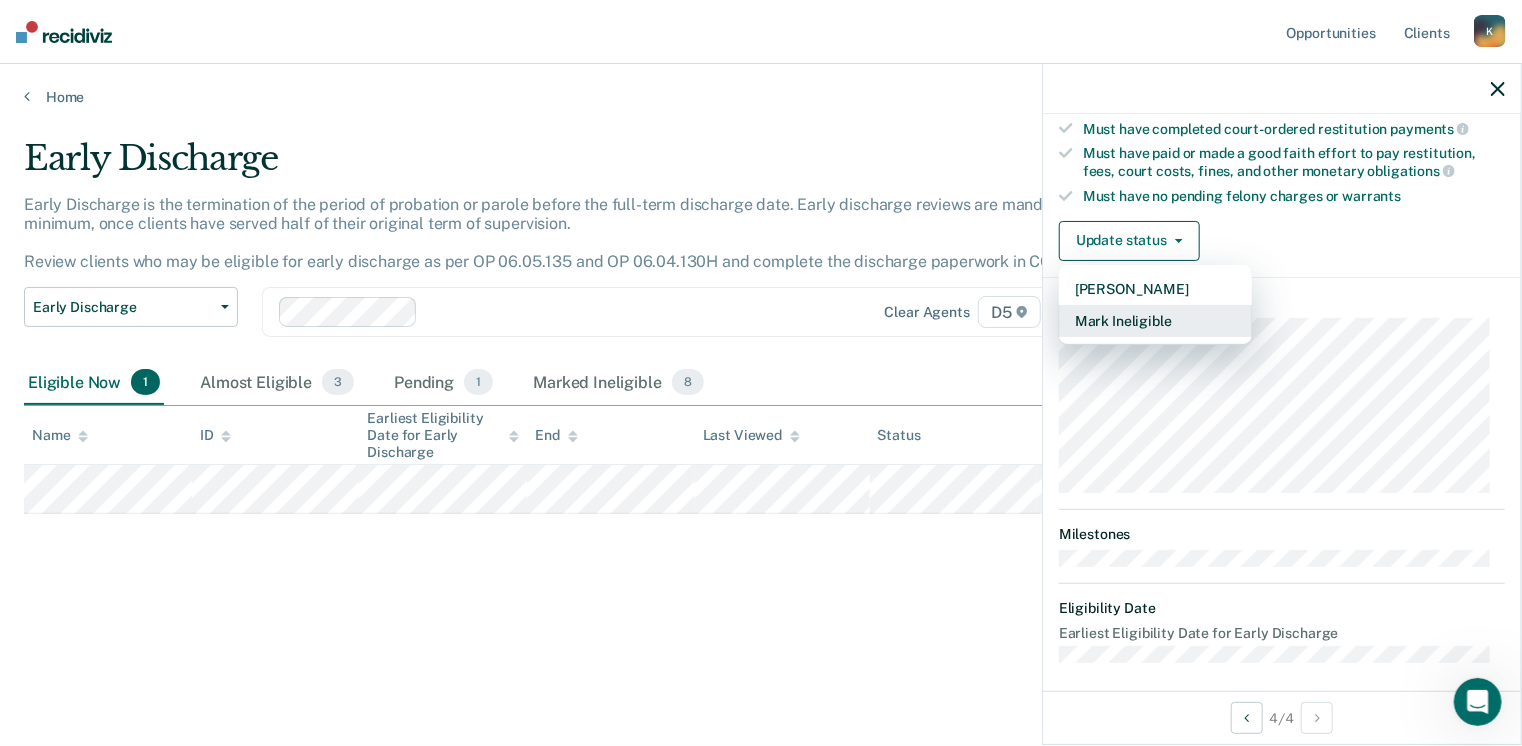click on "Mark Ineligible" at bounding box center [1155, 321] 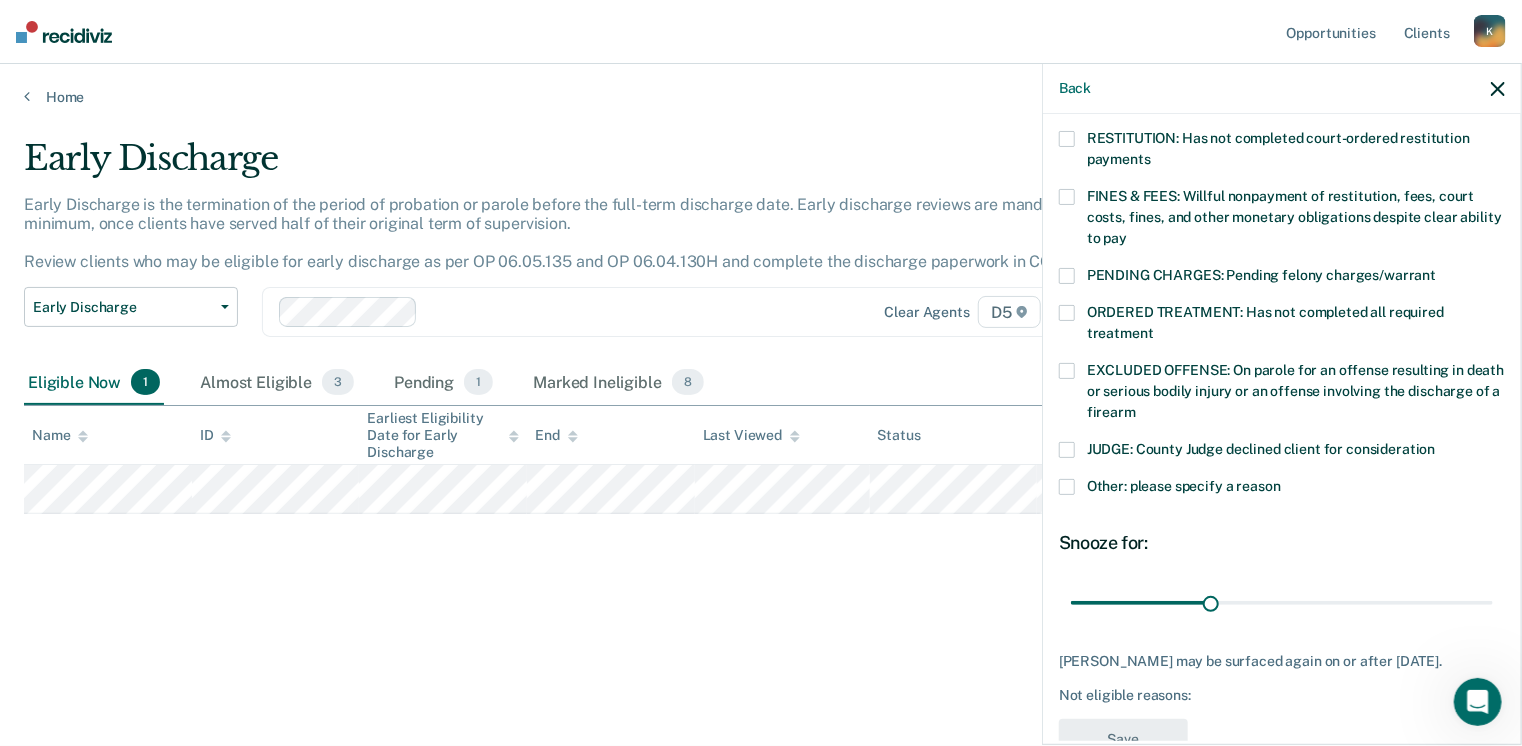 click at bounding box center (1067, 371) 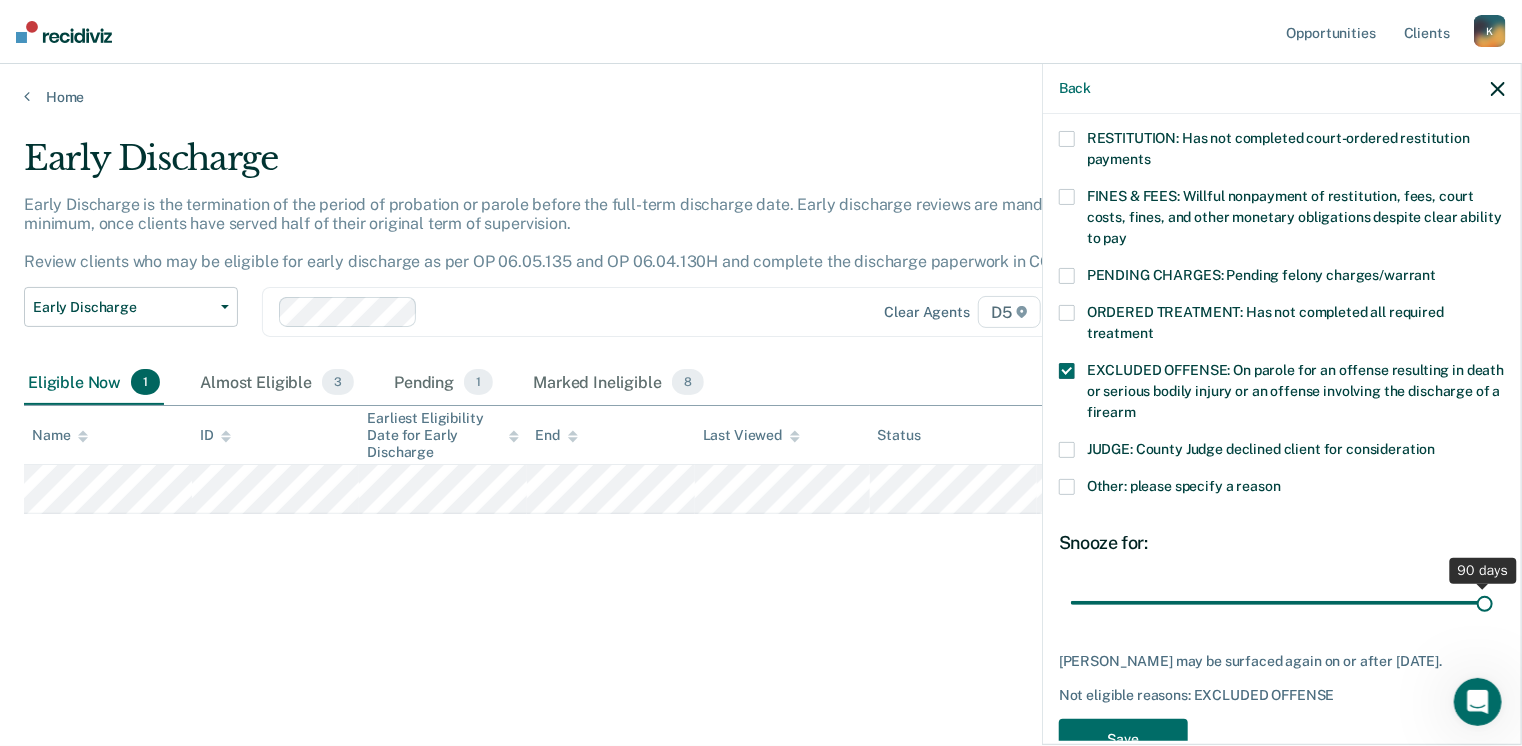 drag, startPoint x: 1207, startPoint y: 583, endPoint x: 1519, endPoint y: 581, distance: 312.0064 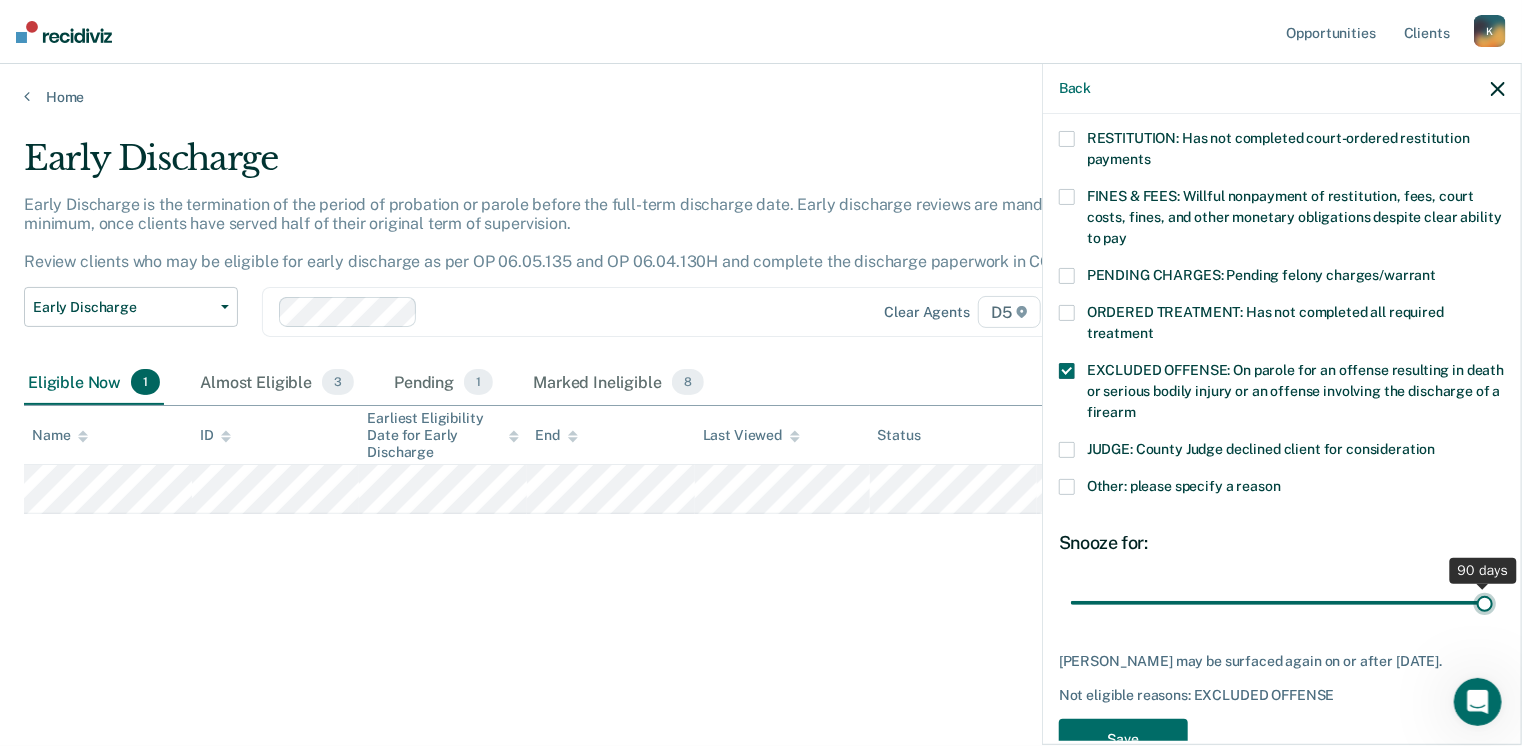 type on "90" 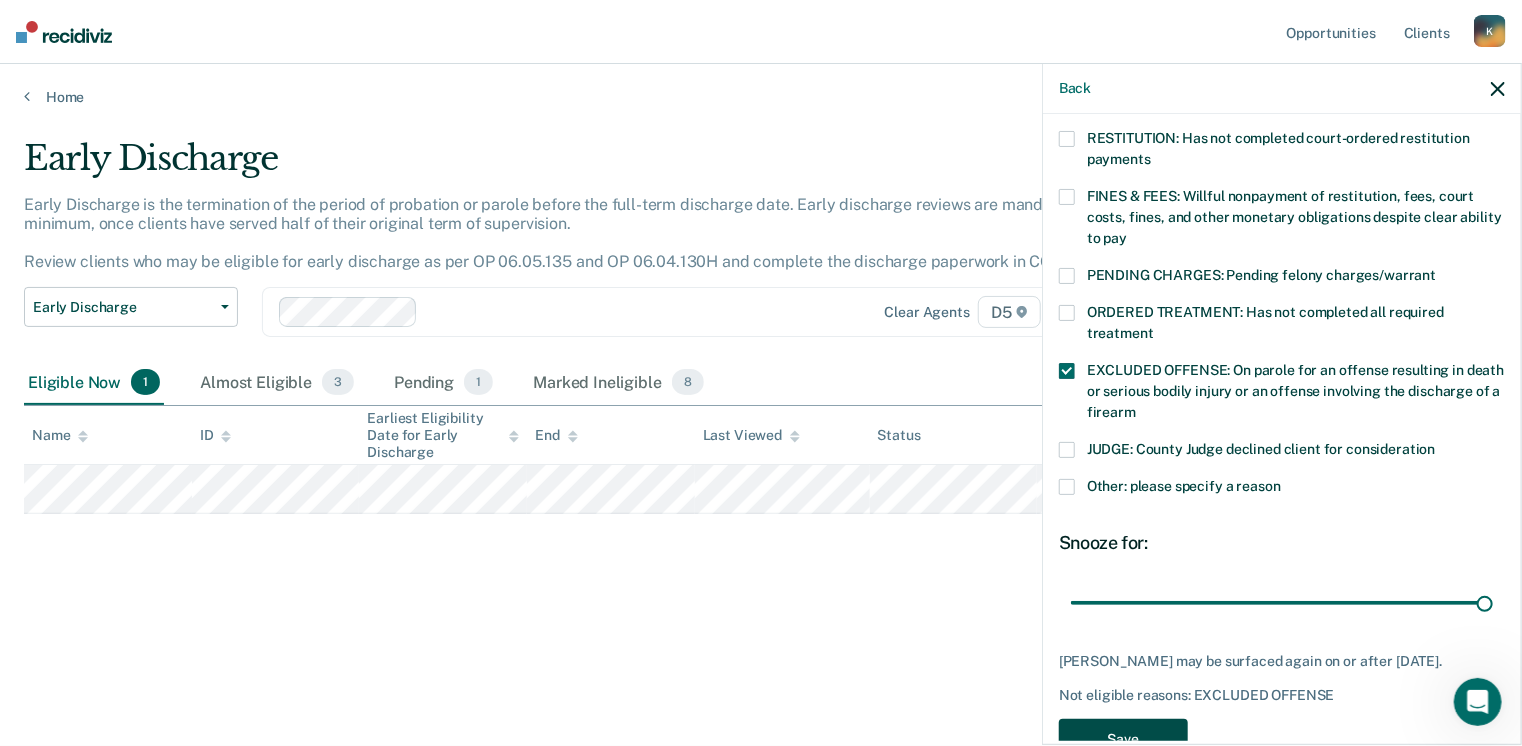 click on "Save" at bounding box center (1123, 739) 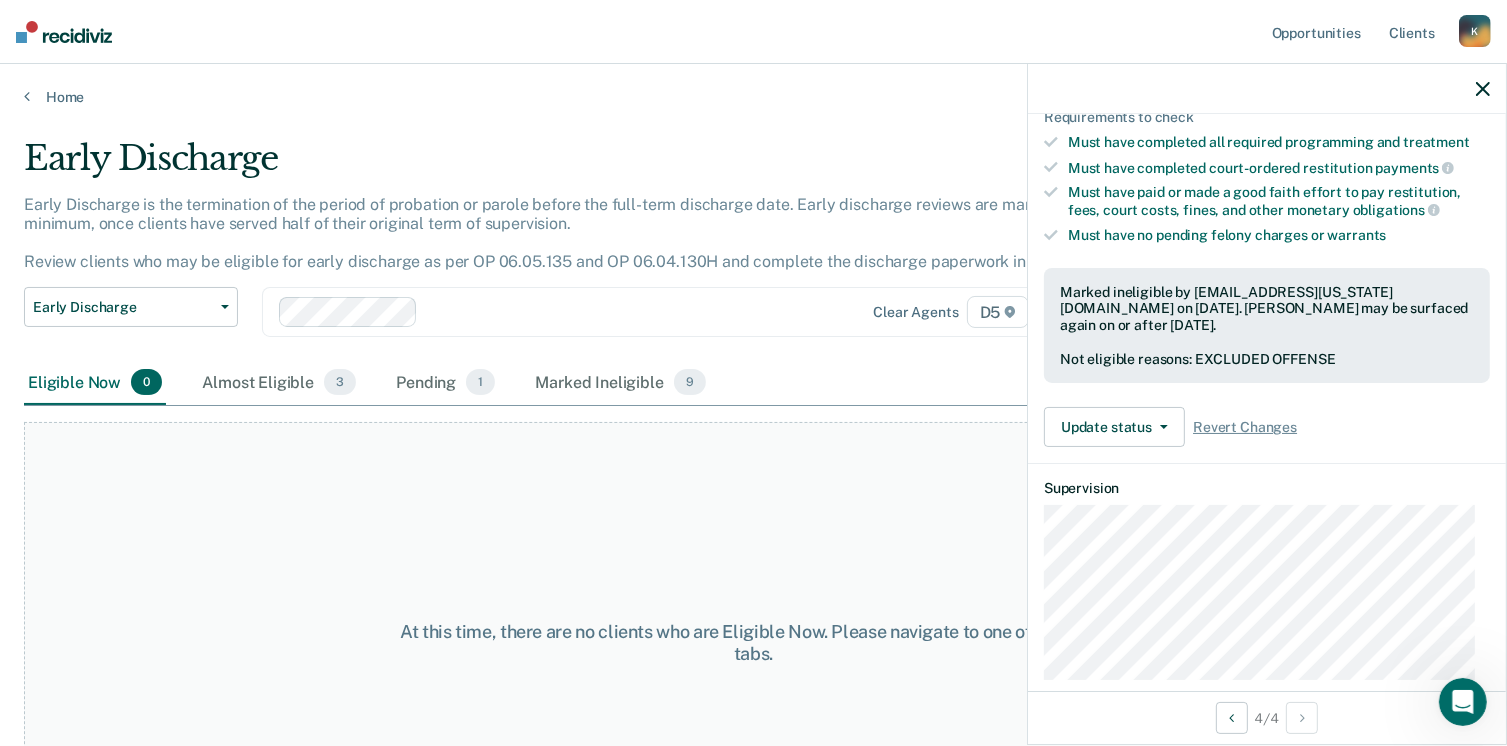scroll, scrollTop: 668, scrollLeft: 0, axis: vertical 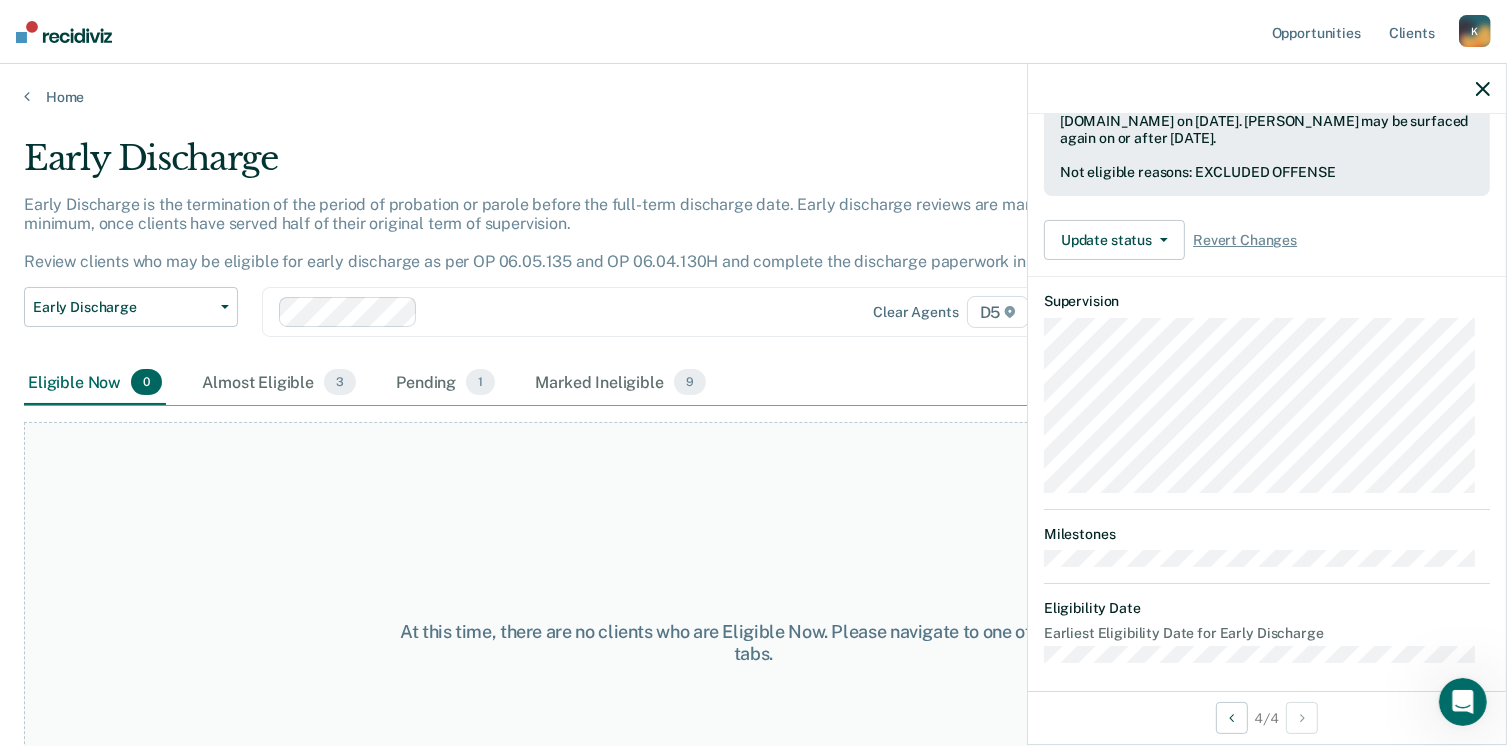 click 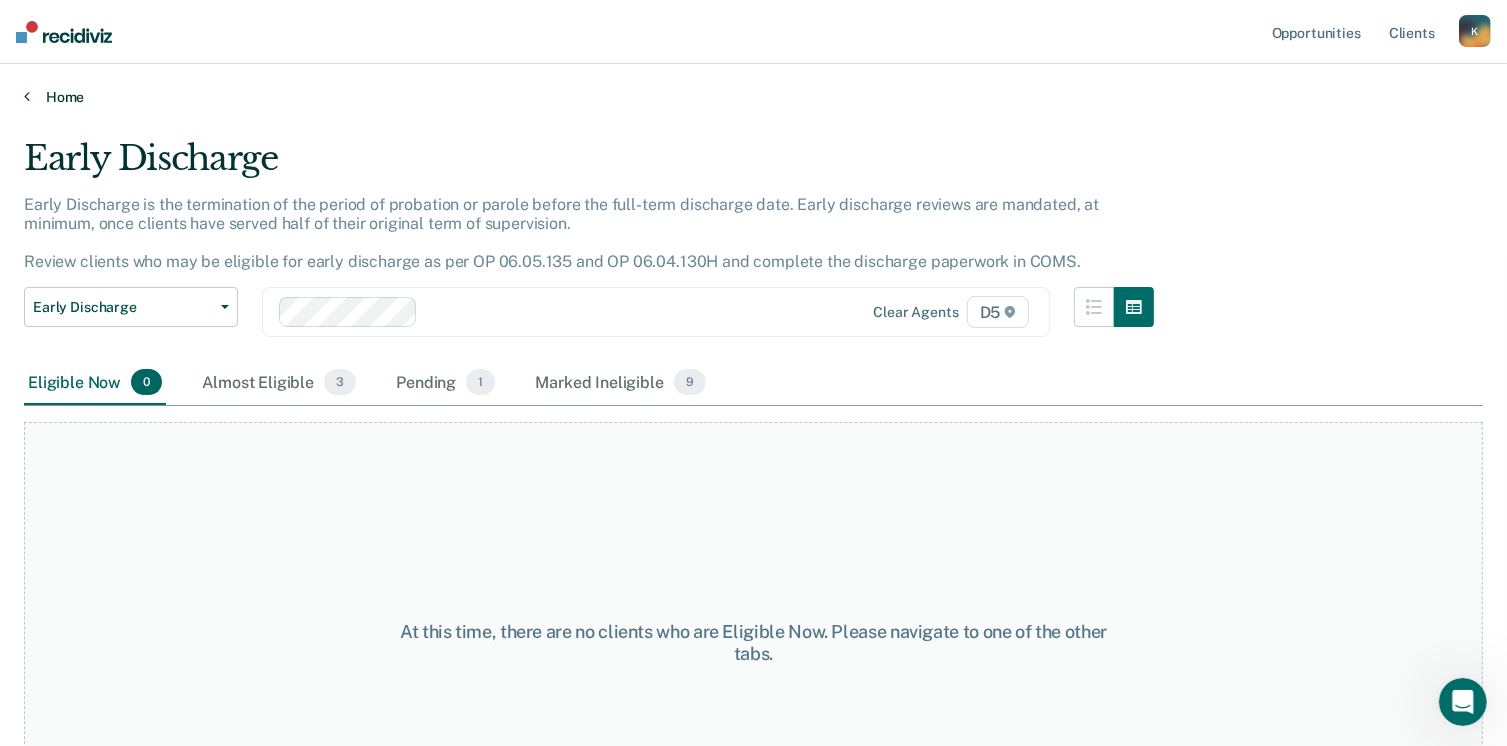 click at bounding box center (27, 96) 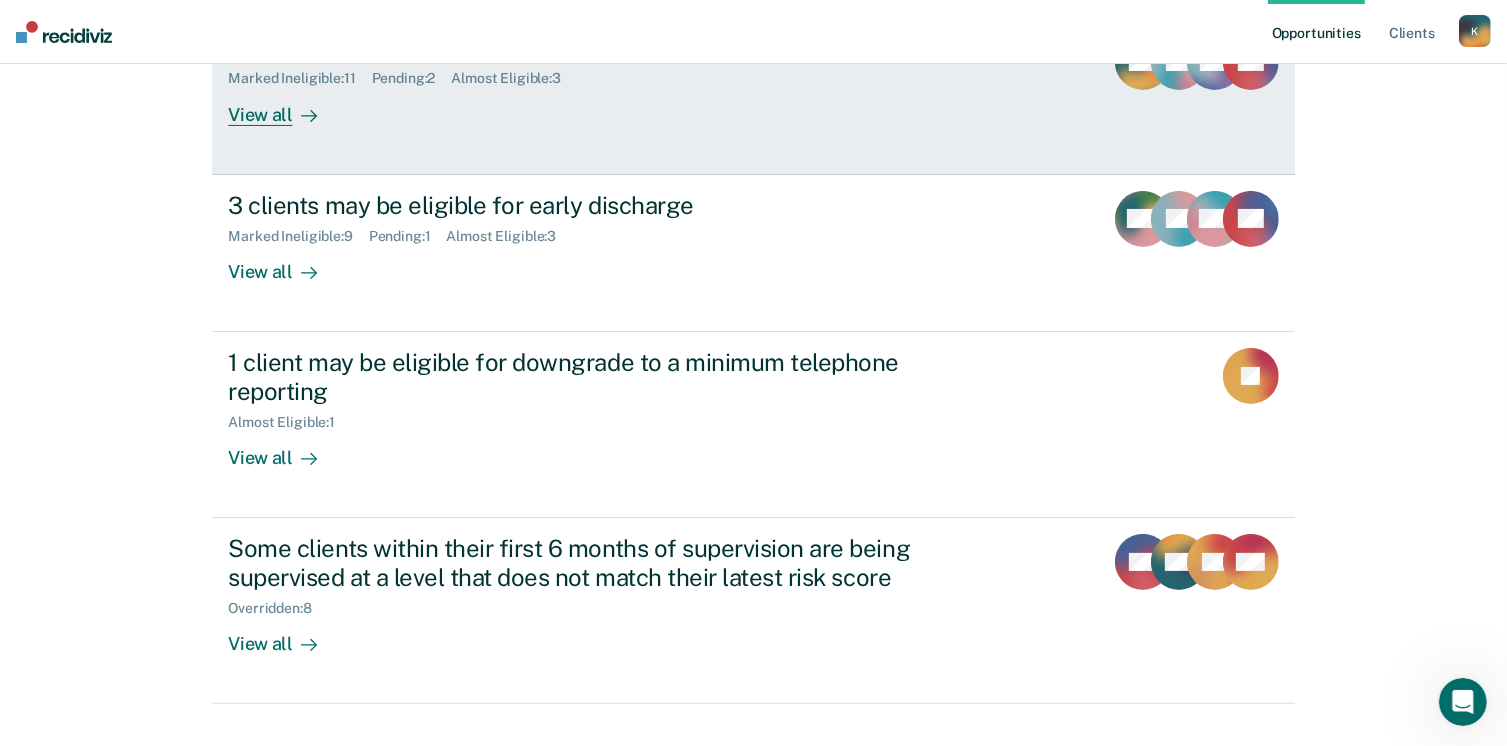 scroll, scrollTop: 300, scrollLeft: 0, axis: vertical 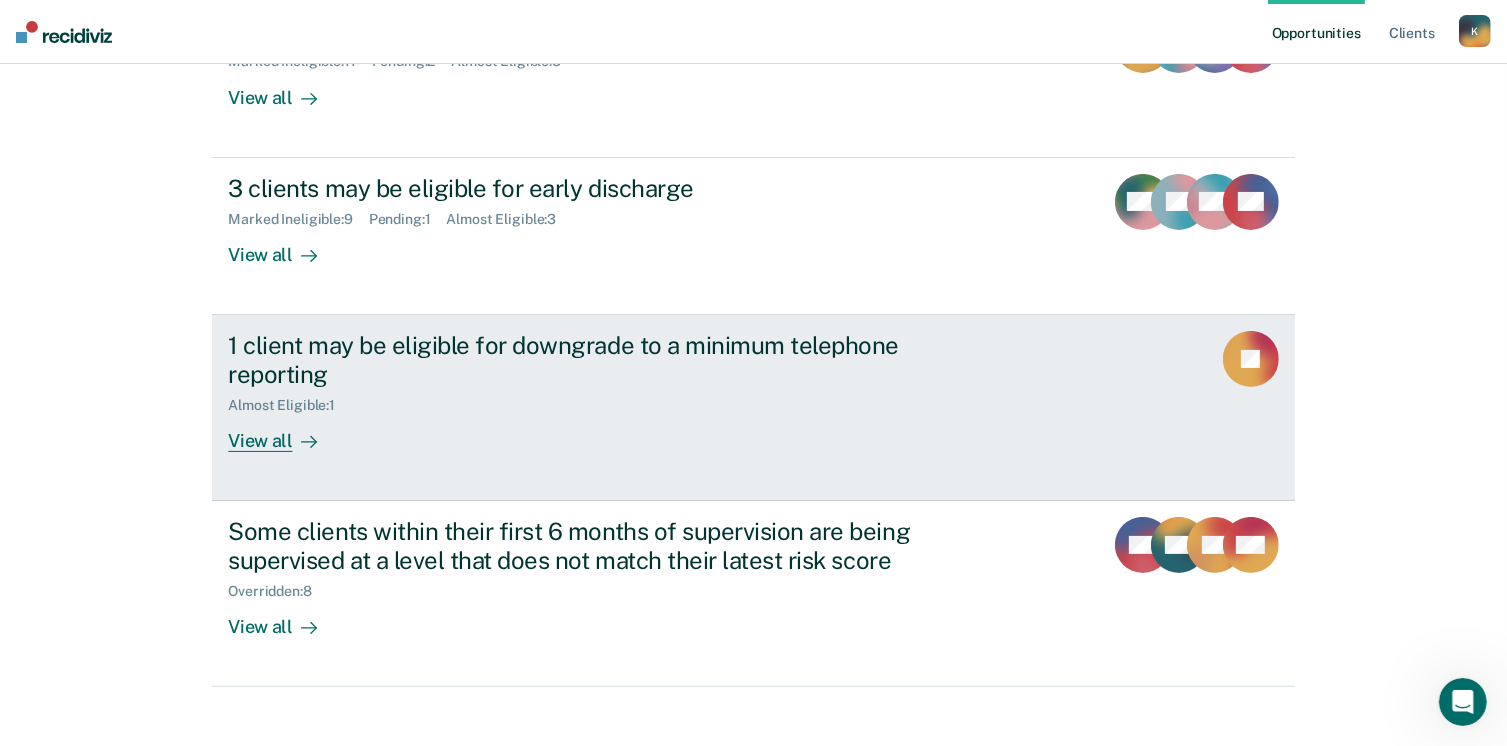 click on "1 client may be eligible for downgrade to a minimum telephone reporting" at bounding box center (579, 360) 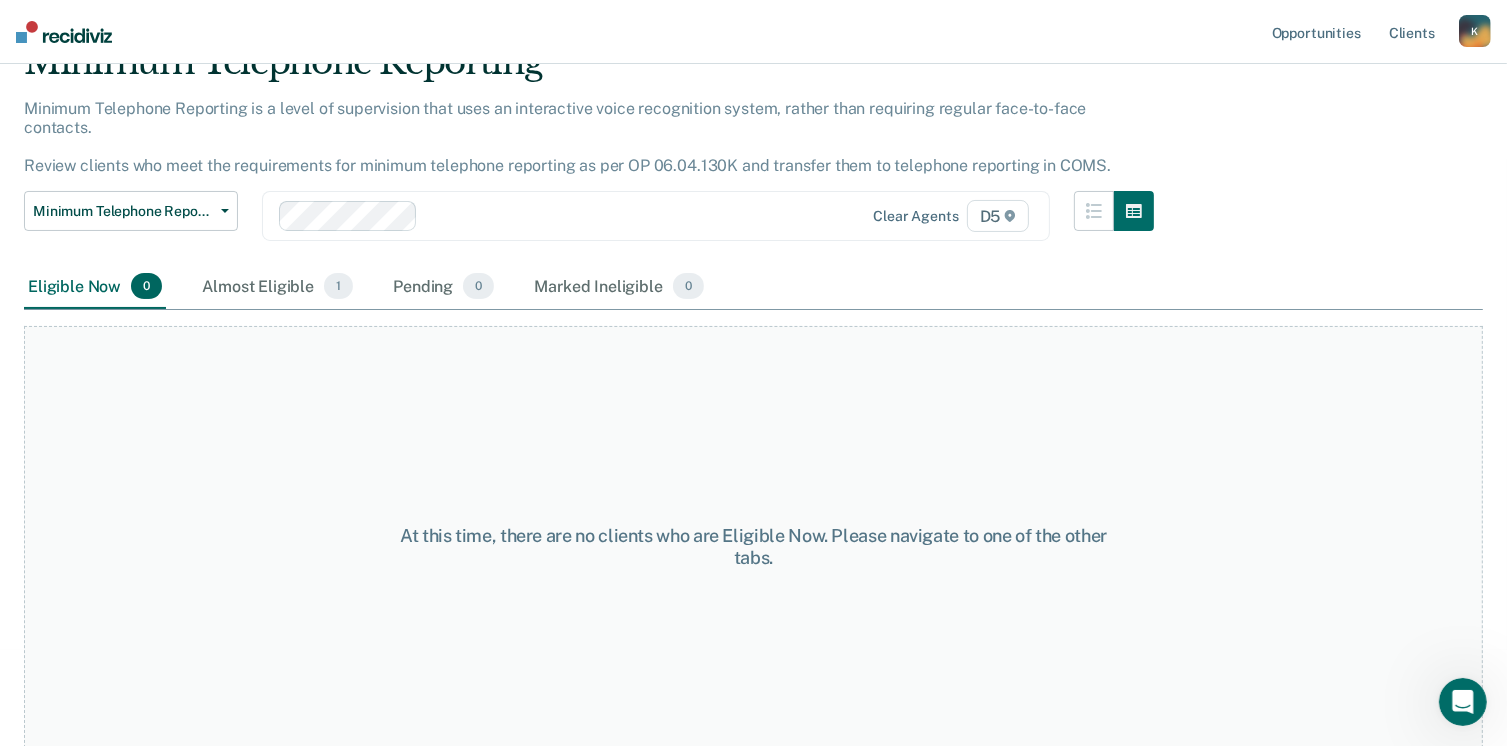 scroll, scrollTop: 0, scrollLeft: 0, axis: both 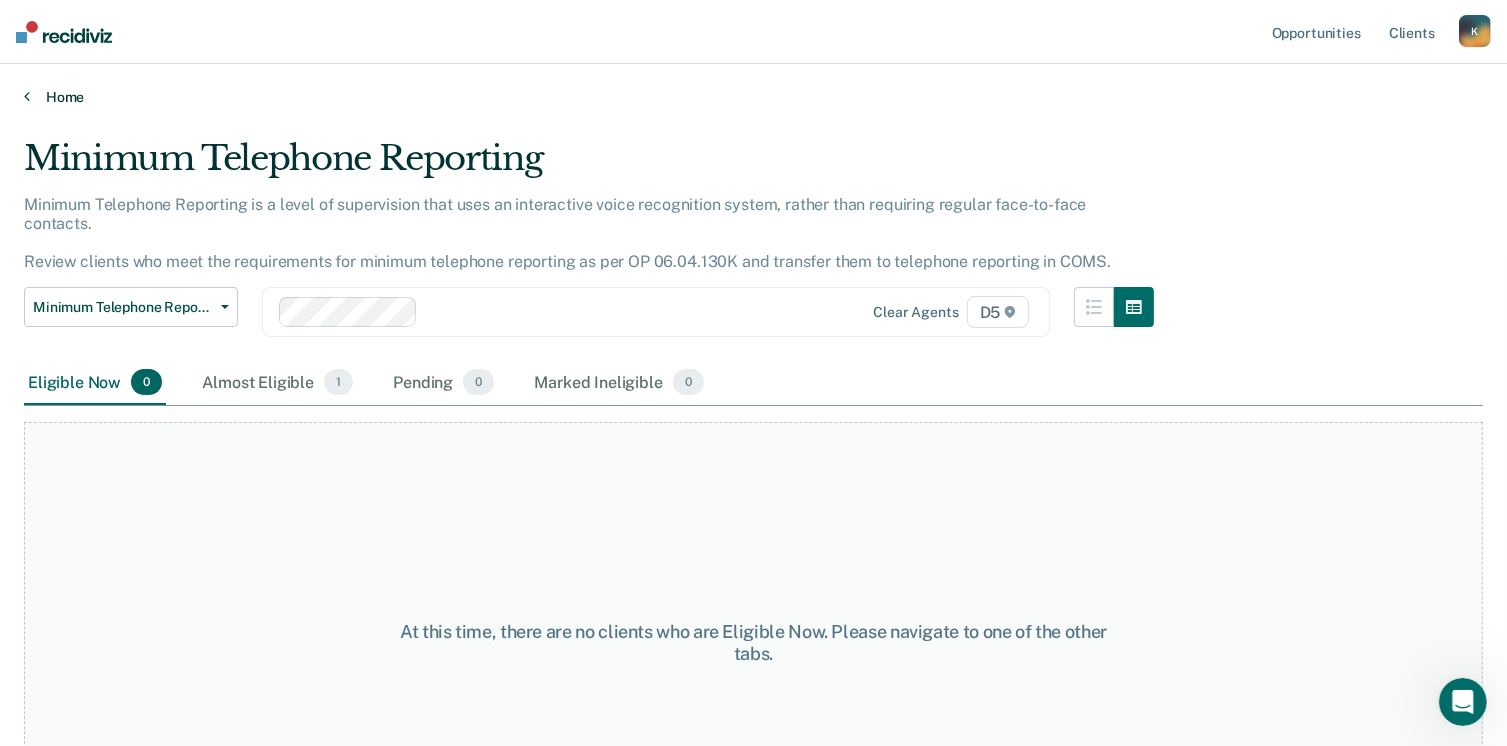 click on "Home" at bounding box center [753, 97] 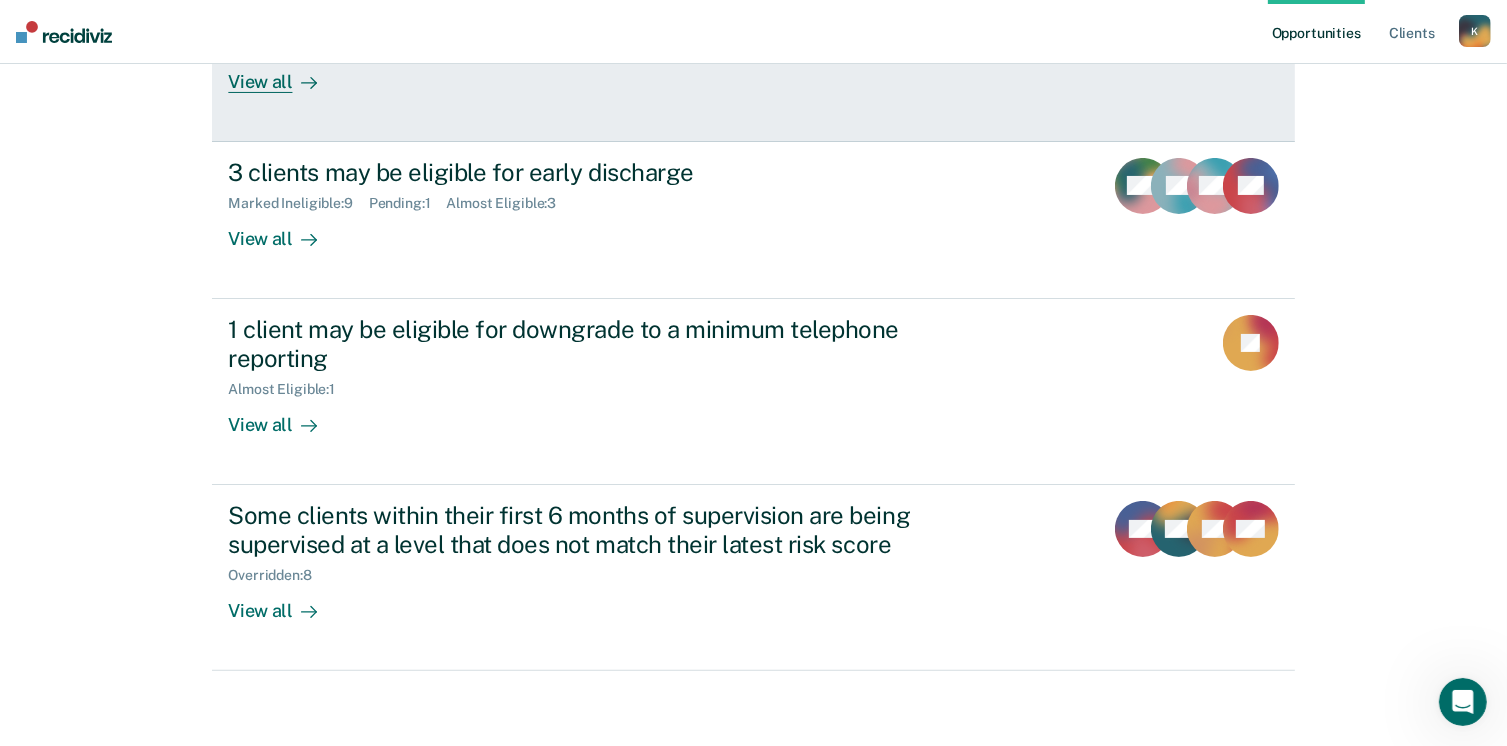 scroll, scrollTop: 319, scrollLeft: 0, axis: vertical 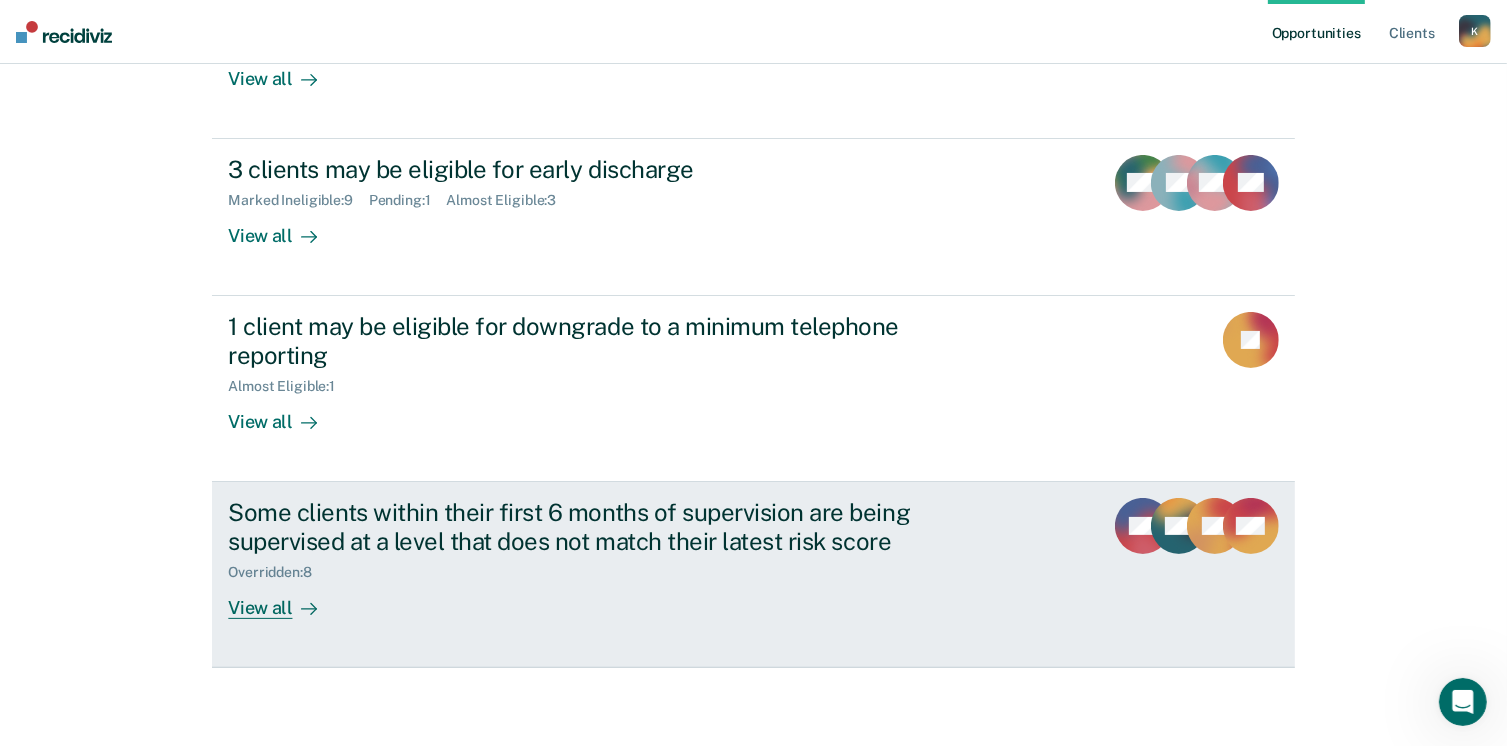 click on "Some clients within their first 6 months of supervision are being supervised at a level that does not match their latest risk score" at bounding box center (579, 527) 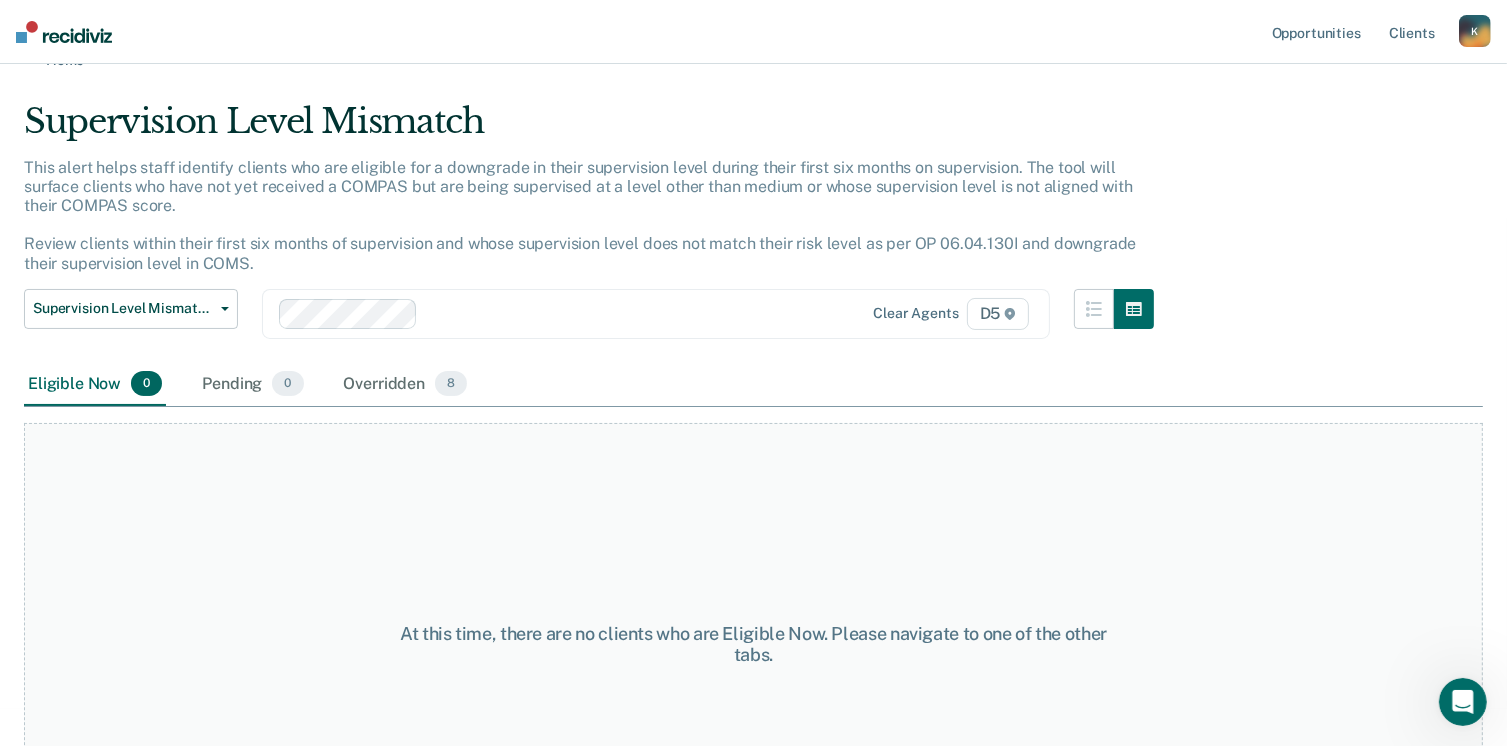 scroll, scrollTop: 0, scrollLeft: 0, axis: both 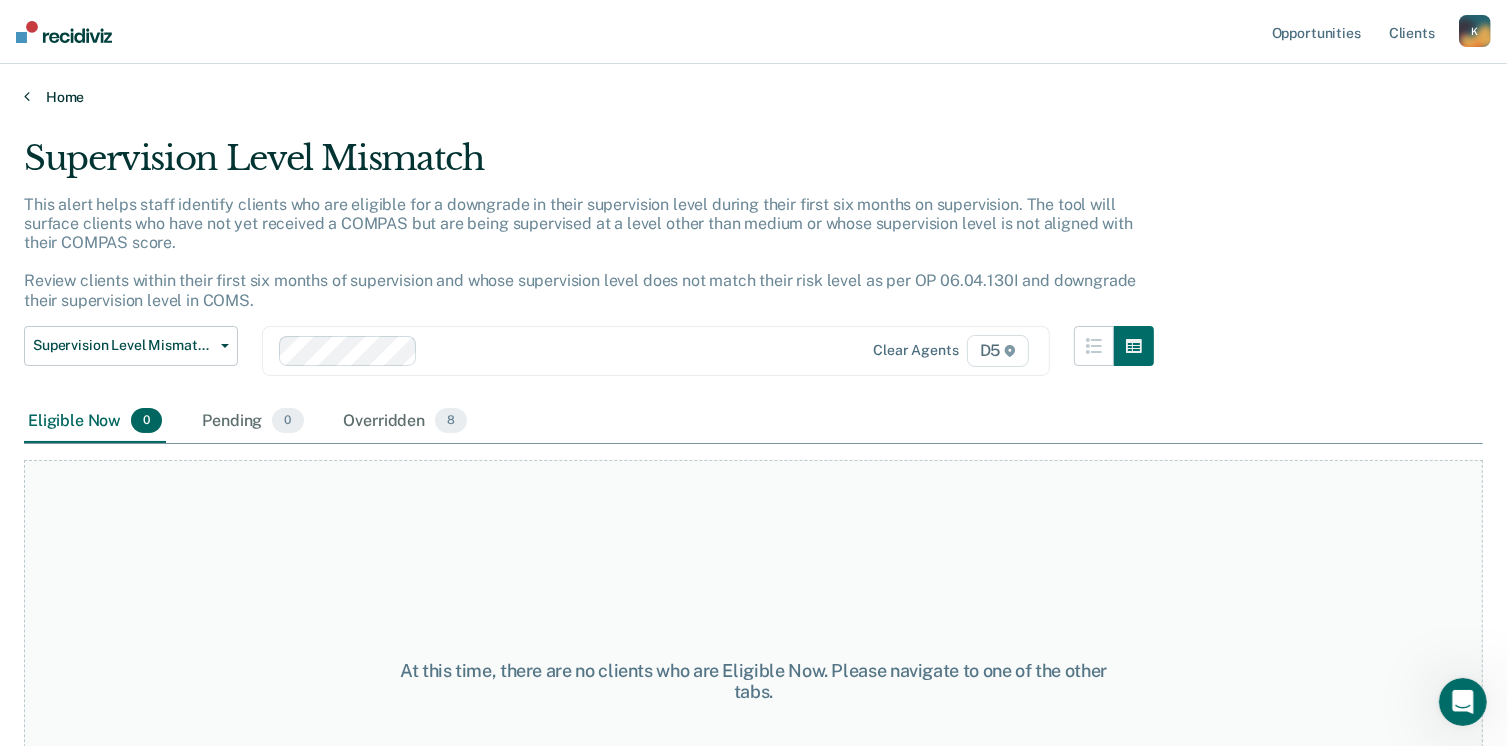 click at bounding box center (27, 96) 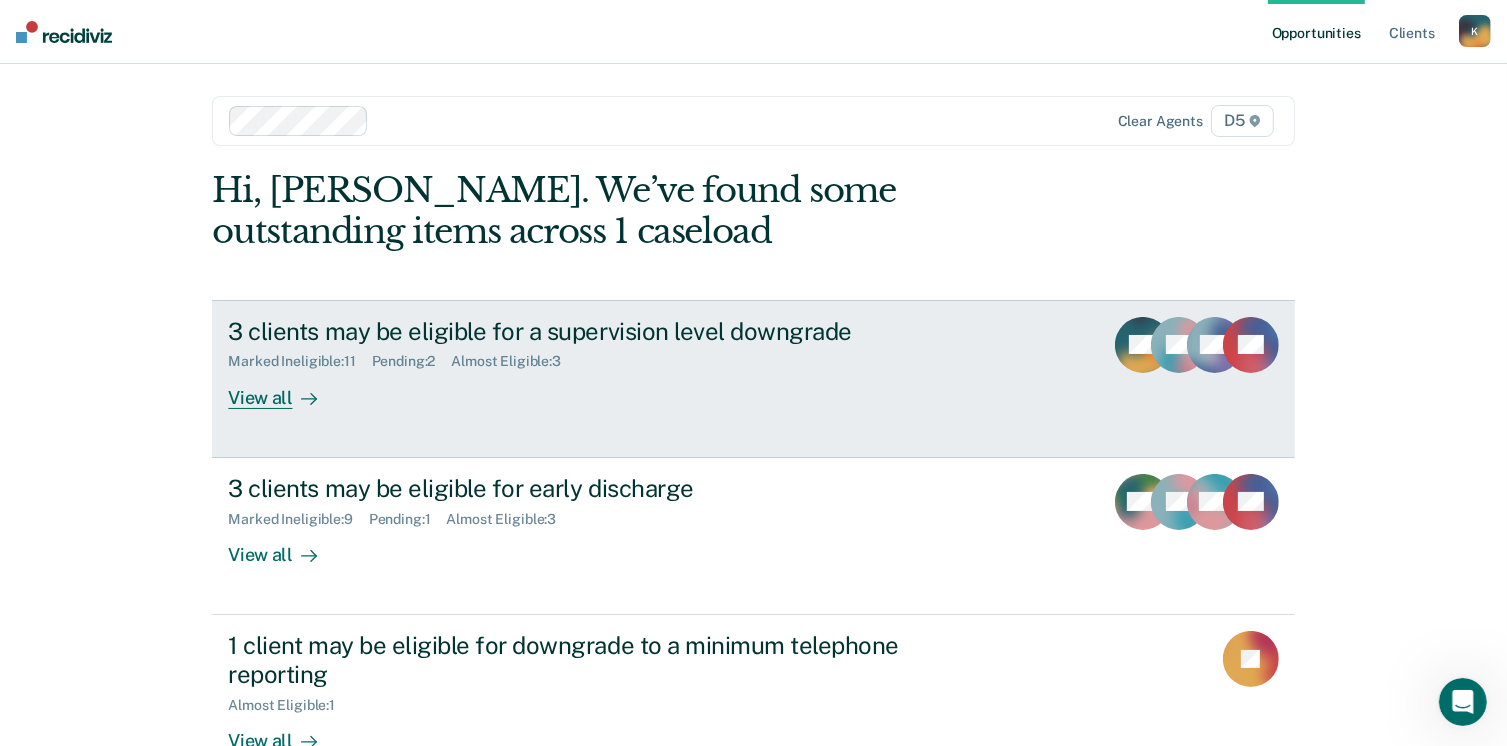 click on "3 clients may be eligible for a supervision level downgrade" at bounding box center [579, 331] 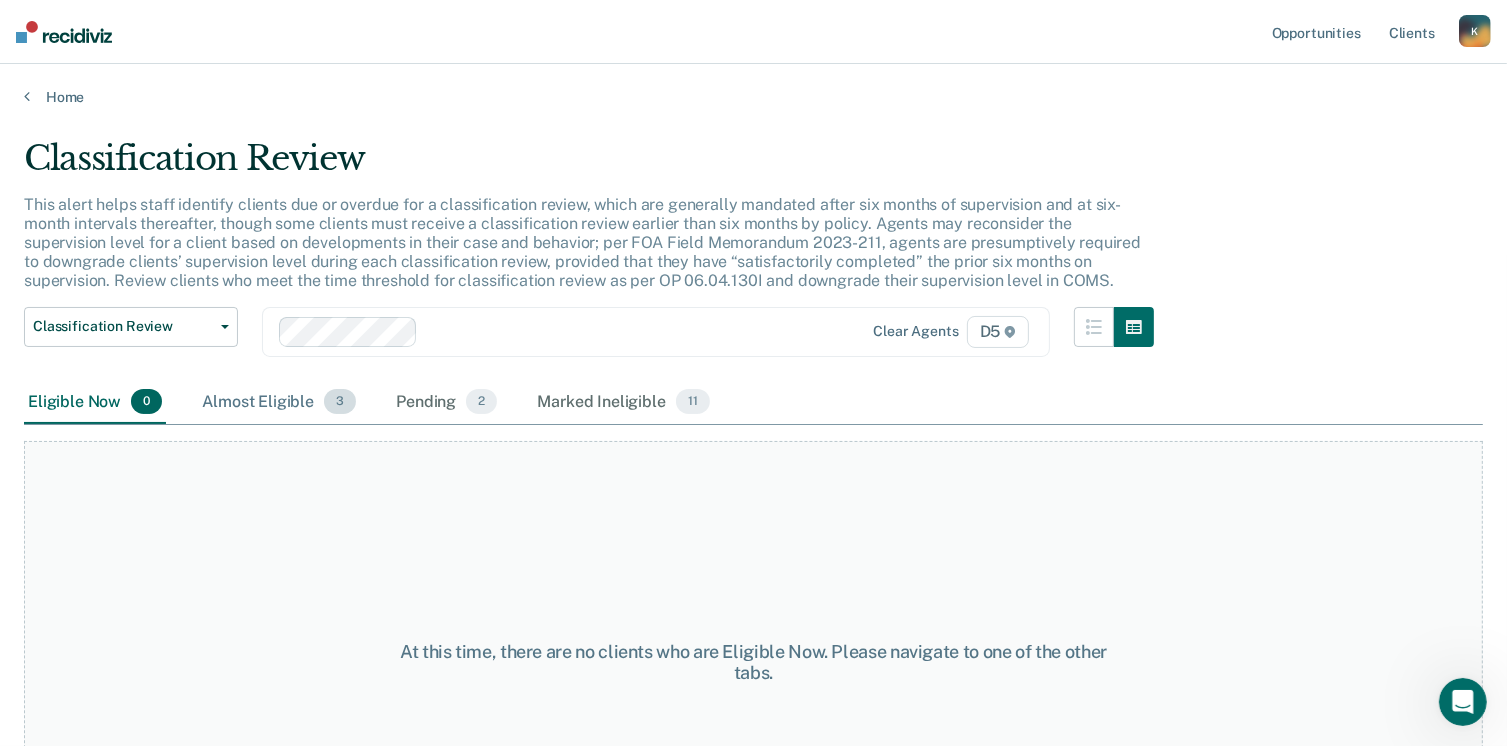 click on "Almost Eligible 3" at bounding box center [279, 403] 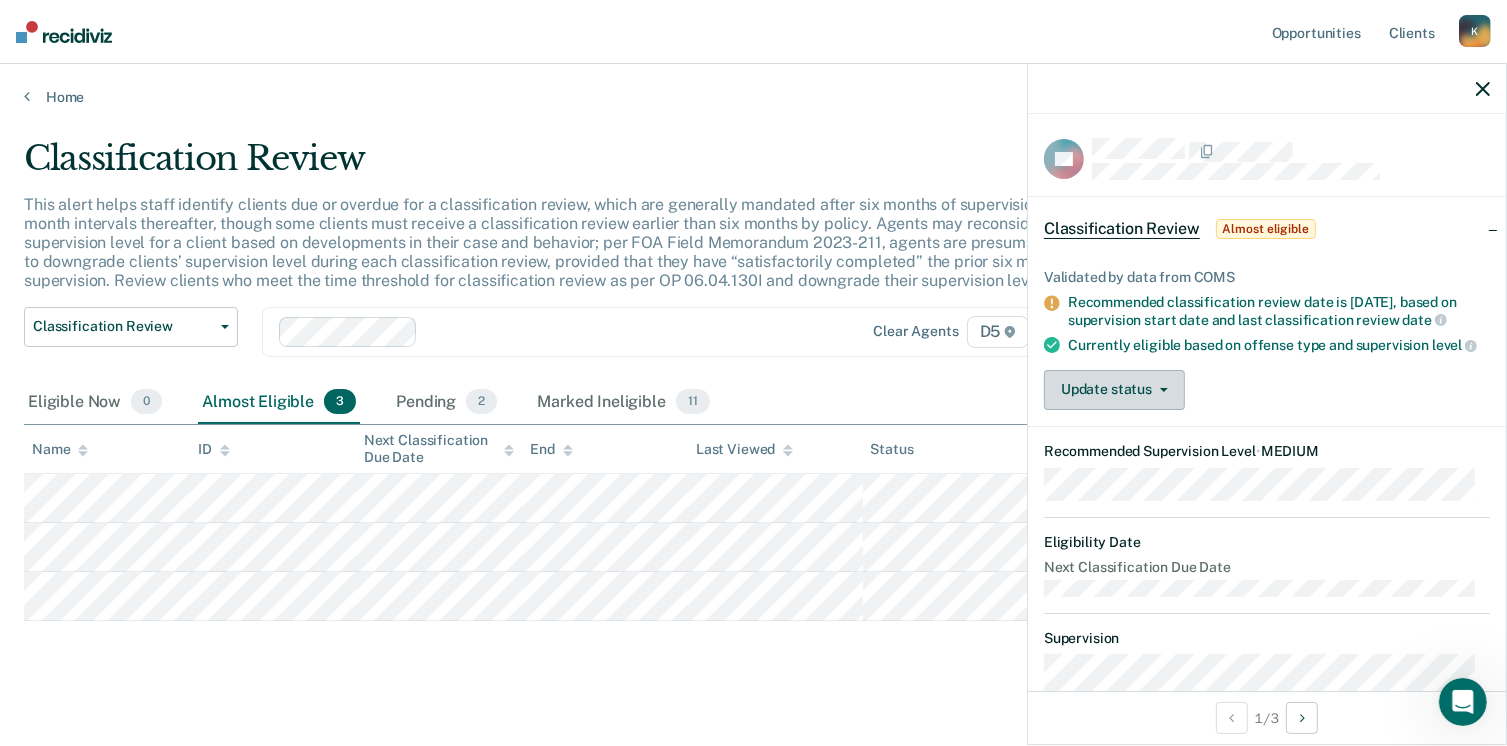 click on "Update status" at bounding box center [1114, 390] 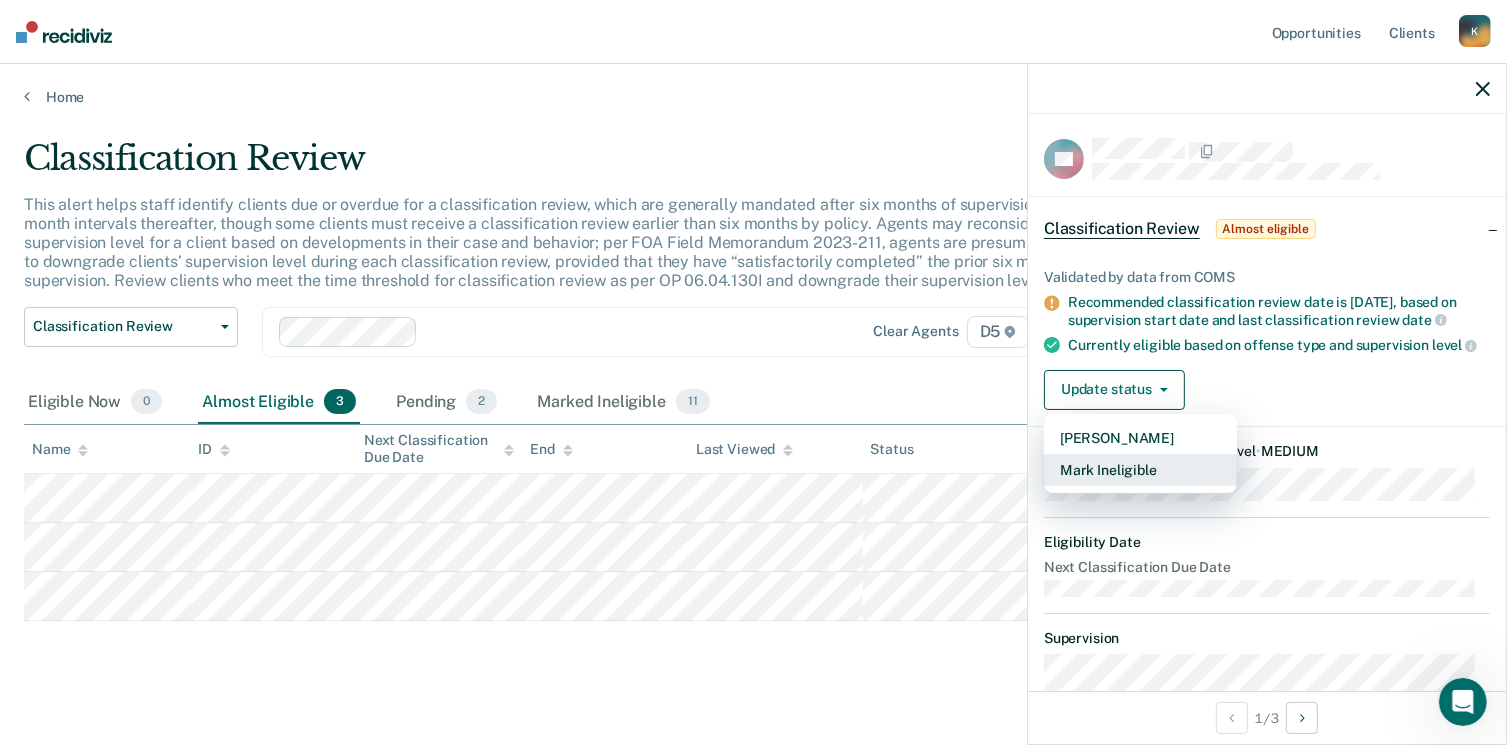 click on "Mark Ineligible" at bounding box center (1140, 470) 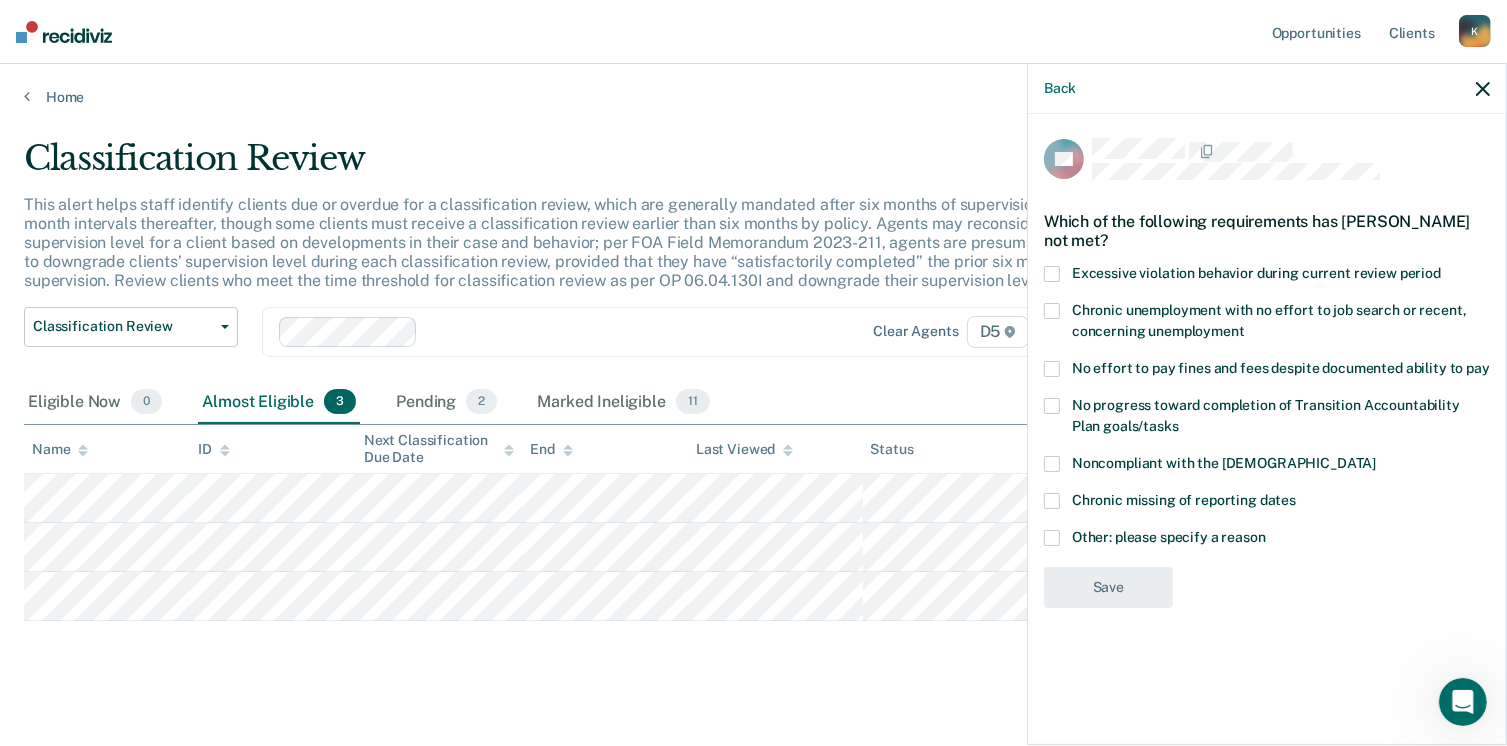 click at bounding box center (1052, 538) 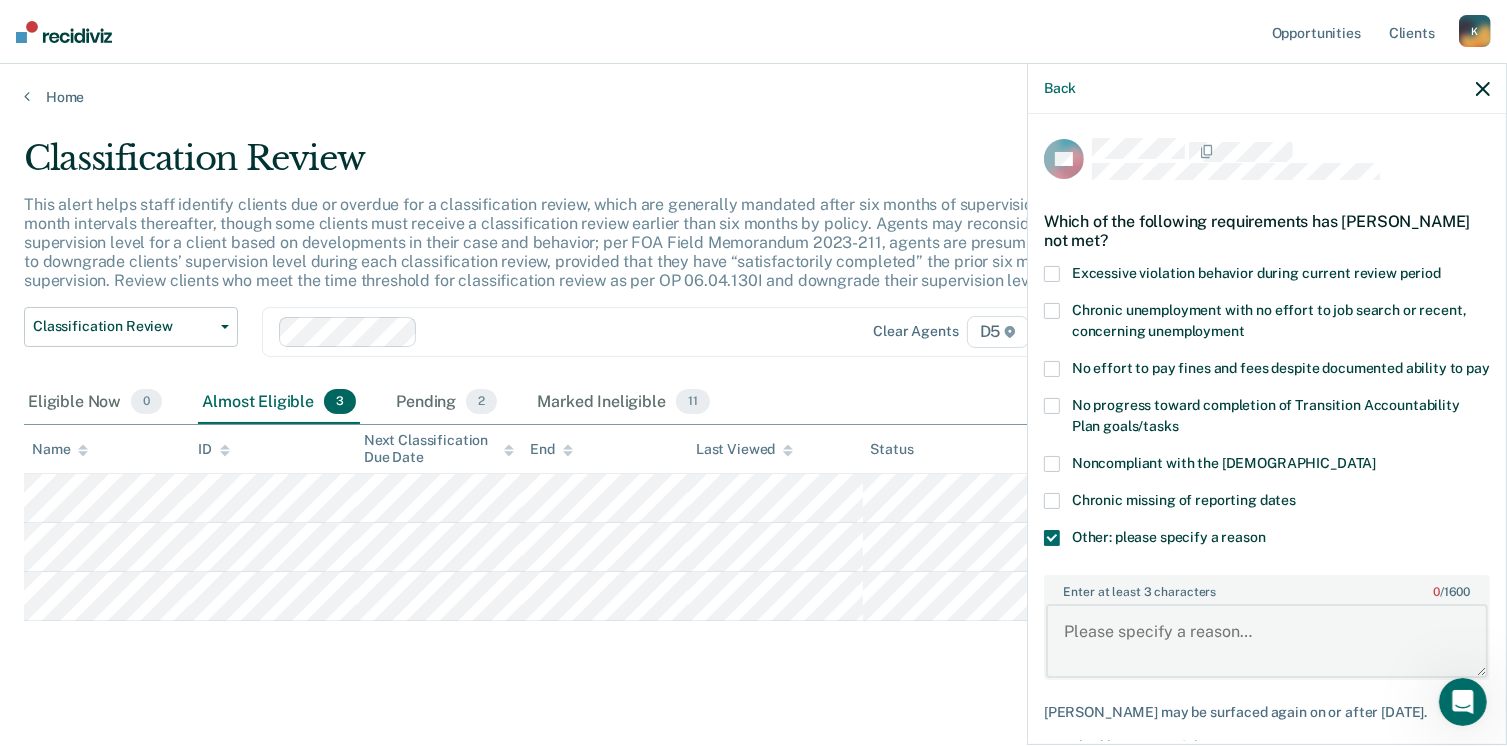 click on "Enter at least 3 characters 0  /  1600" at bounding box center [1267, 641] 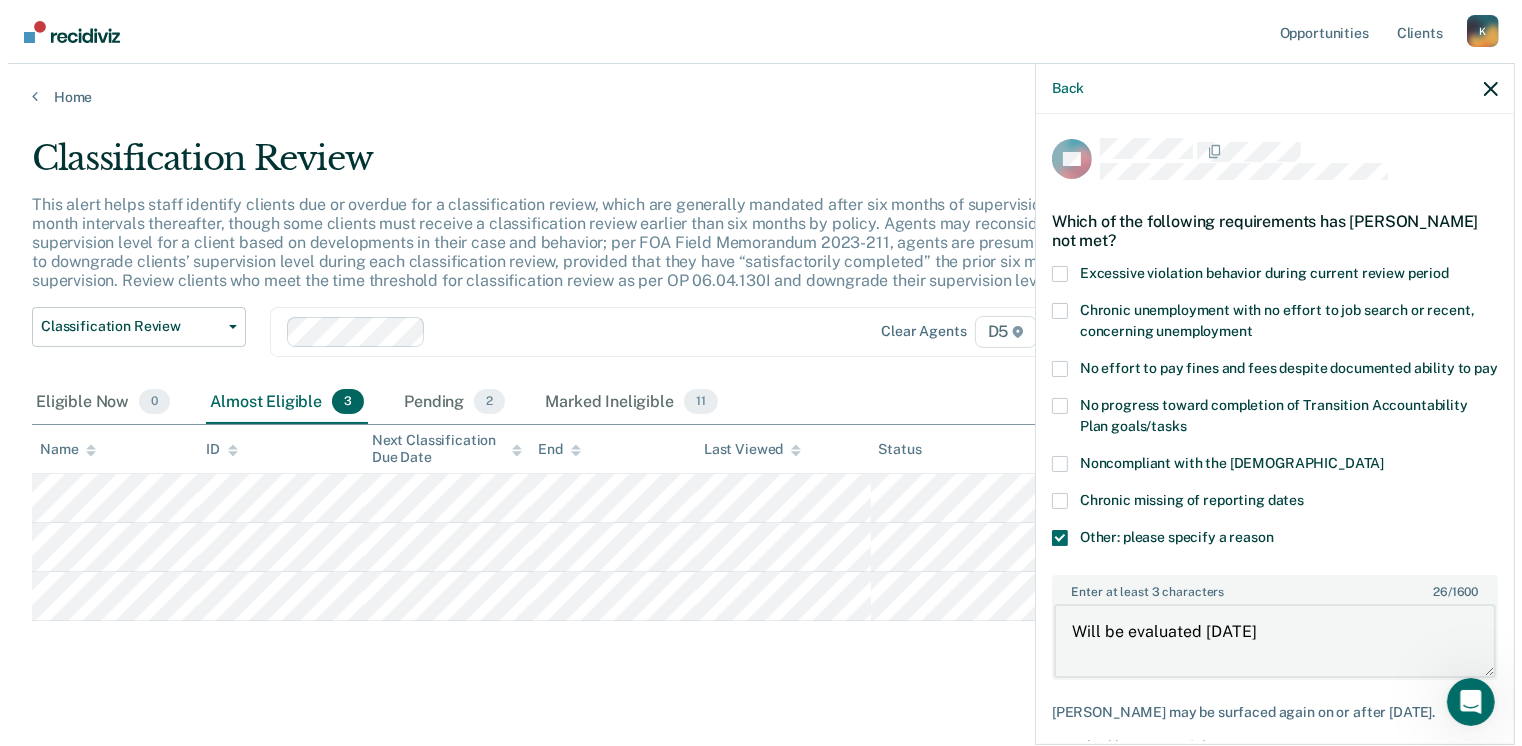 scroll, scrollTop: 123, scrollLeft: 0, axis: vertical 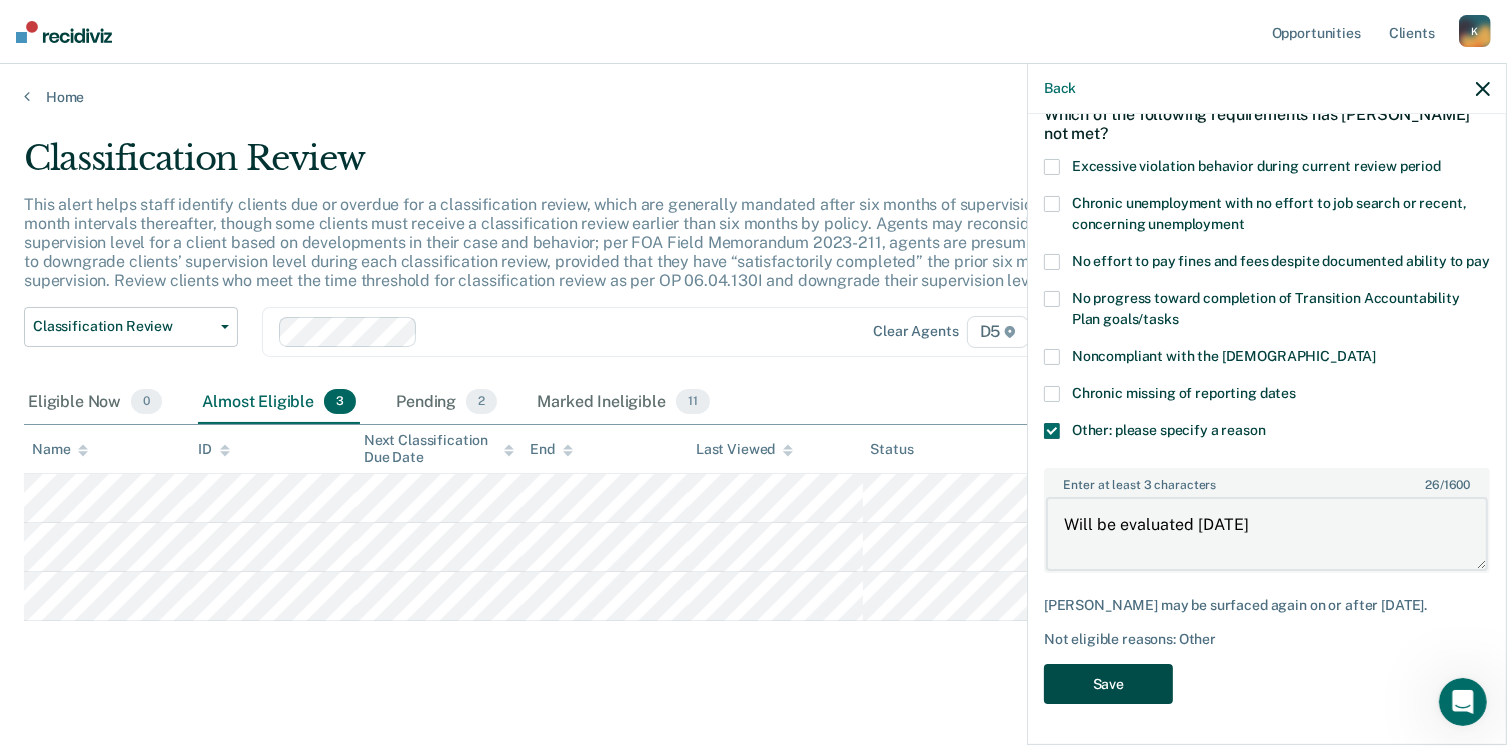 type on "Will be evaluated 09/01/25" 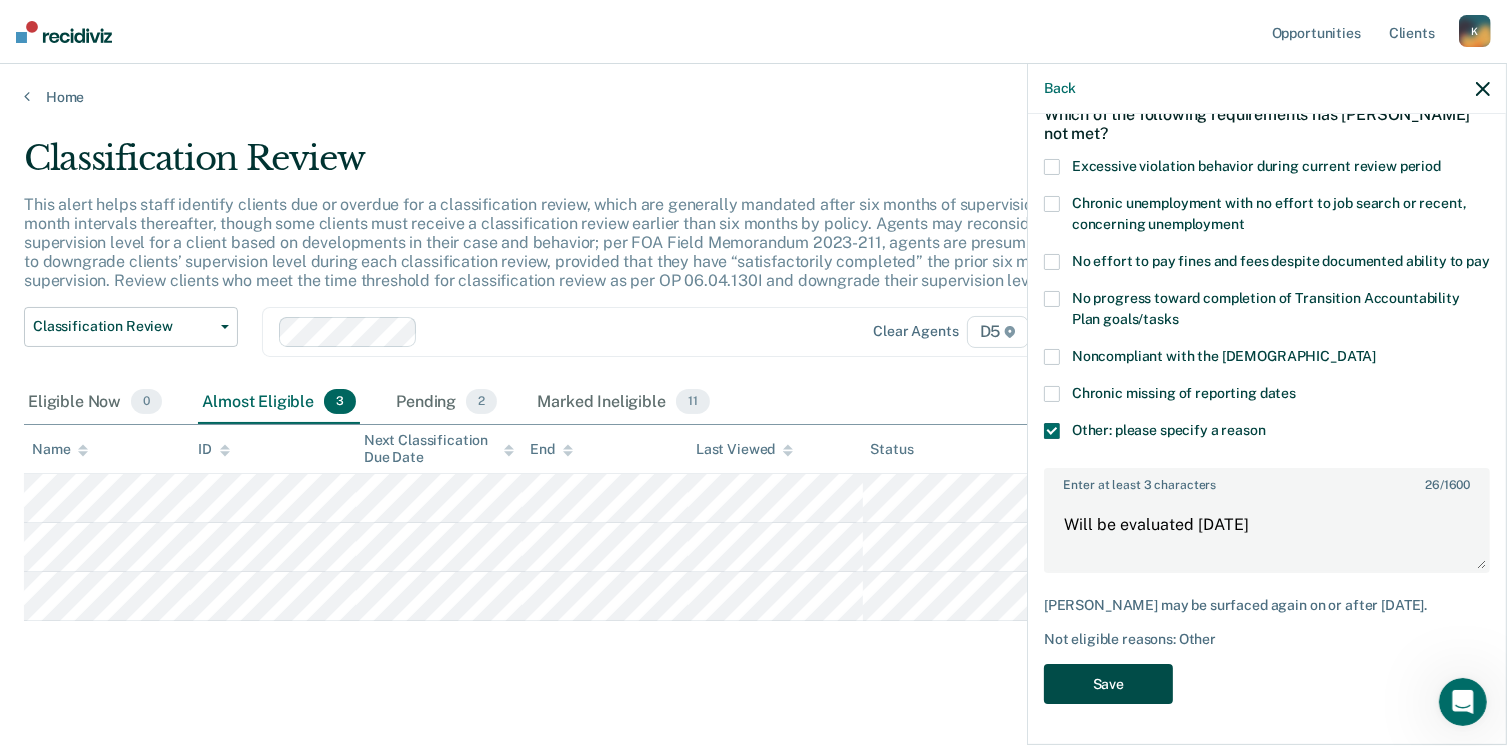 click on "Save" at bounding box center (1108, 684) 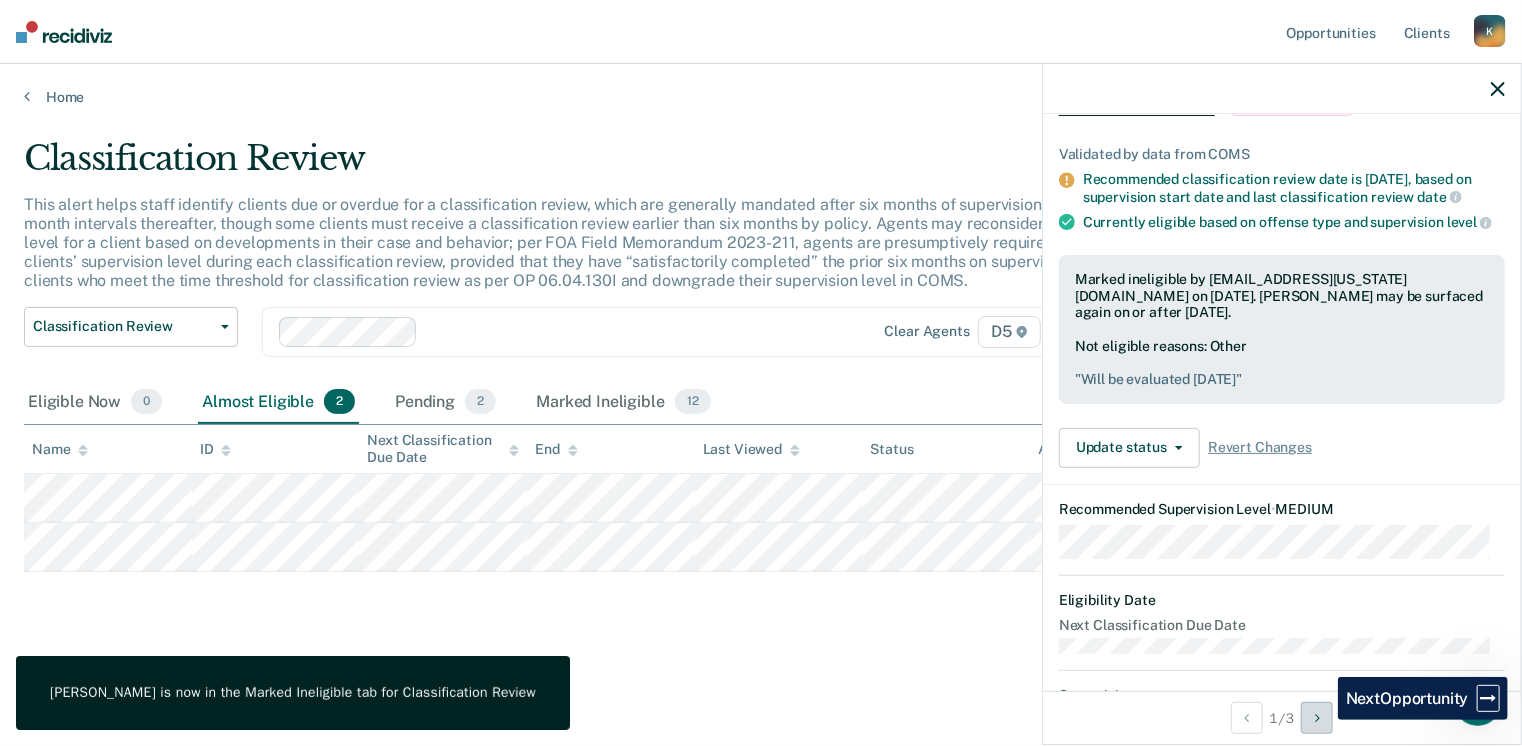 click at bounding box center (1317, 718) 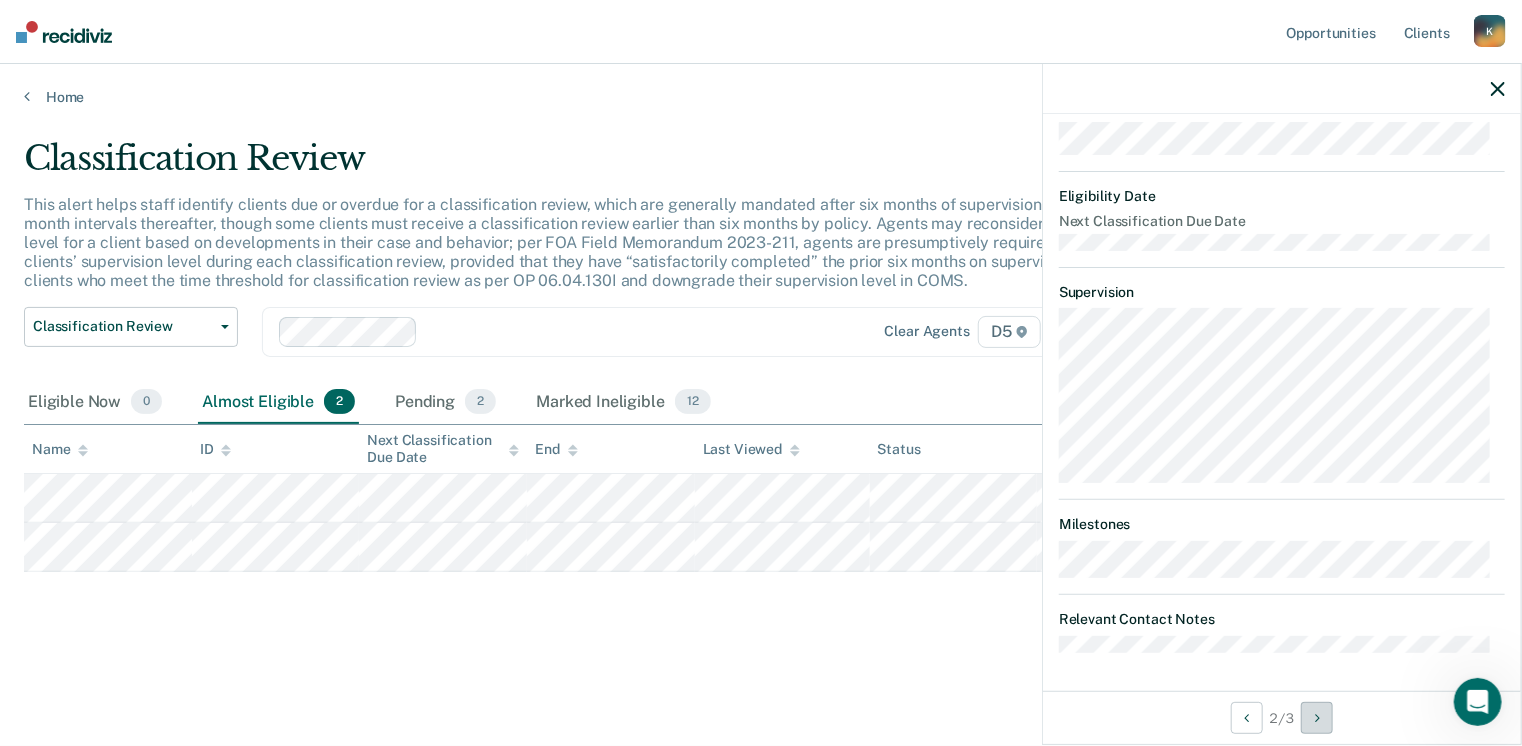 scroll, scrollTop: 358, scrollLeft: 0, axis: vertical 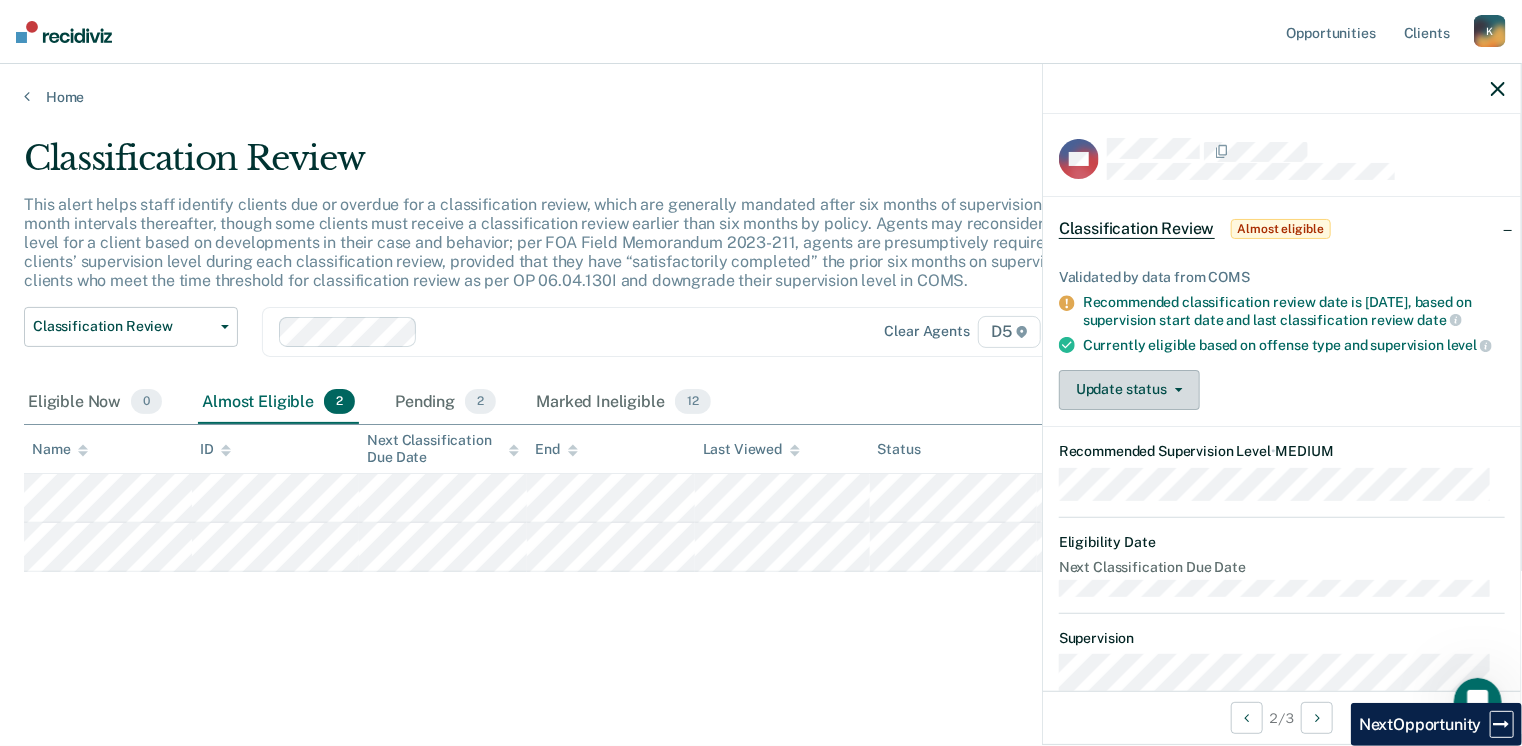 click on "Update status" at bounding box center [1129, 390] 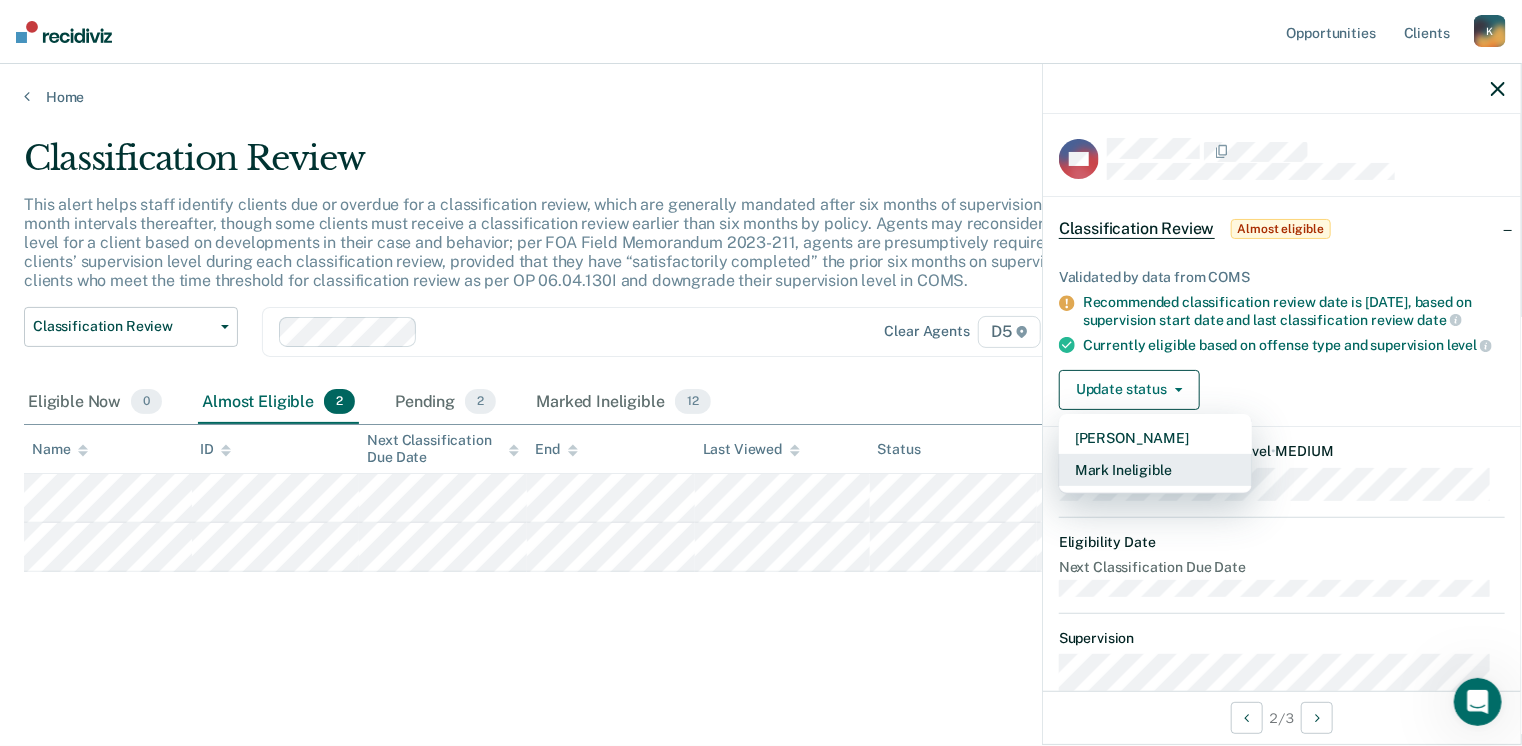 click on "Mark Ineligible" at bounding box center [1155, 470] 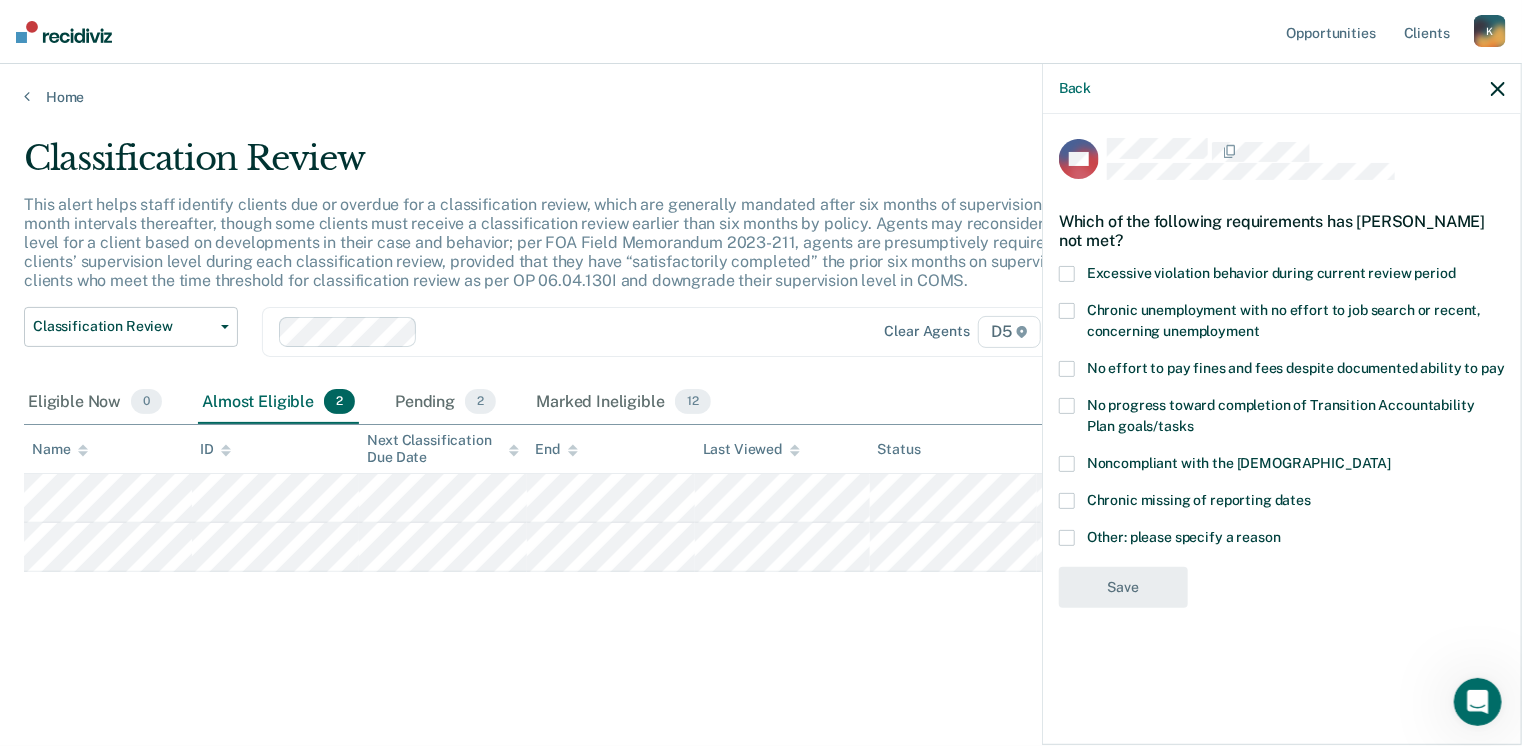 click on "Other: please specify a reason" at bounding box center [1184, 537] 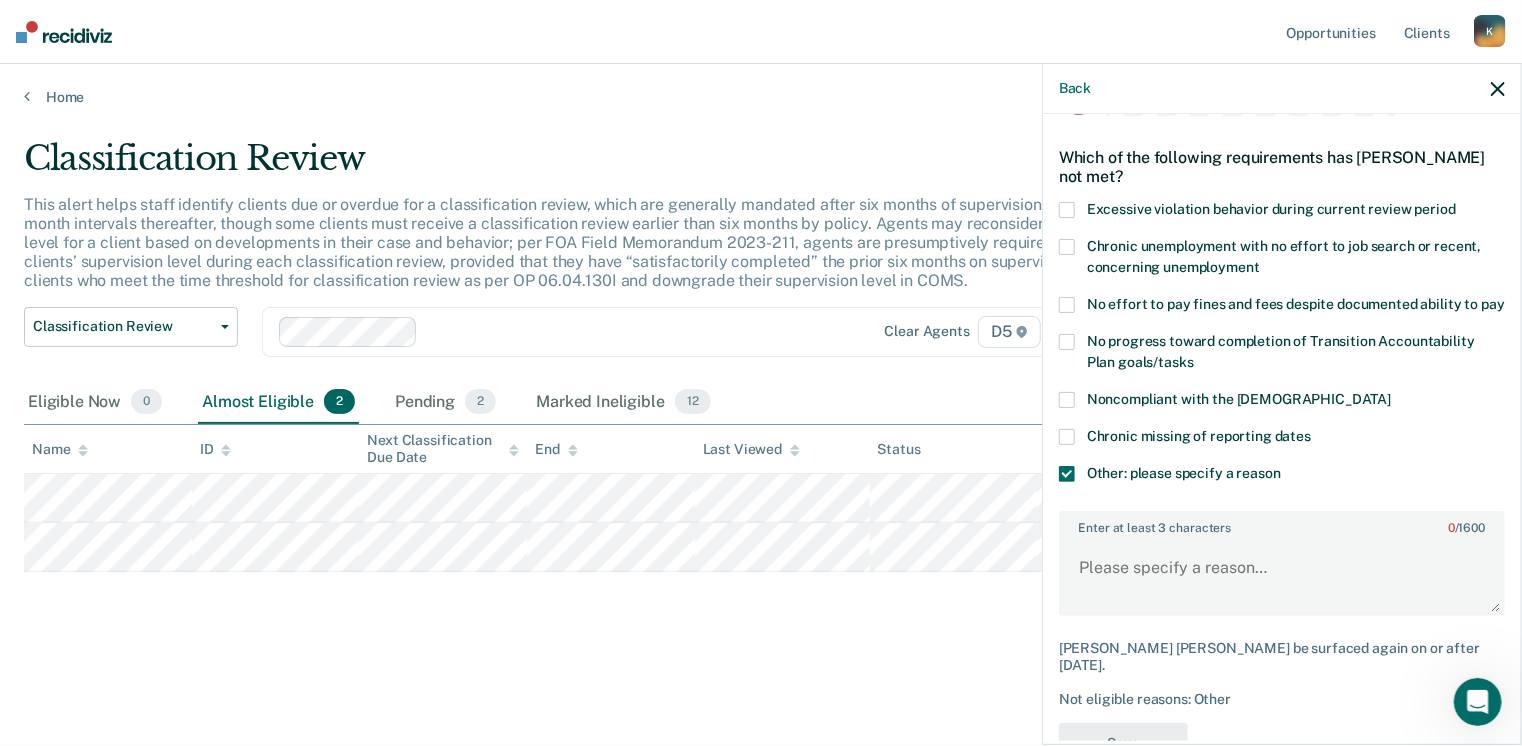 scroll, scrollTop: 123, scrollLeft: 0, axis: vertical 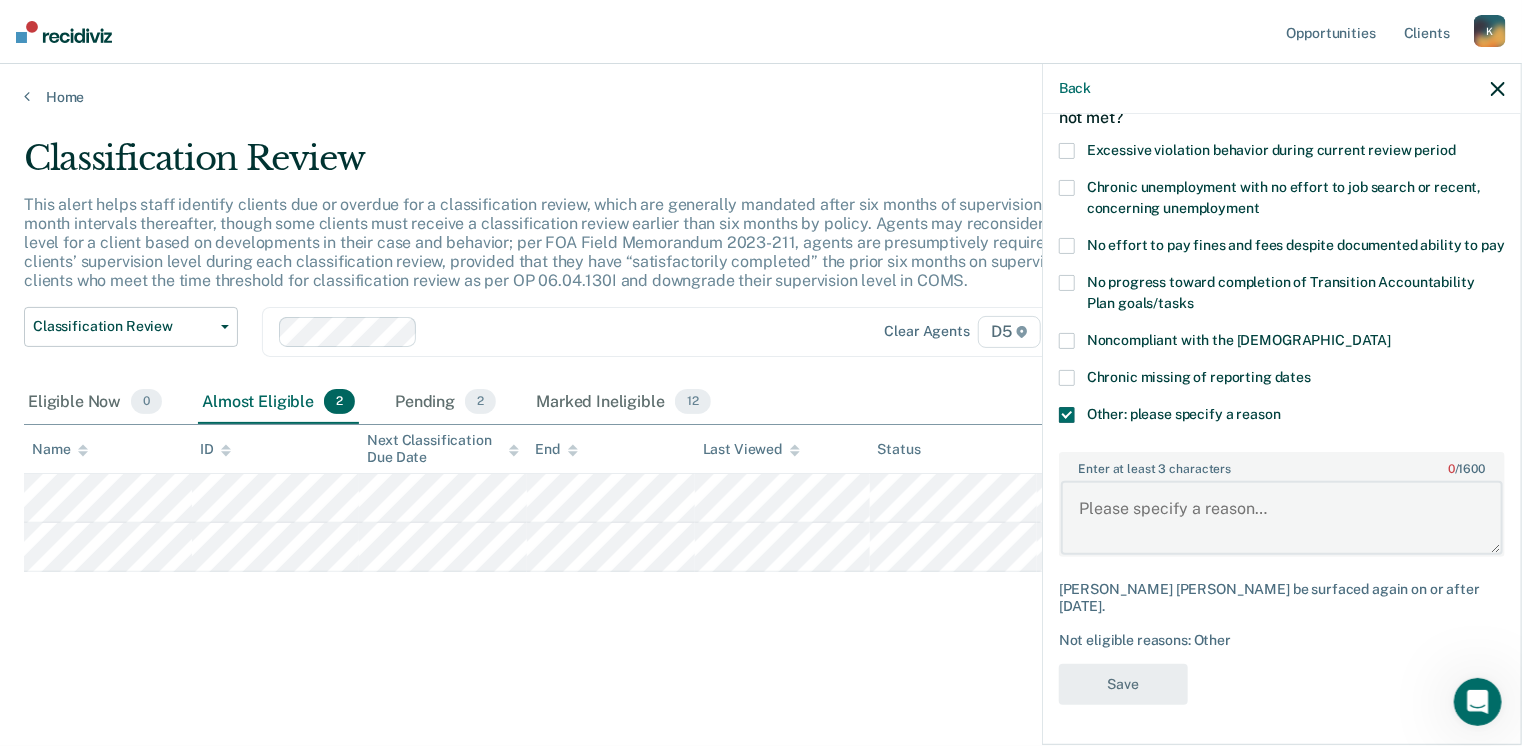 click on "Enter at least 3 characters 0  /  1600" at bounding box center [1282, 518] 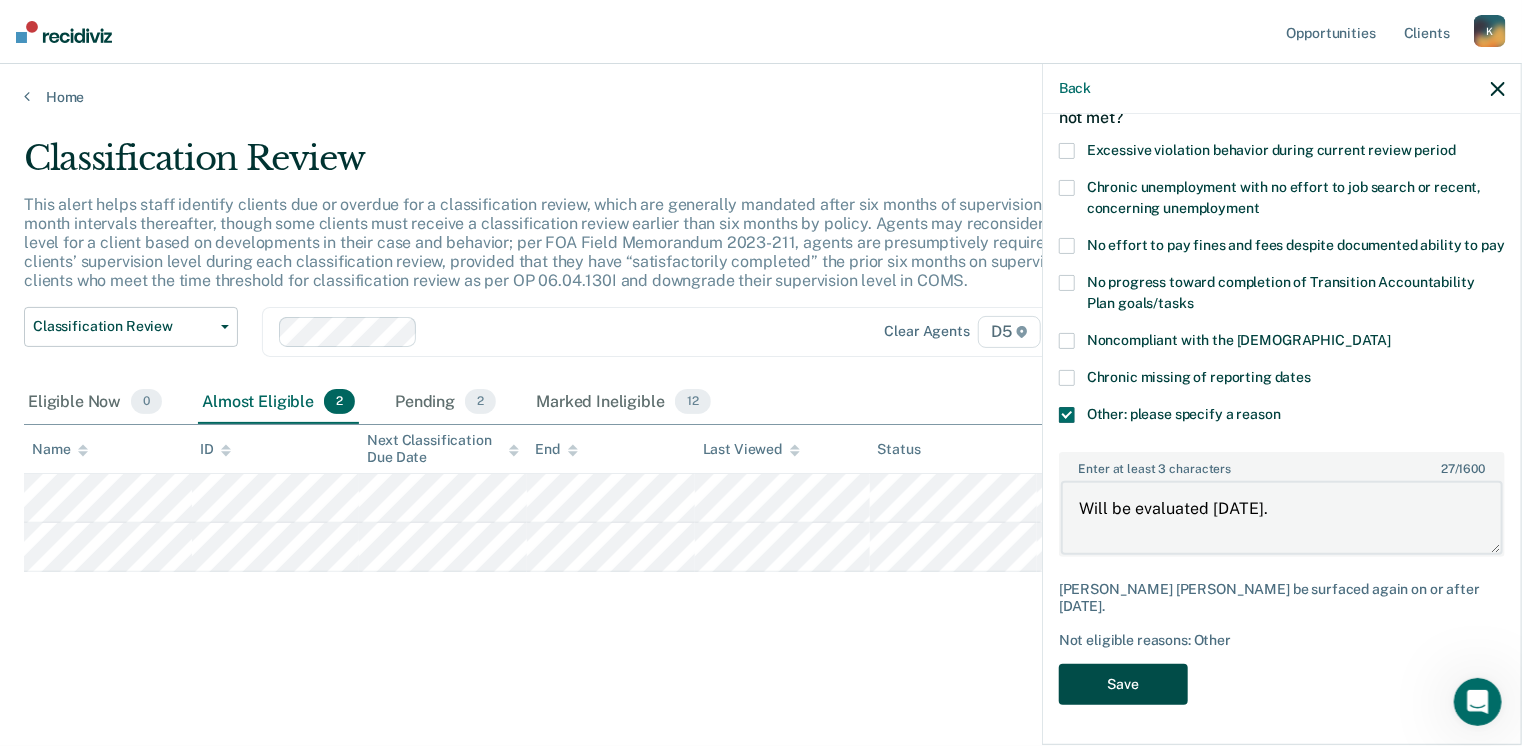 type on "Will be evaluated 09/01/25." 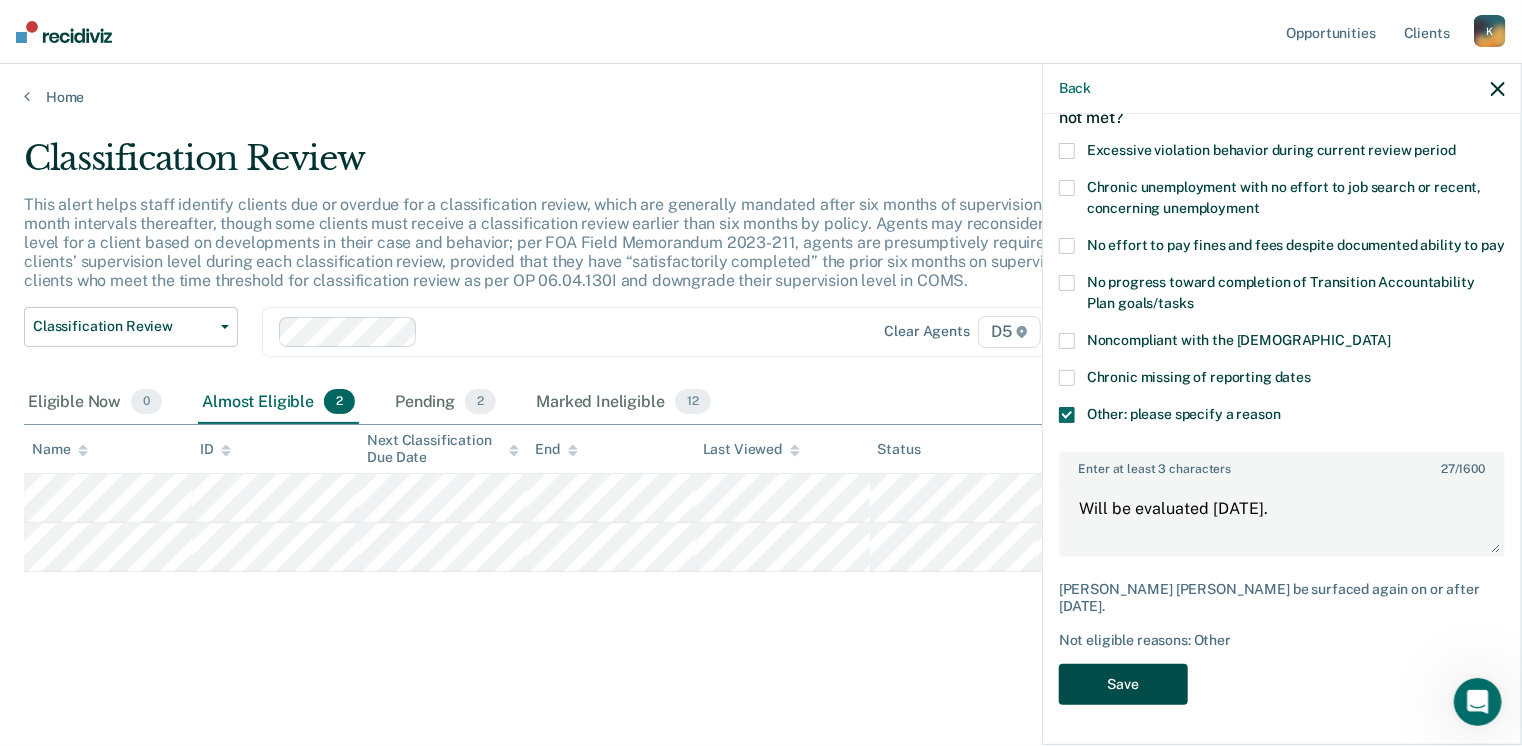 click on "Save" at bounding box center (1123, 684) 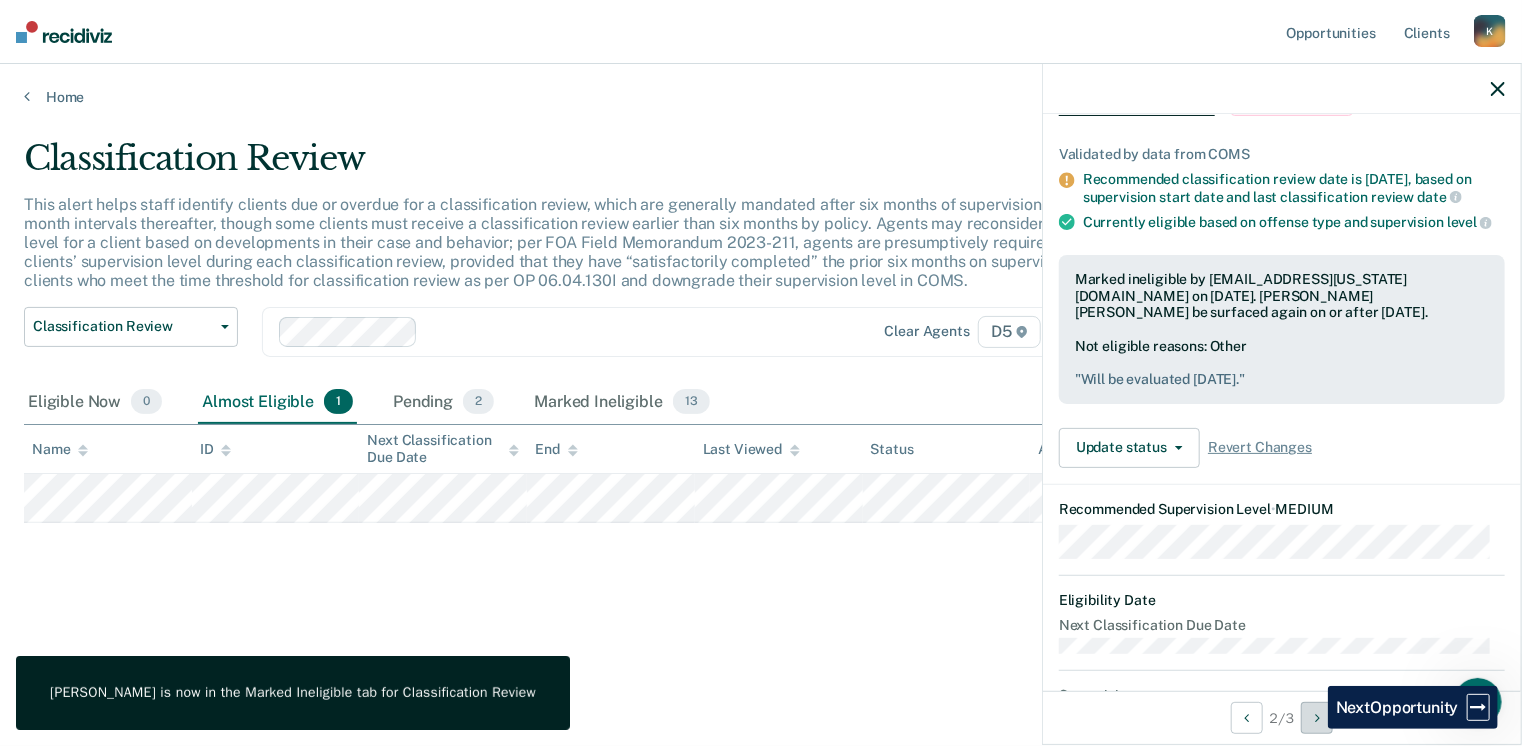 click at bounding box center [1317, 718] 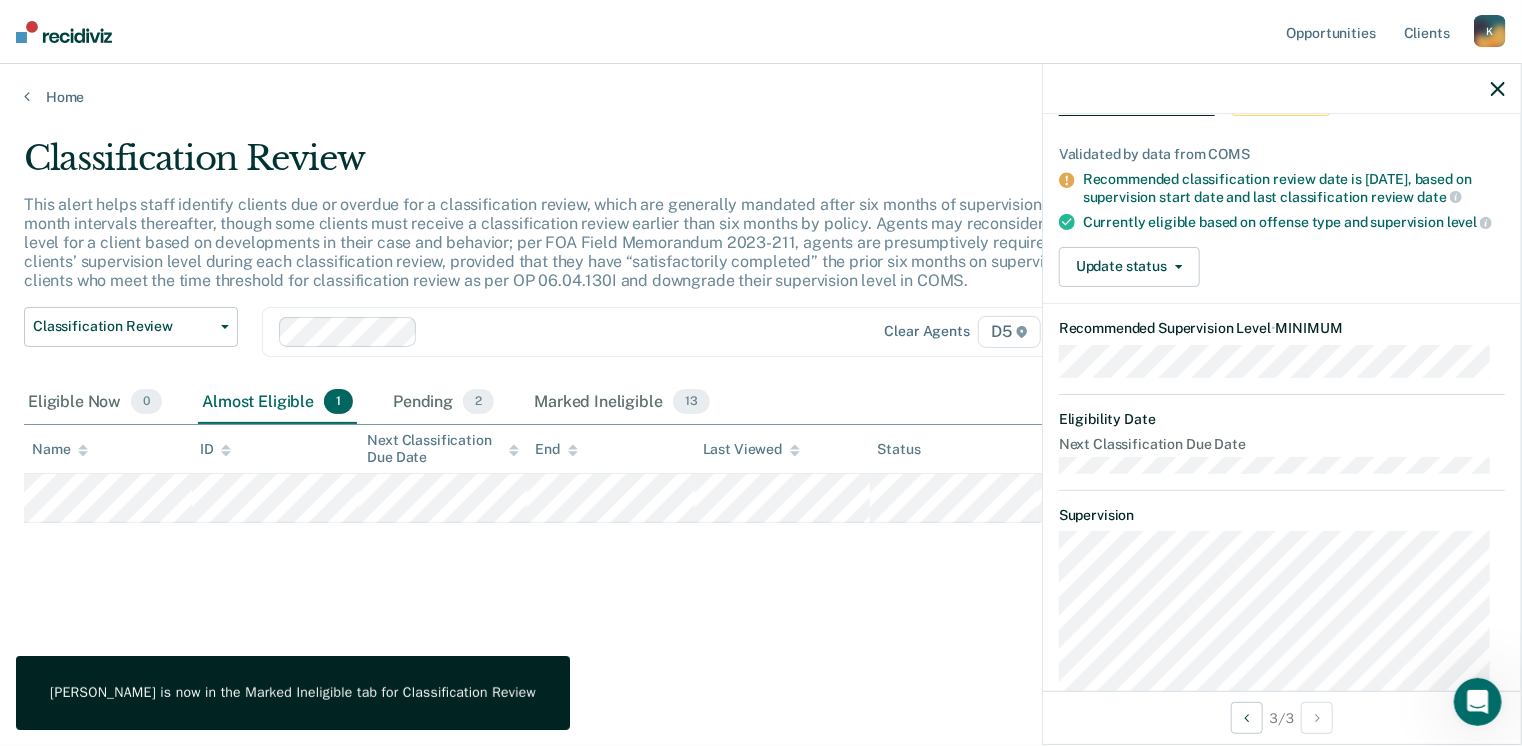 scroll, scrollTop: 0, scrollLeft: 0, axis: both 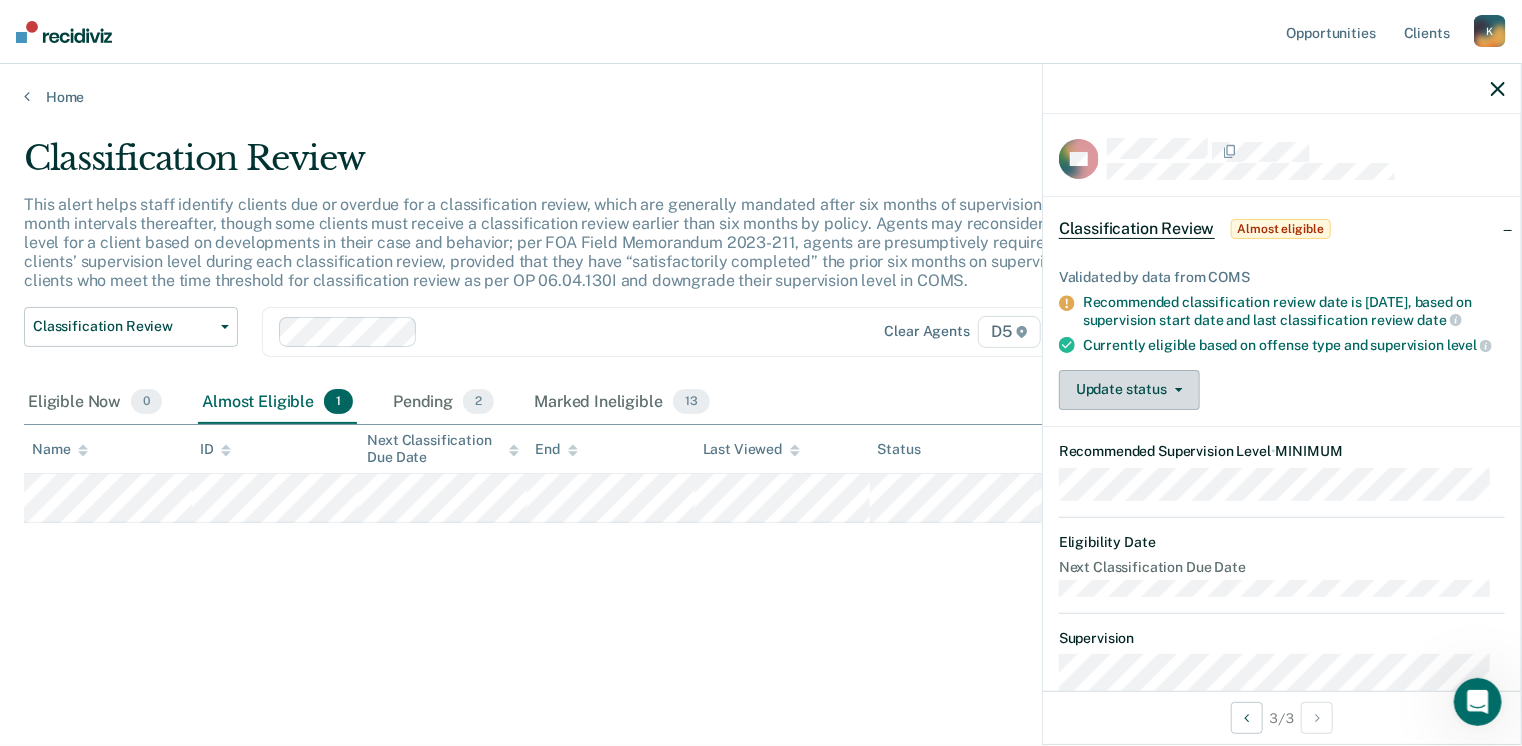 click on "Update status" at bounding box center (1129, 390) 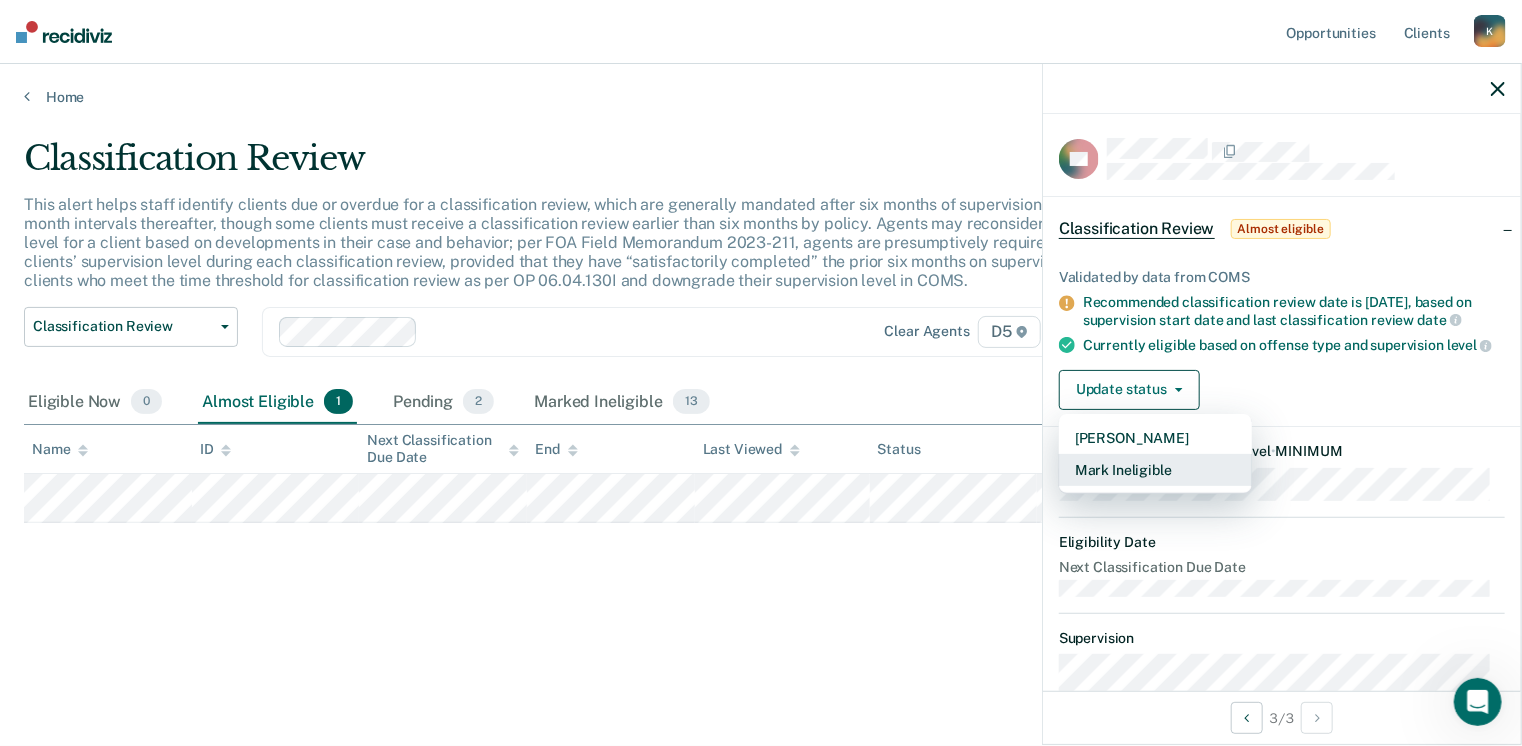 click on "Mark Ineligible" at bounding box center [1155, 470] 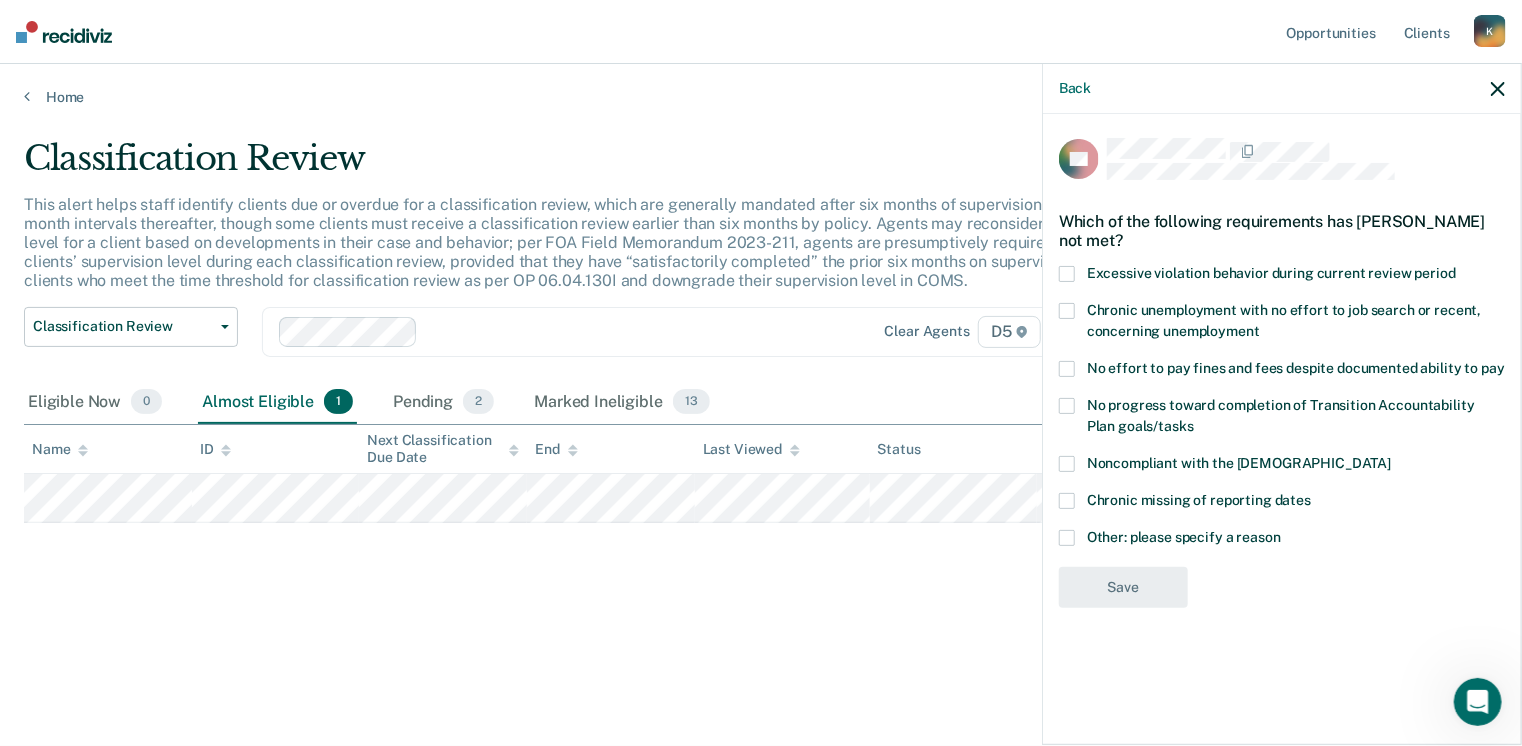 click at bounding box center (1067, 538) 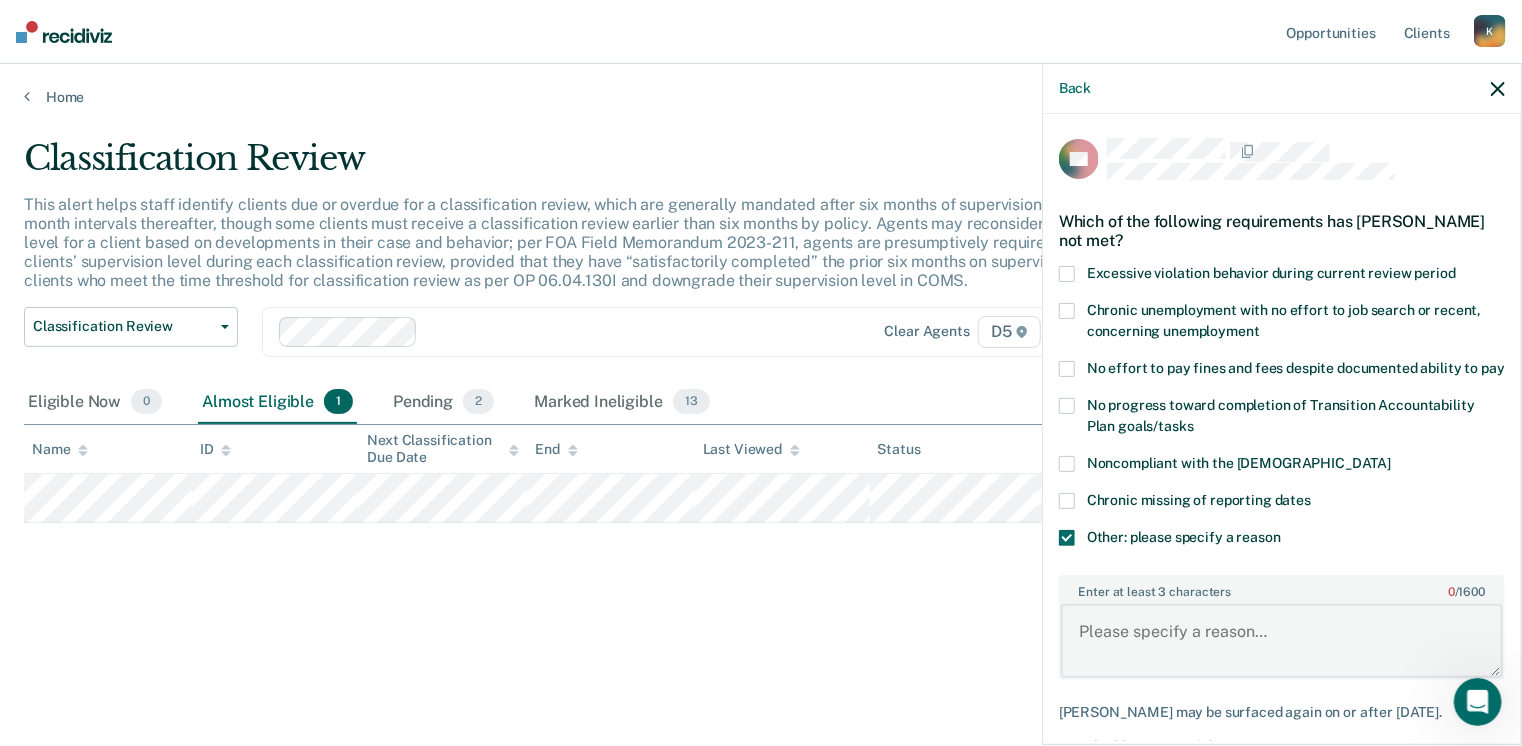 click on "Enter at least 3 characters 0  /  1600" at bounding box center [1282, 641] 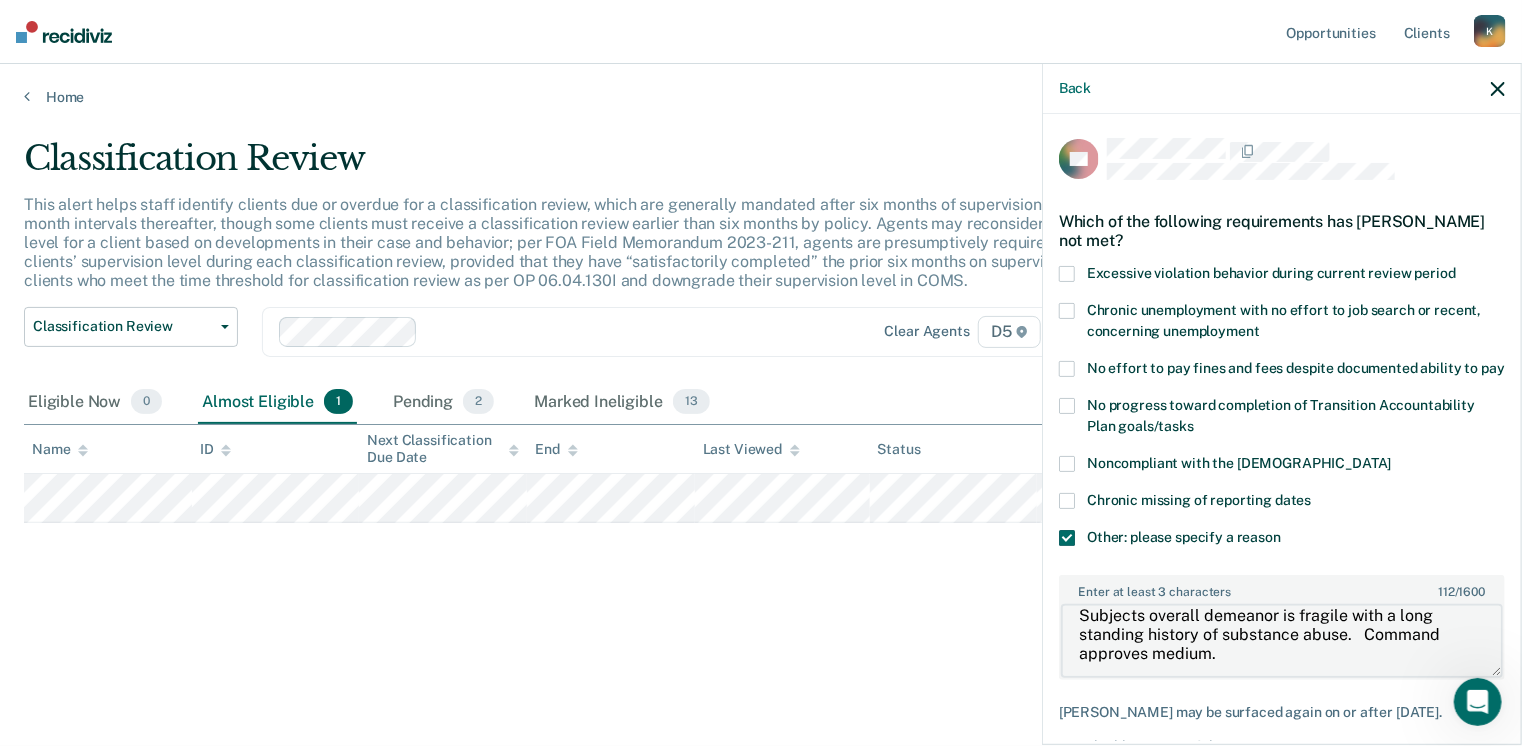 scroll, scrollTop: 19, scrollLeft: 0, axis: vertical 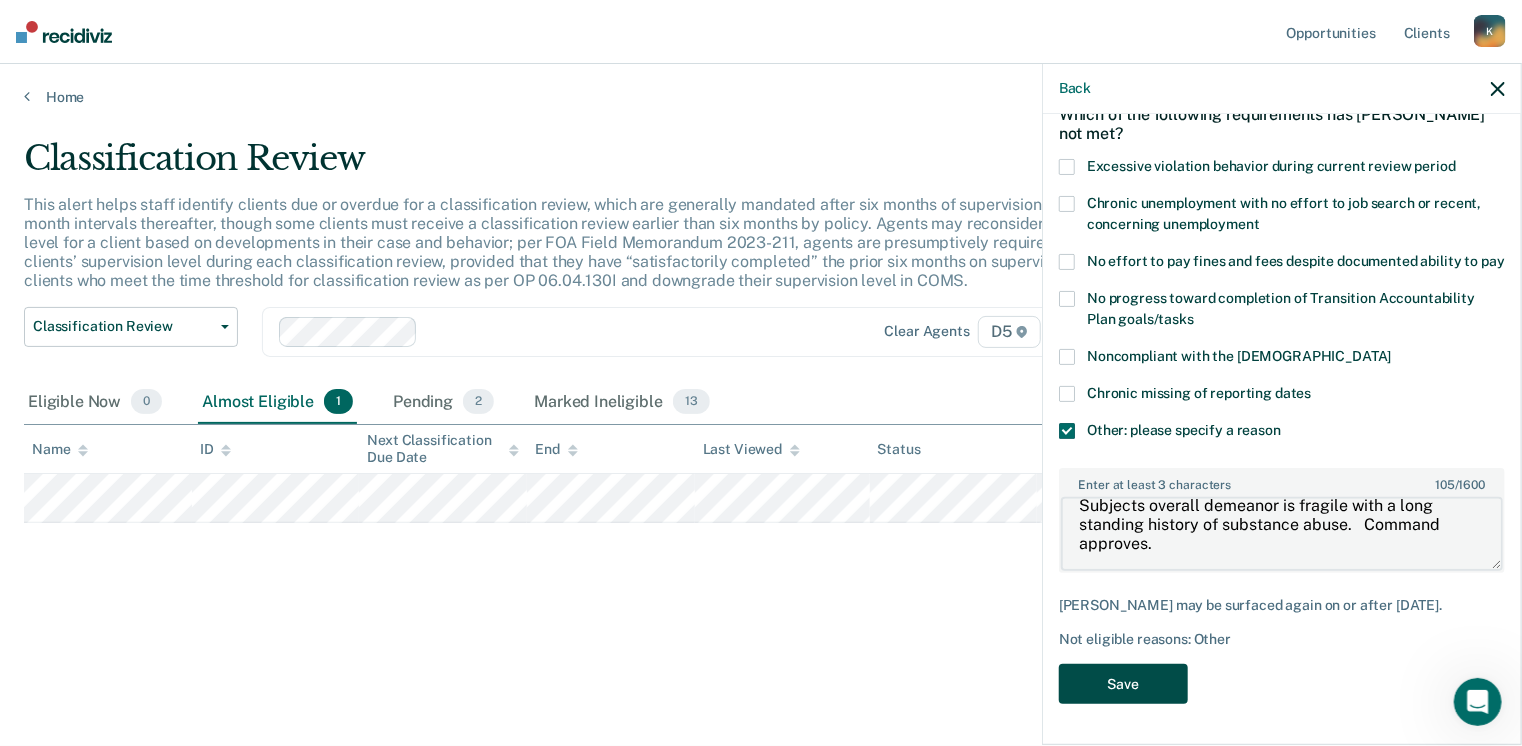 type on "Subjects overall demeanor is fragile with a long standing history of substance abuse.   Command approves." 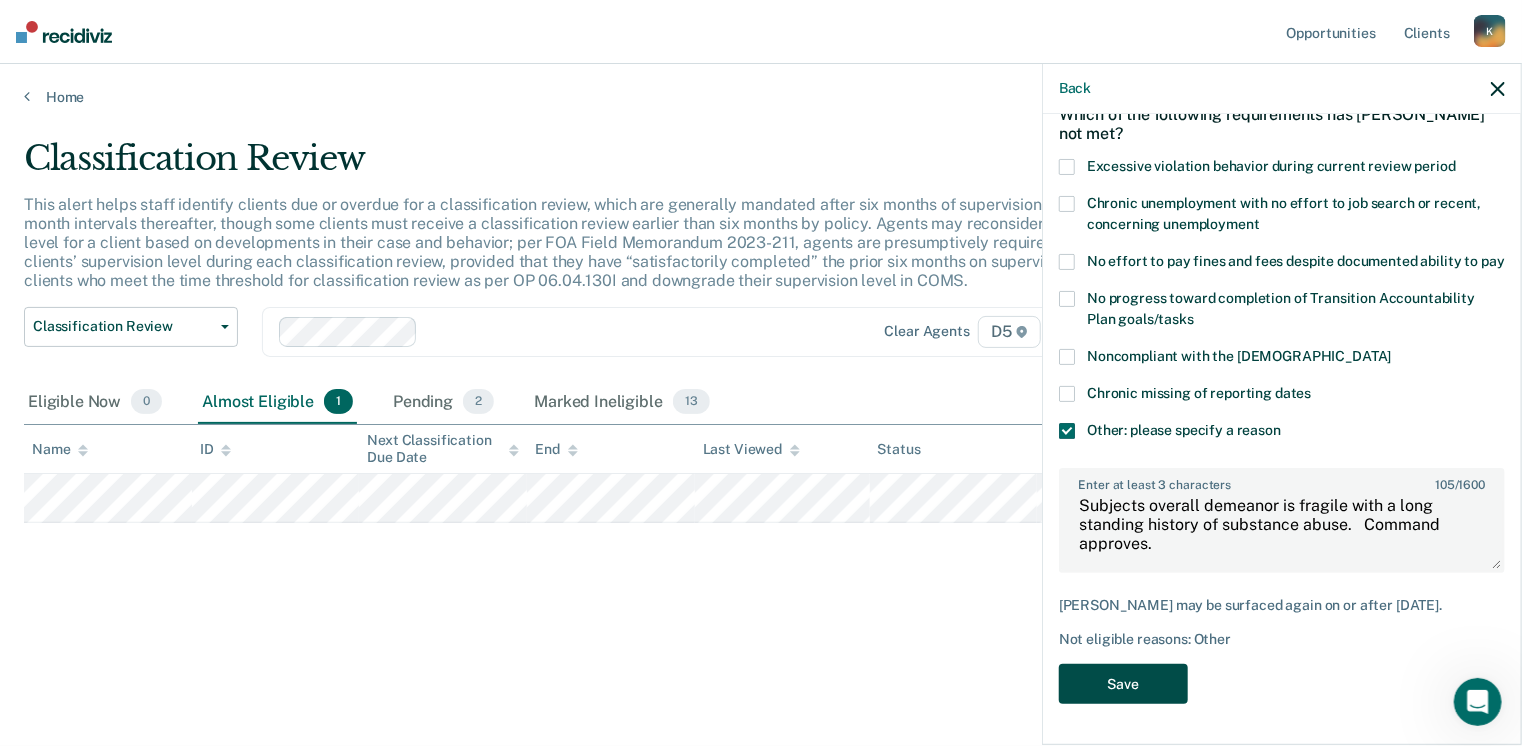 click on "Save" at bounding box center [1123, 684] 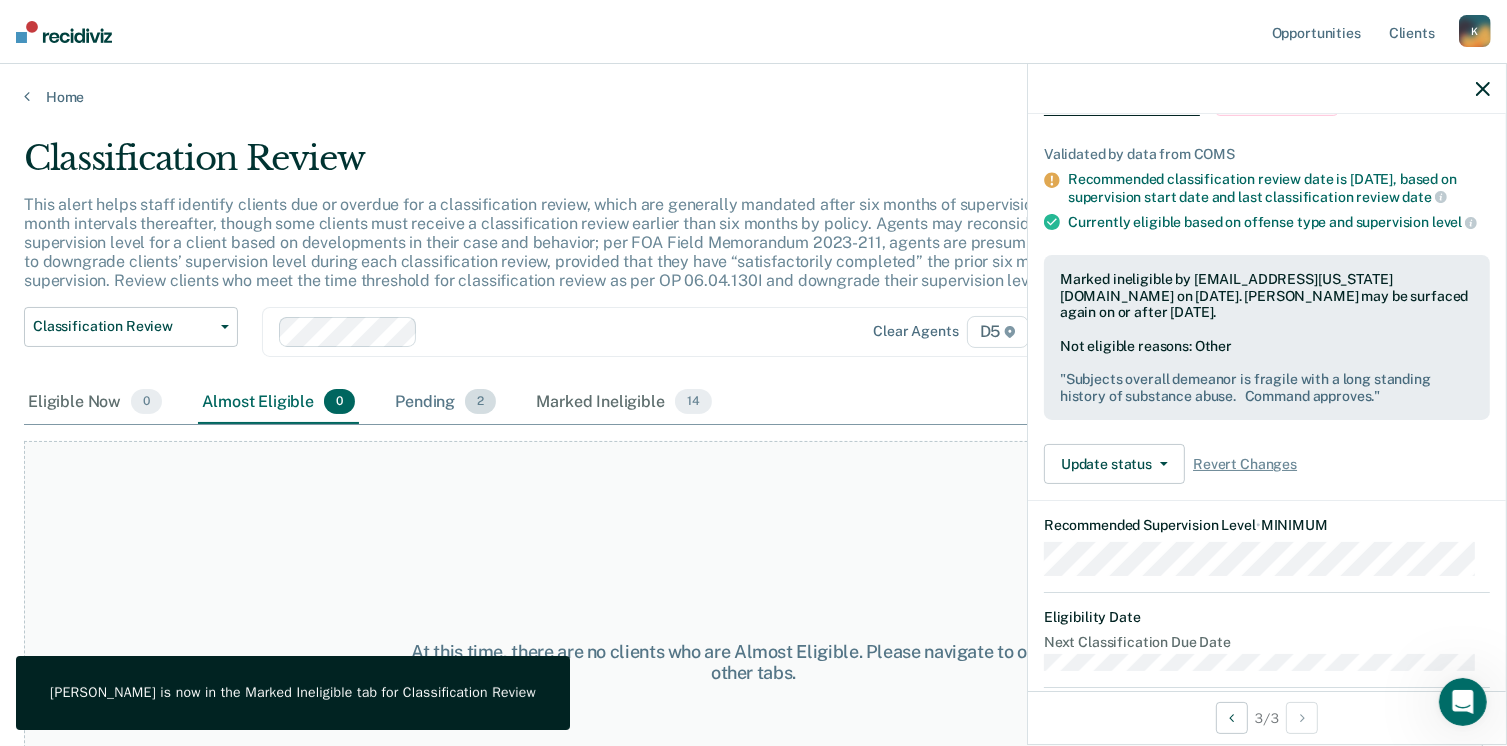 click on "Pending 2" at bounding box center (445, 403) 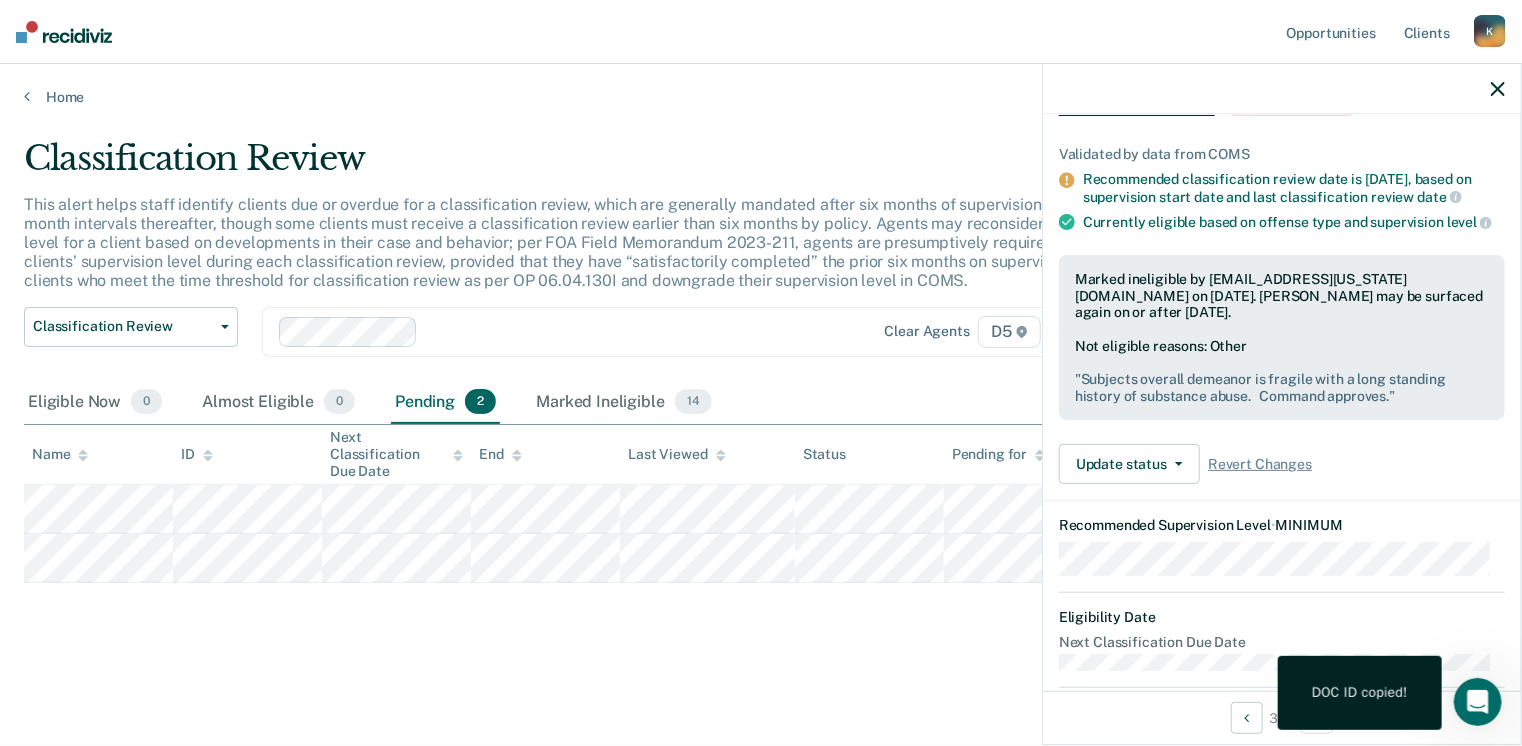 click on "DOC ID copied!" at bounding box center (1360, 693) 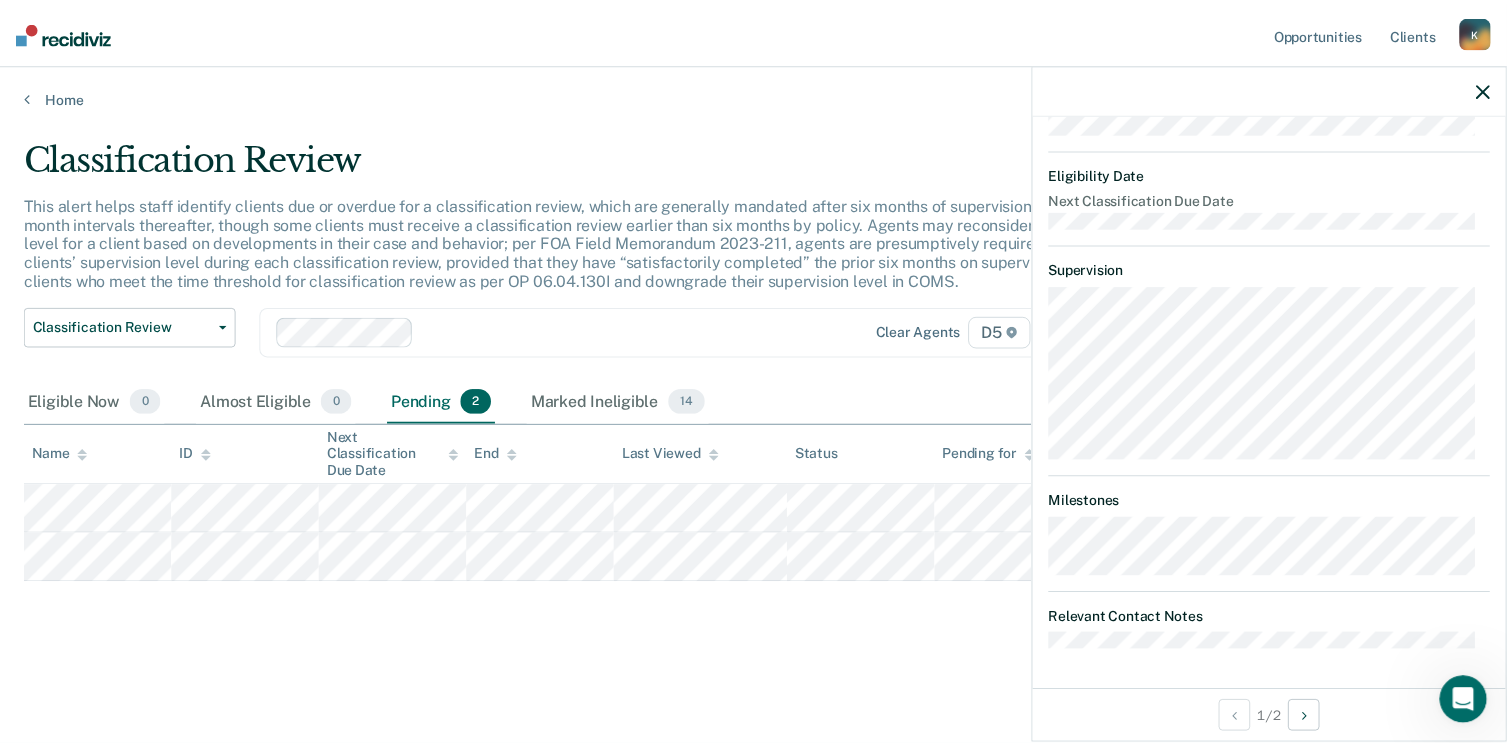 scroll, scrollTop: 0, scrollLeft: 0, axis: both 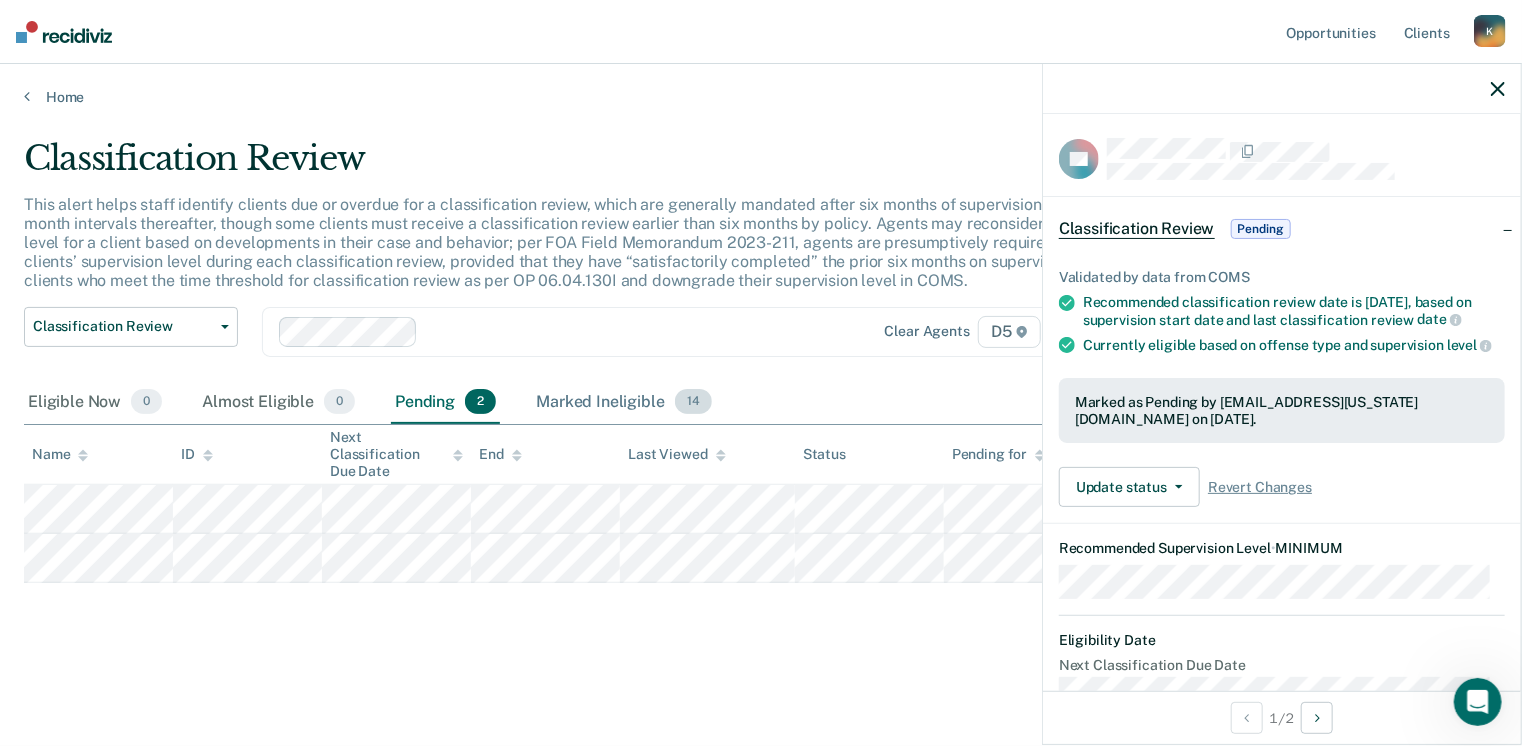 click on "Marked Ineligible 14" at bounding box center (623, 403) 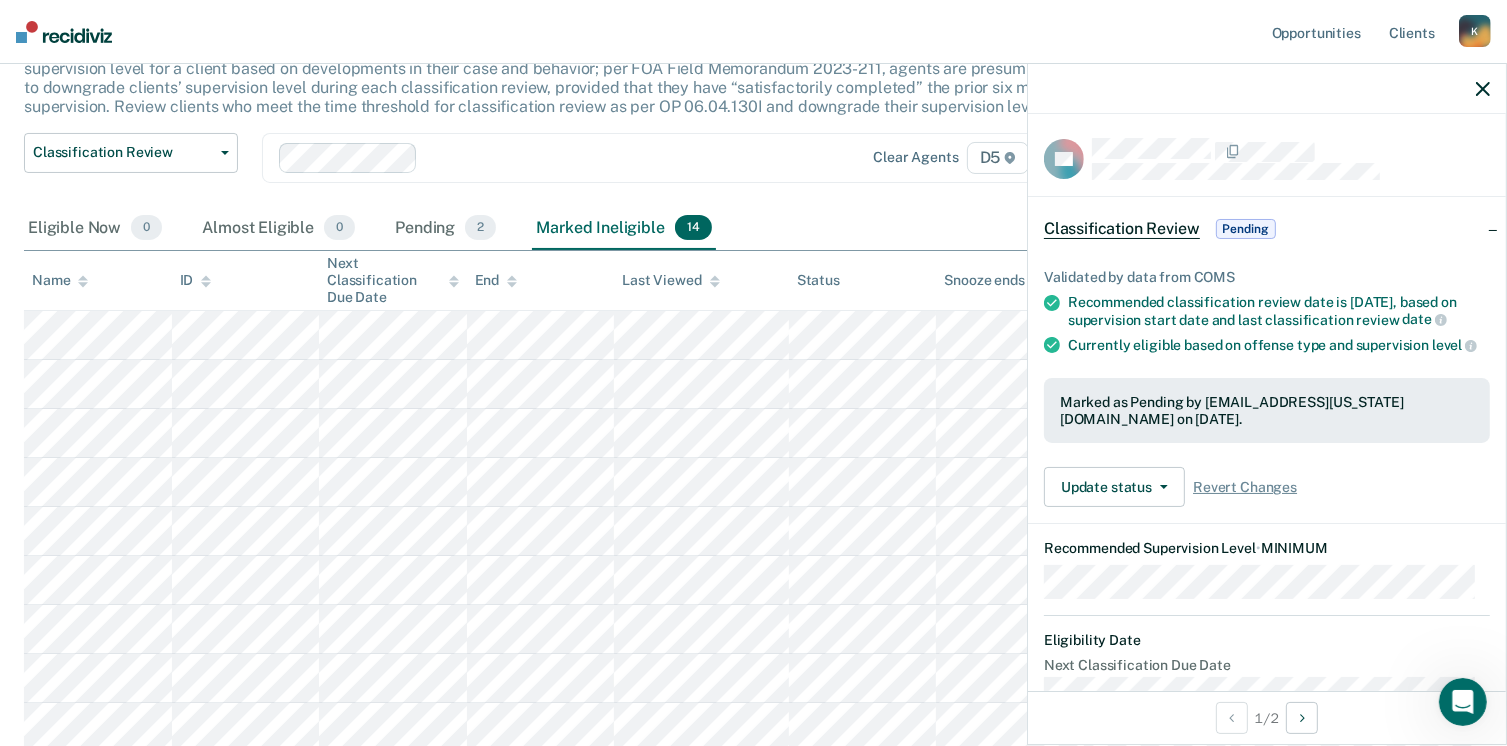 scroll, scrollTop: 0, scrollLeft: 0, axis: both 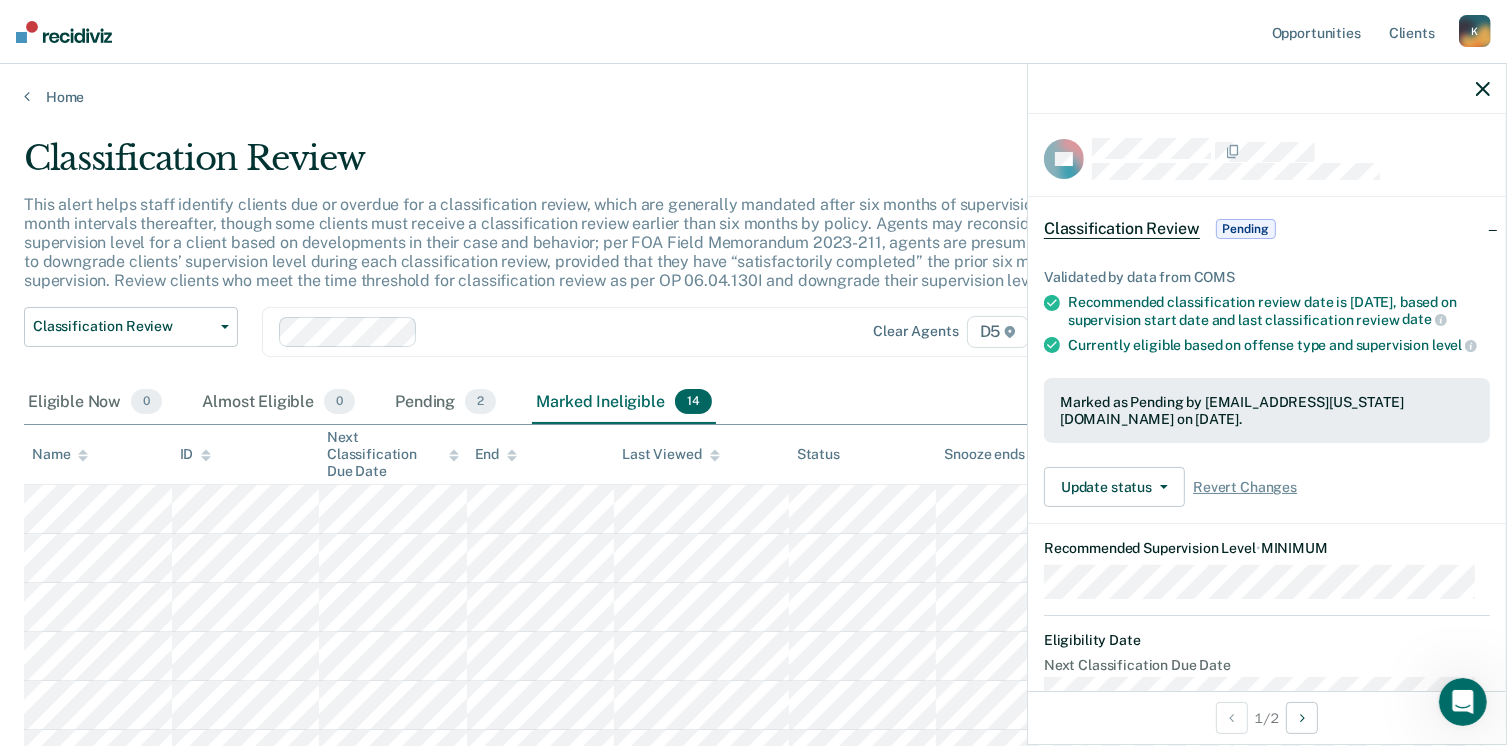 click 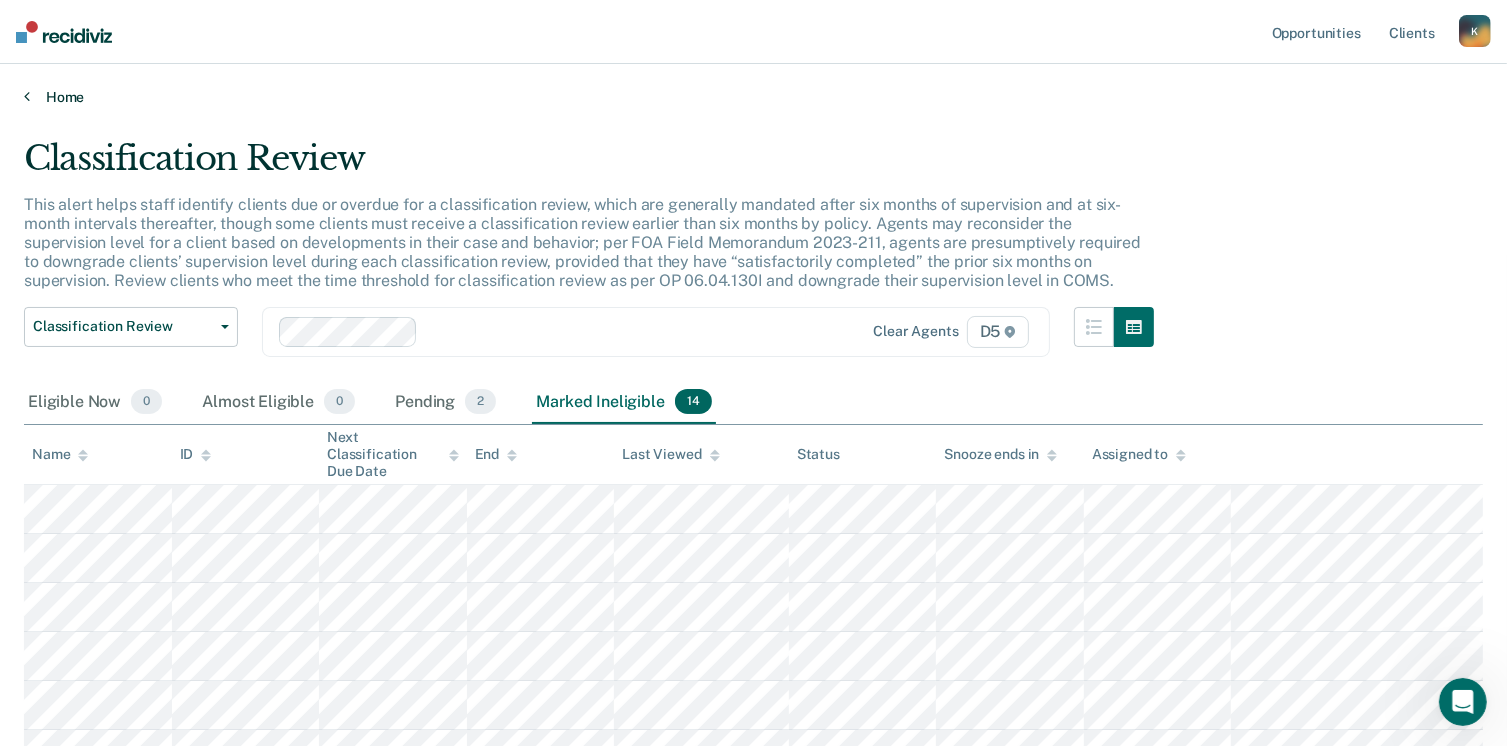 click on "Home" at bounding box center [753, 97] 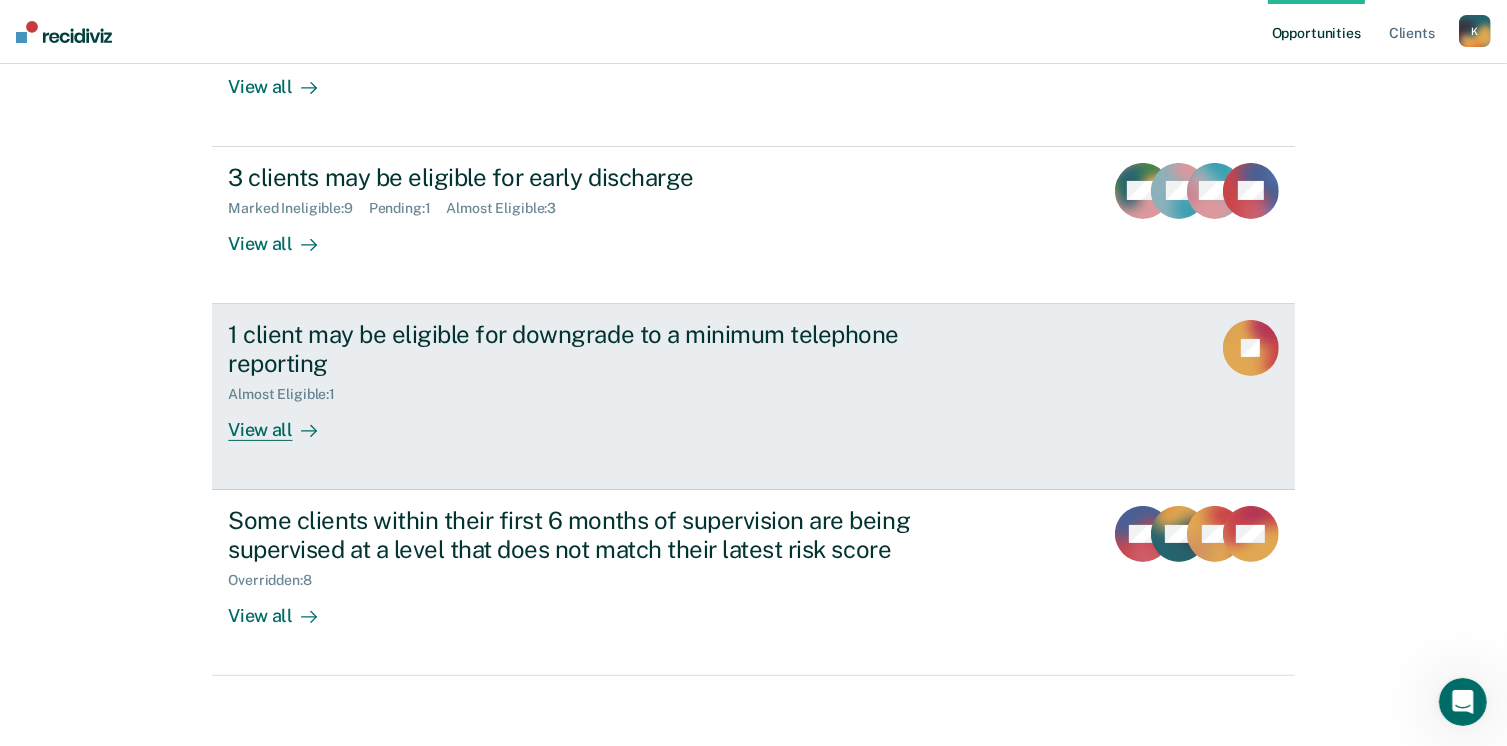 scroll, scrollTop: 319, scrollLeft: 0, axis: vertical 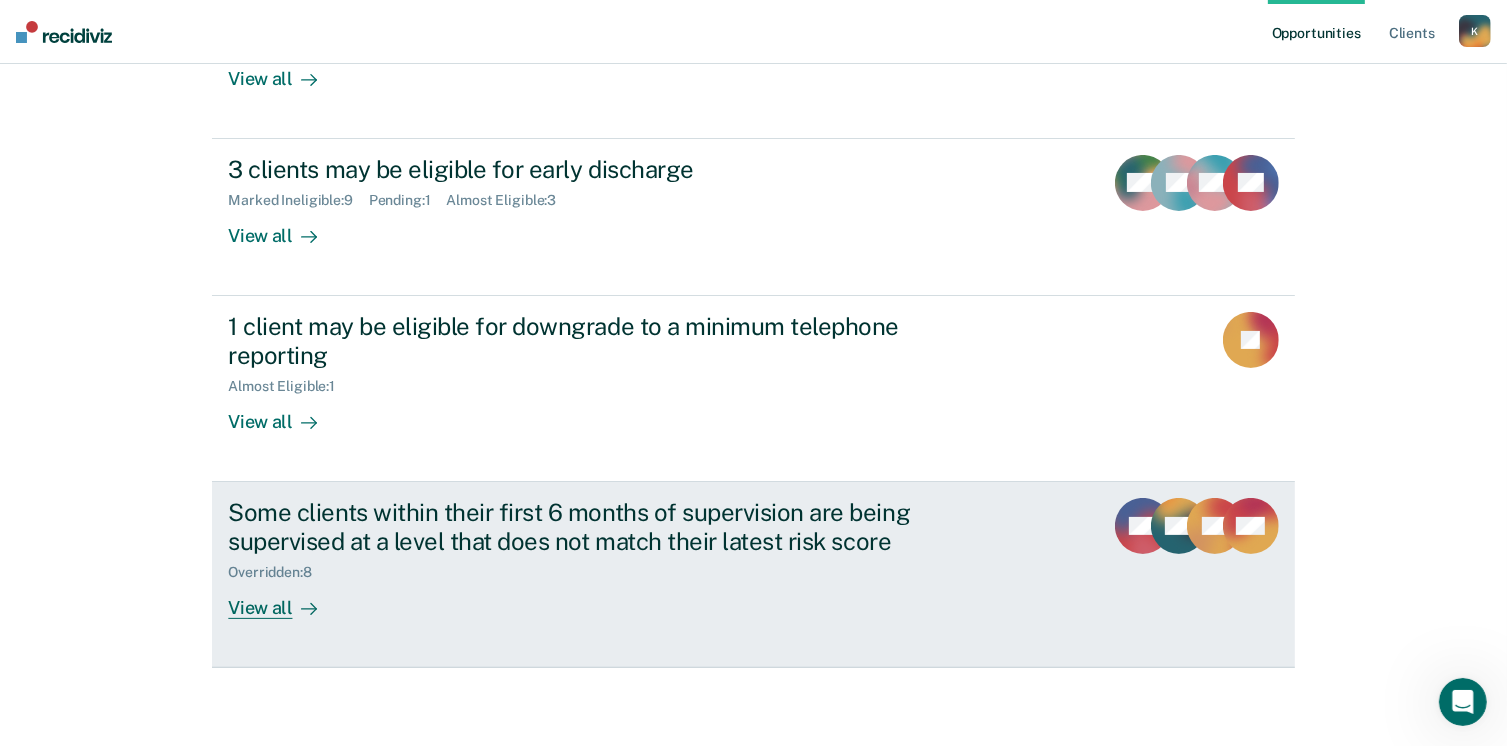 click on "View all" at bounding box center (284, 599) 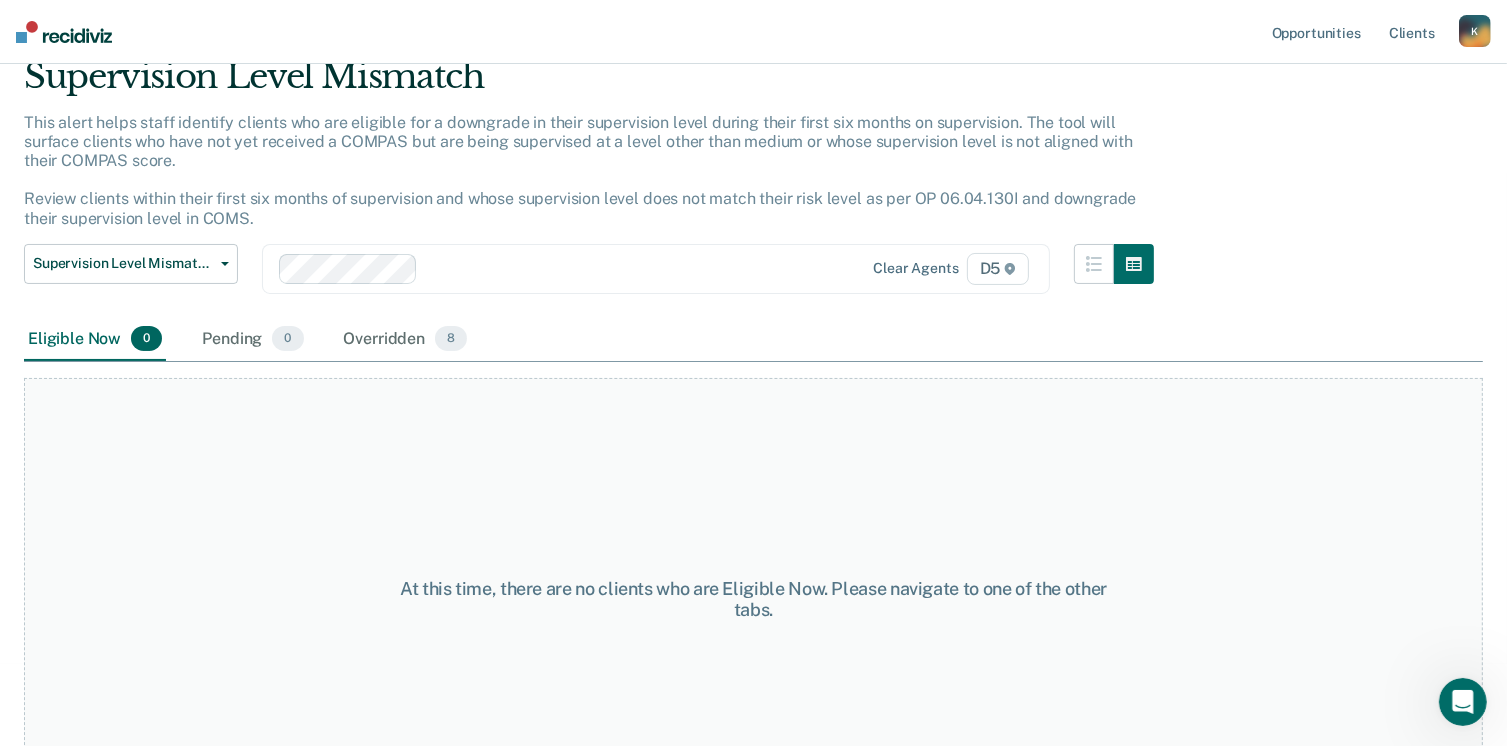 scroll, scrollTop: 154, scrollLeft: 0, axis: vertical 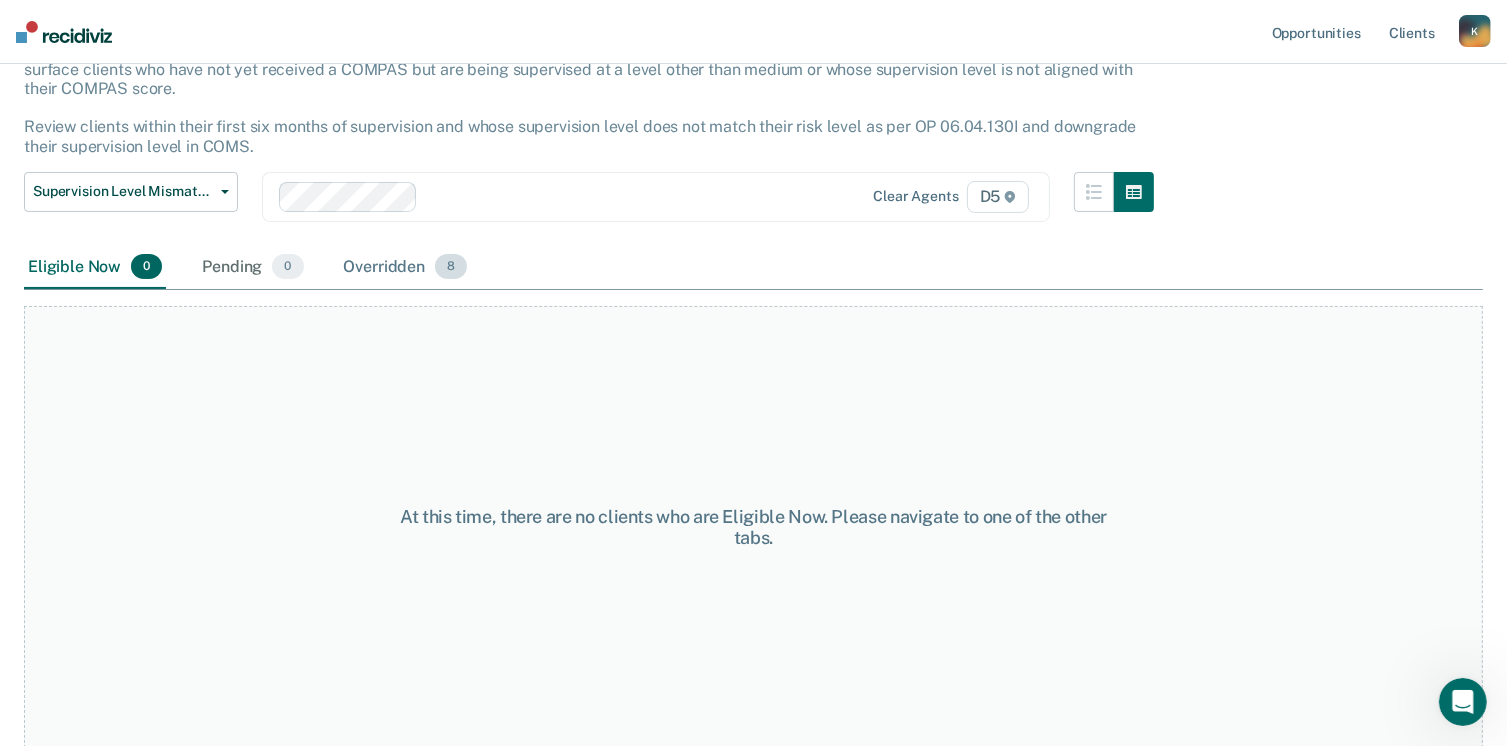 click on "Overridden 8" at bounding box center (406, 268) 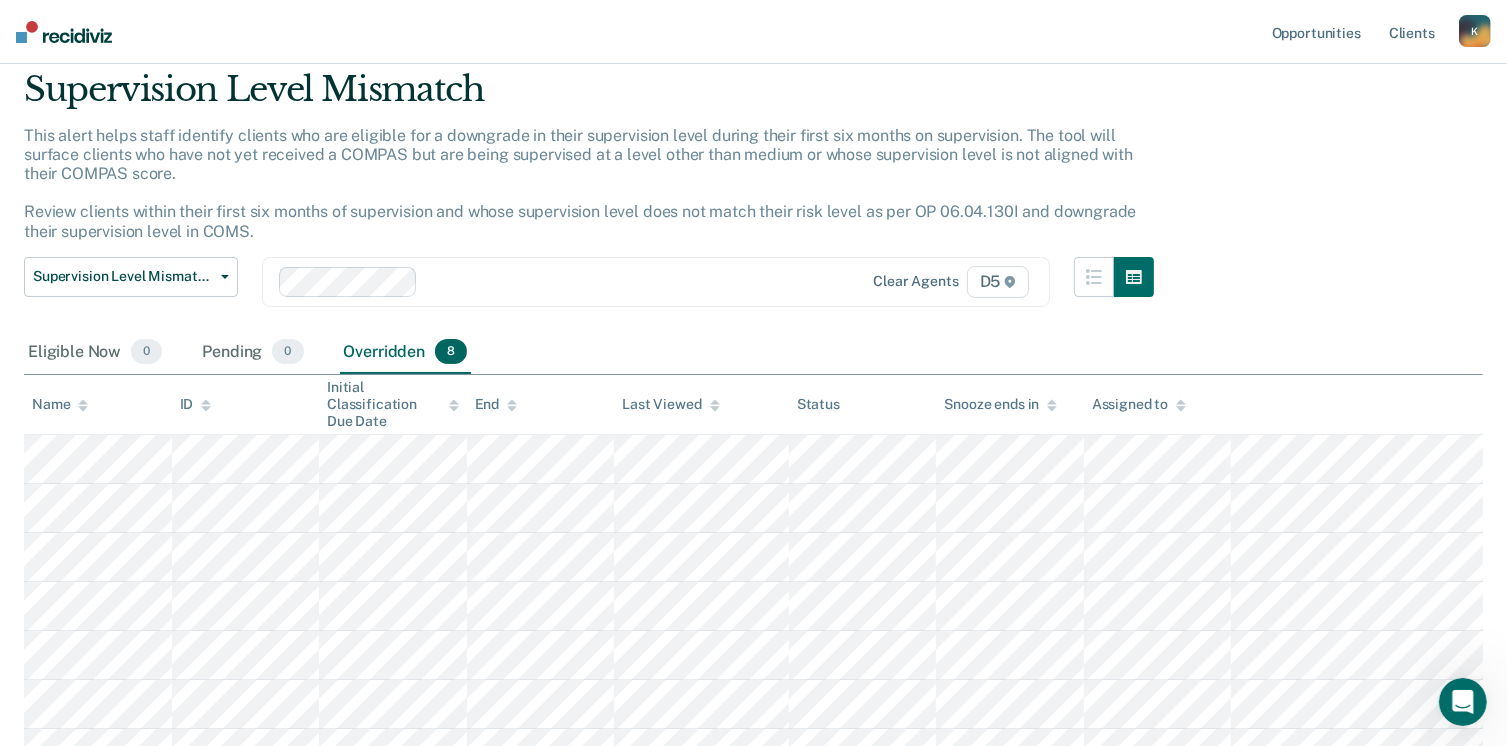 scroll, scrollTop: 0, scrollLeft: 0, axis: both 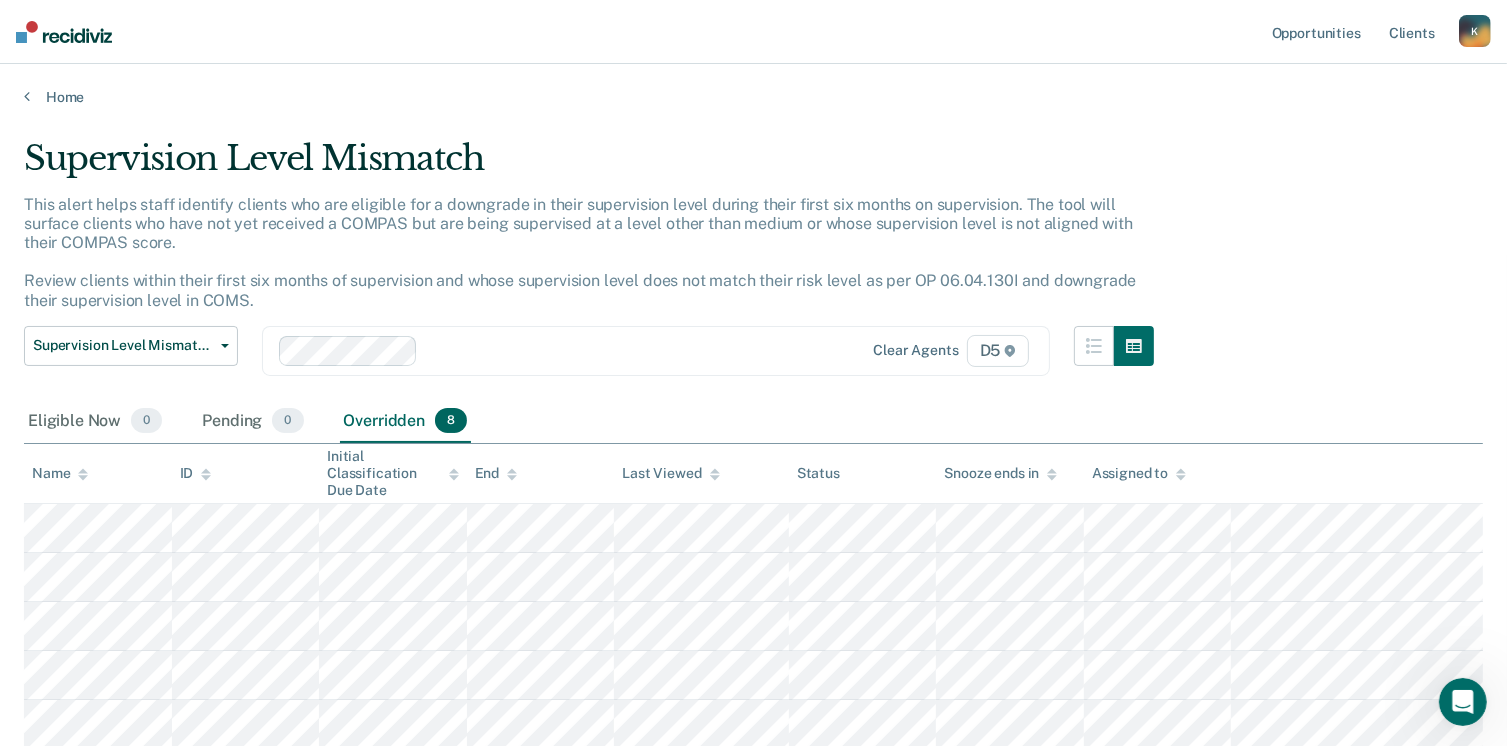click on "K" at bounding box center [1475, 31] 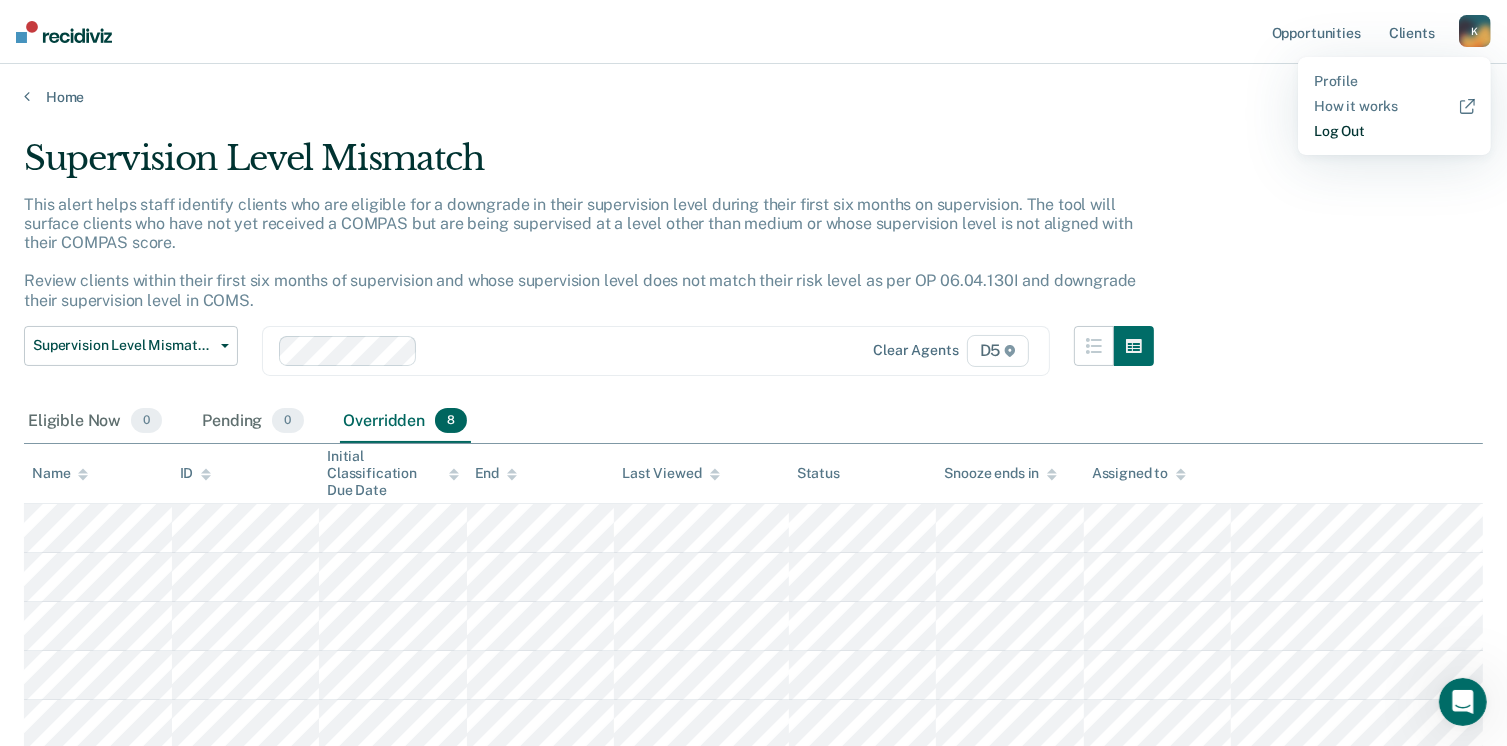 click on "Log Out" at bounding box center (1394, 131) 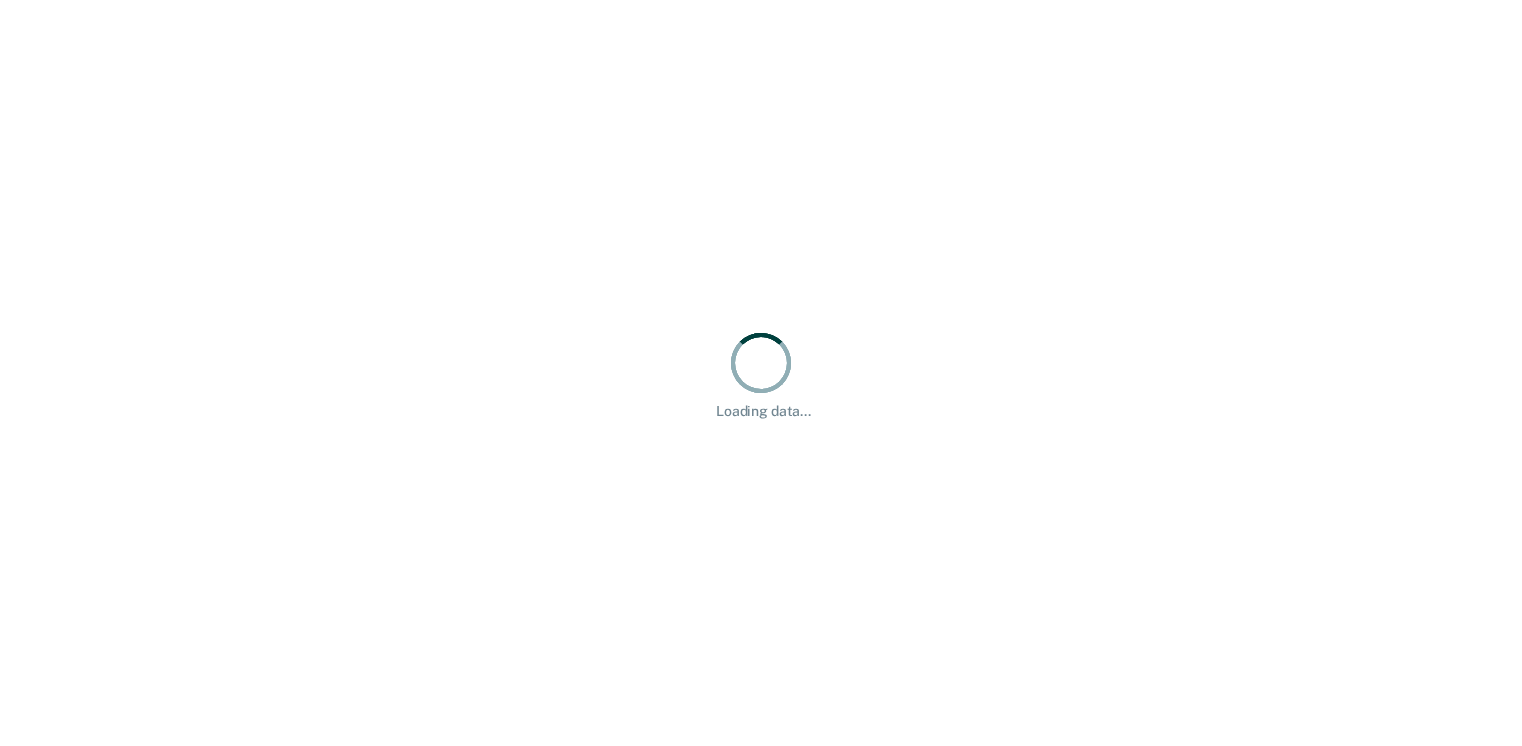 scroll, scrollTop: 0, scrollLeft: 0, axis: both 